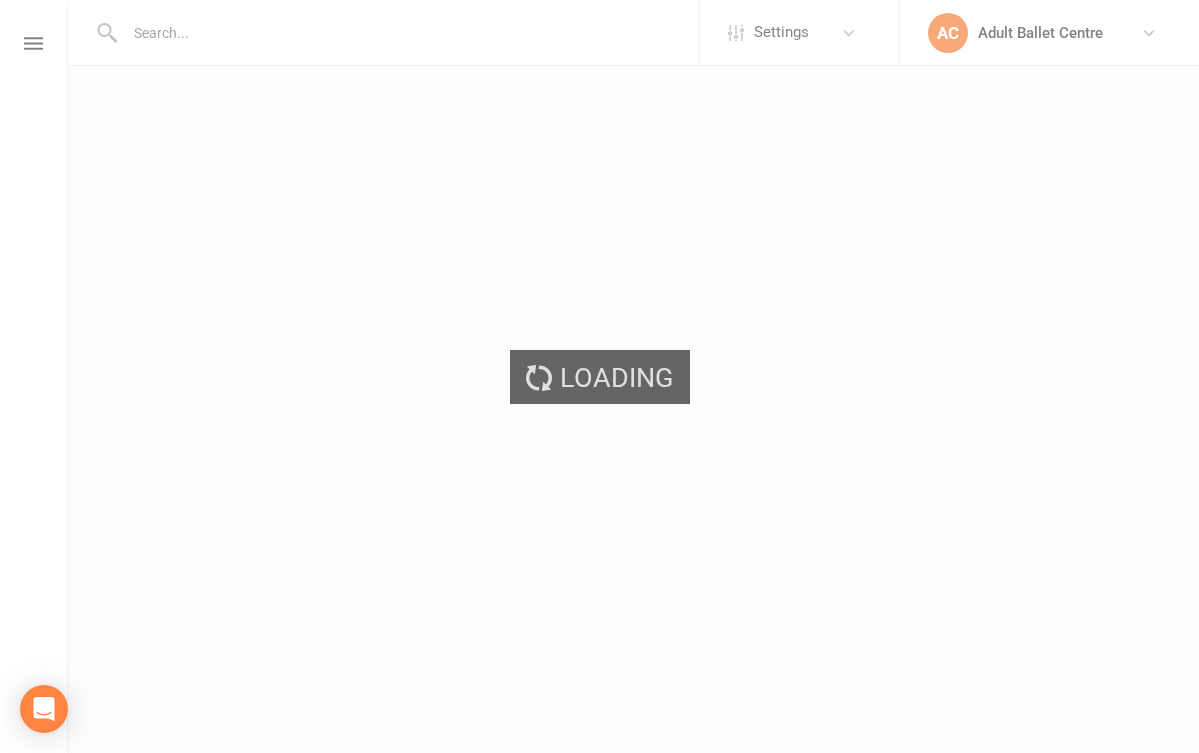 scroll, scrollTop: 0, scrollLeft: 0, axis: both 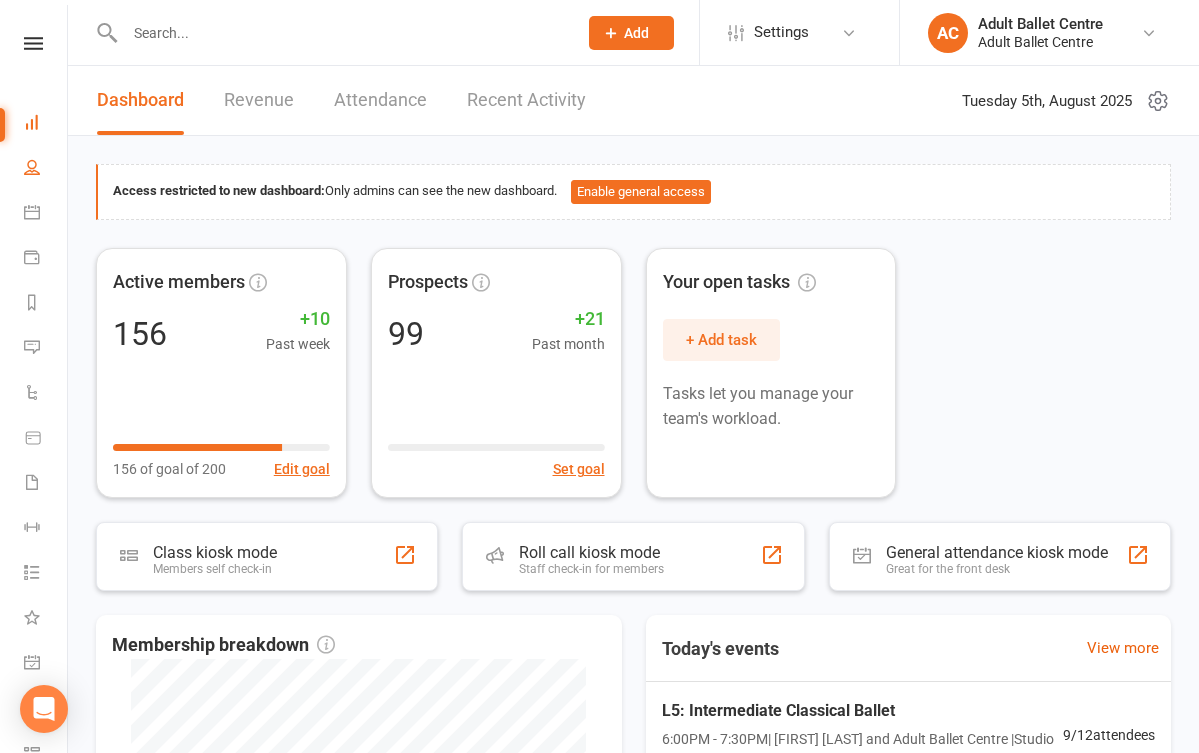 click on "People" at bounding box center (46, 169) 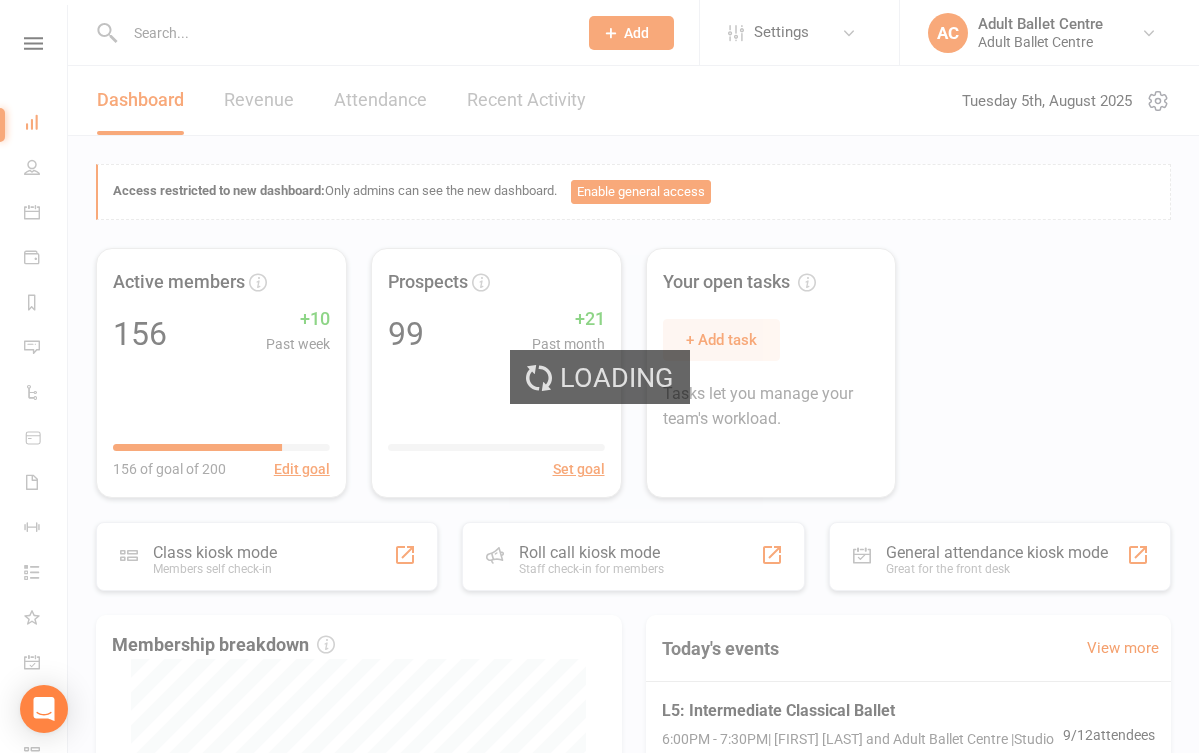 select on "100" 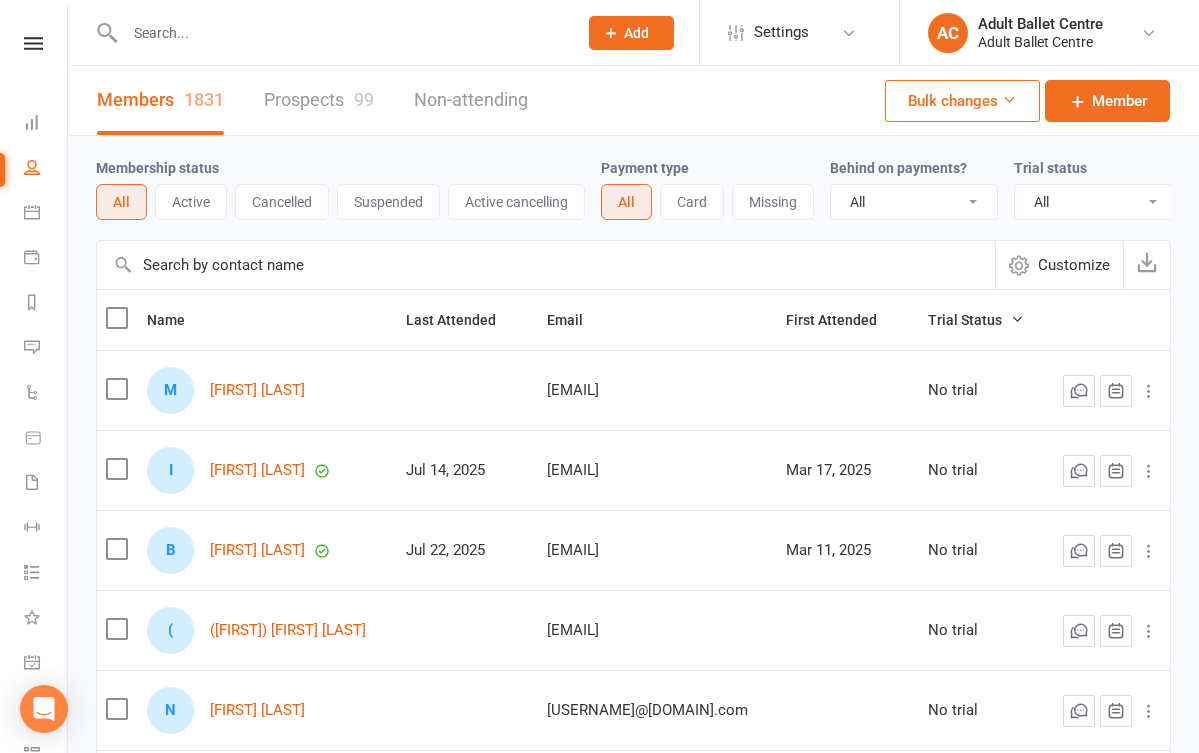 scroll, scrollTop: 0, scrollLeft: 0, axis: both 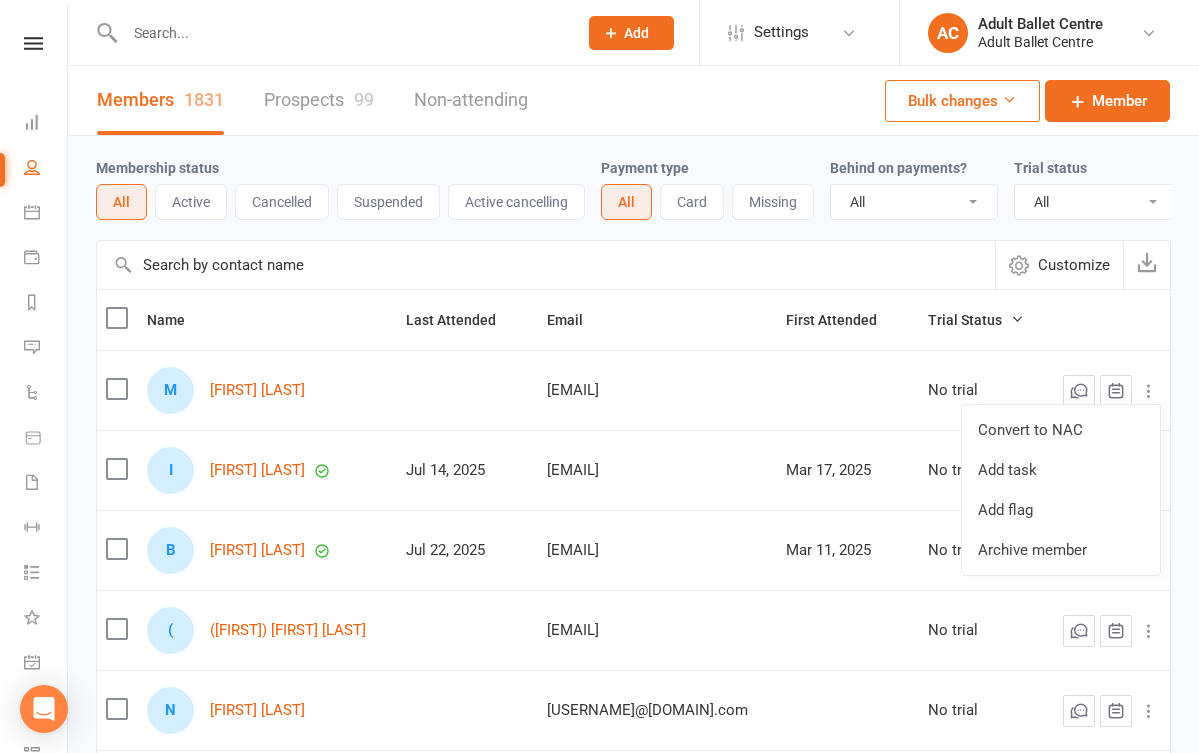 click on "No trial" at bounding box center (981, 390) 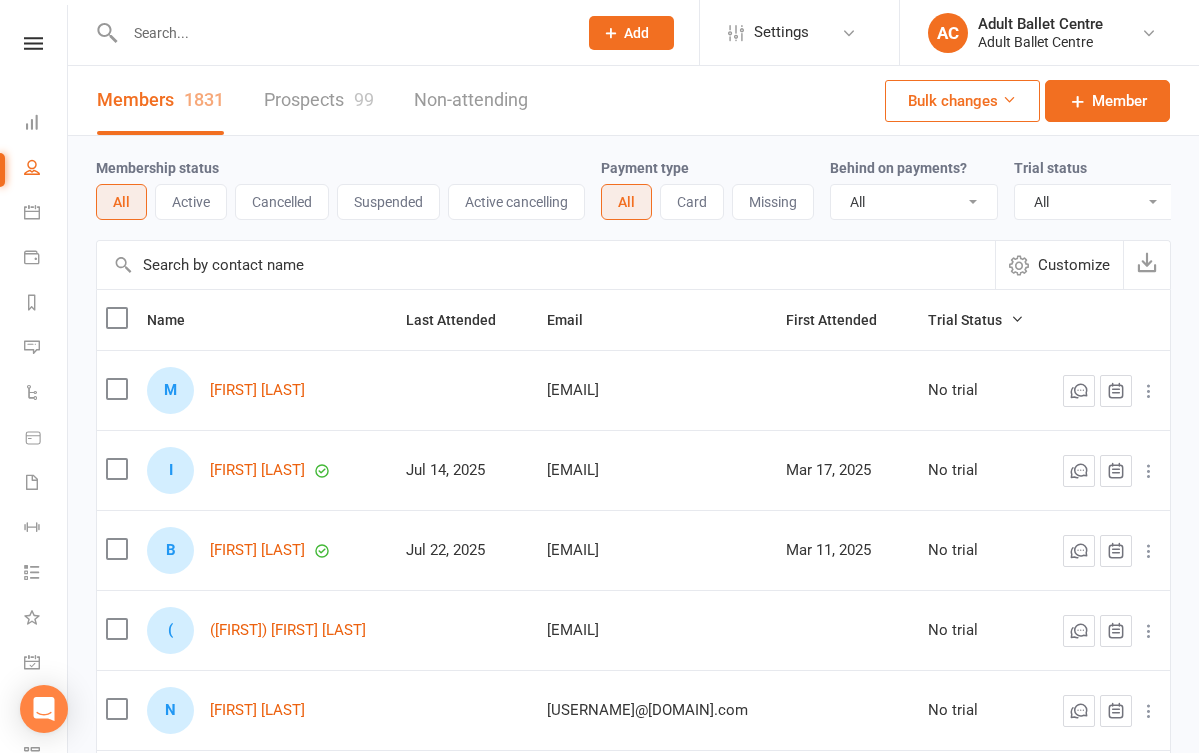 drag, startPoint x: 370, startPoint y: 388, endPoint x: 202, endPoint y: 387, distance: 168.00298 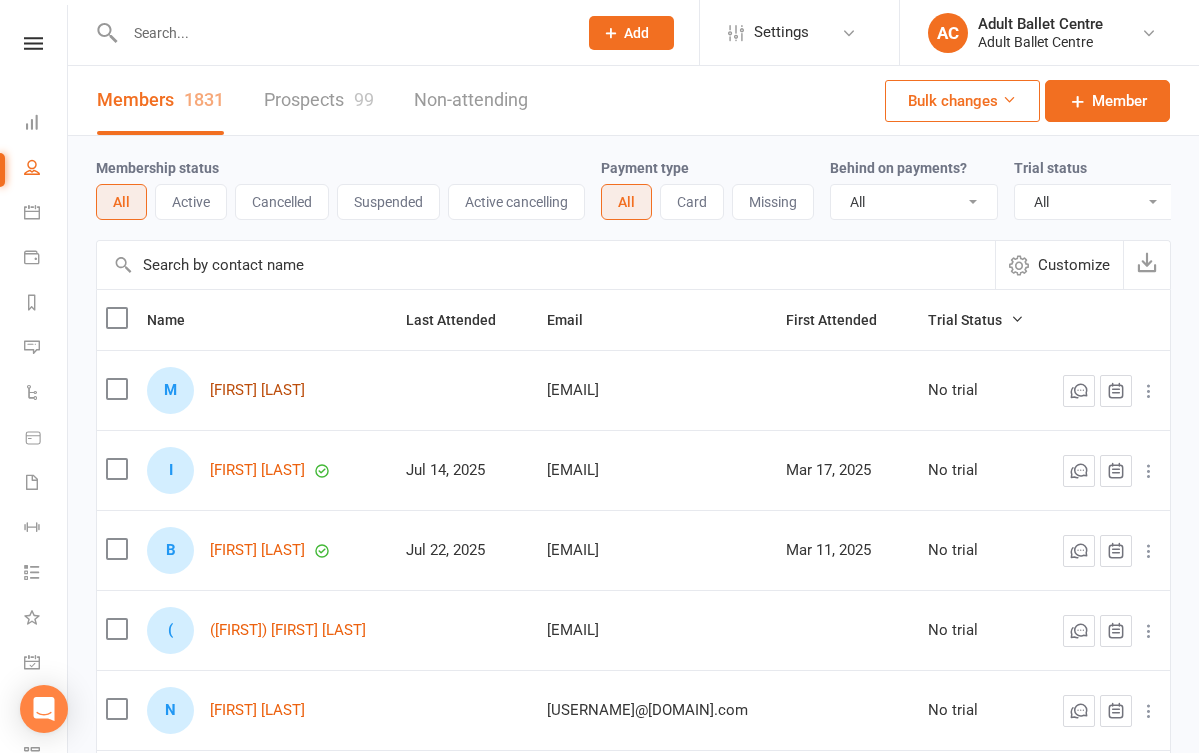 click on "[FIRST] [LAST]" at bounding box center [257, 390] 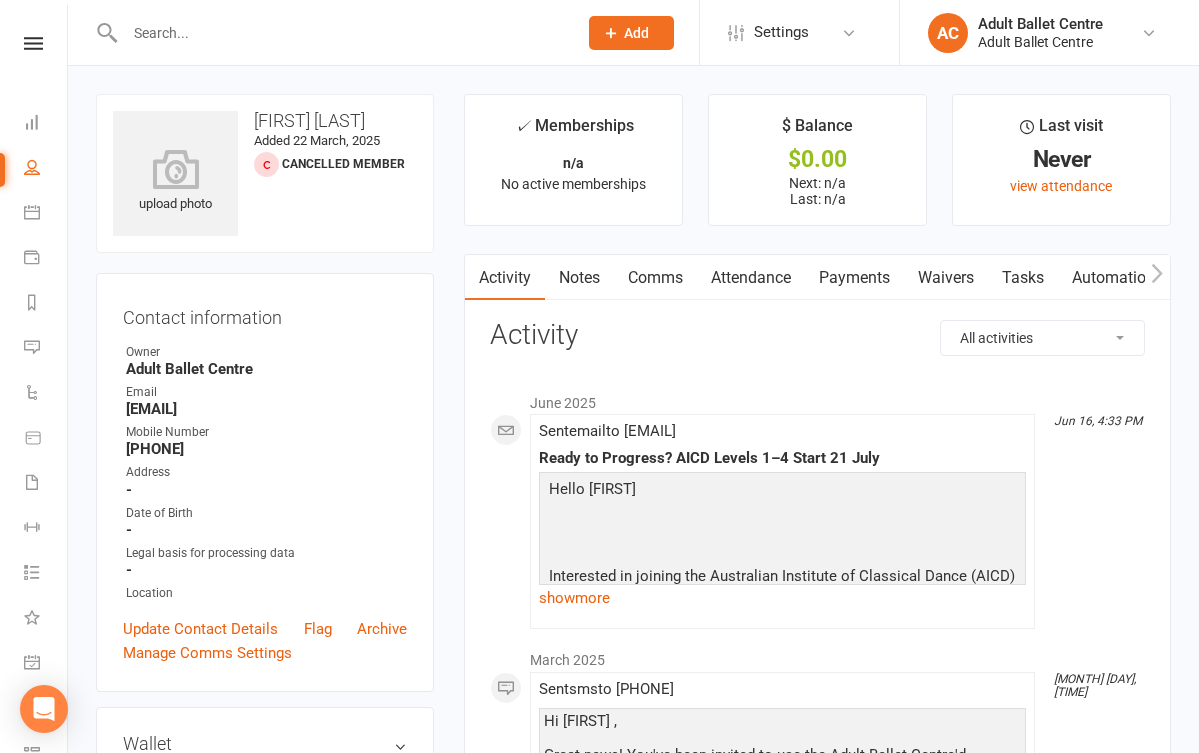select on "100" 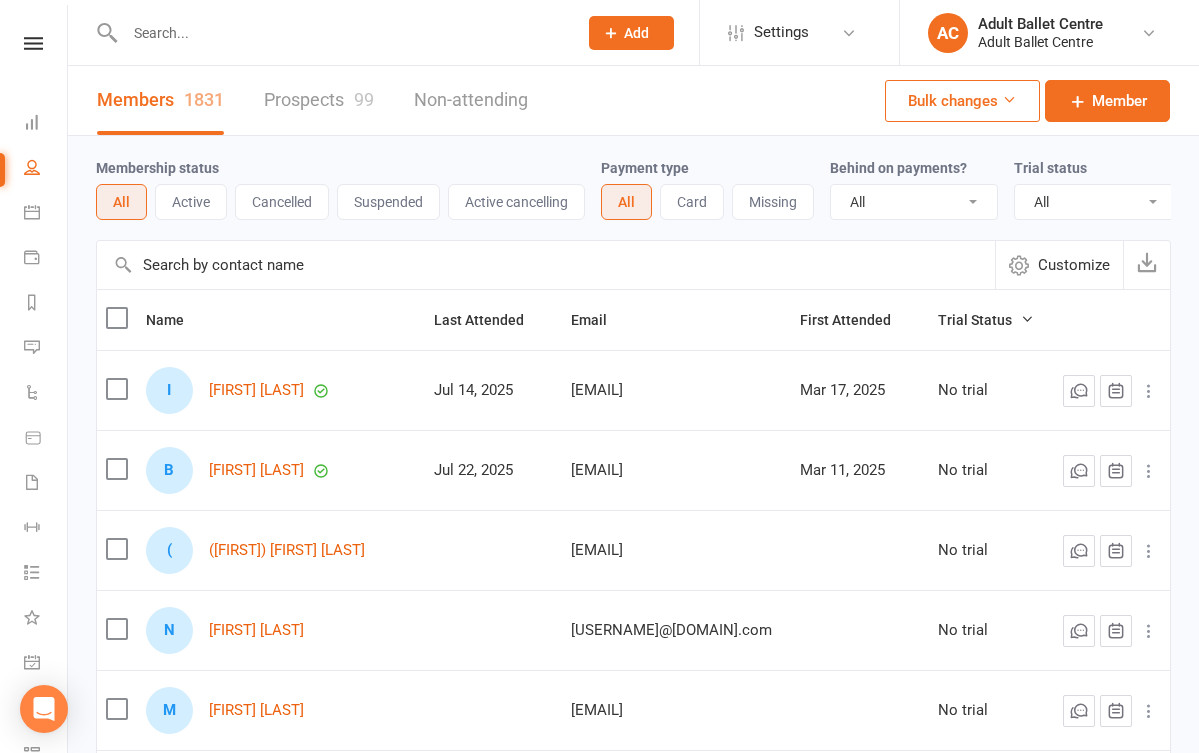 click on "Prospects 99" at bounding box center [319, 100] 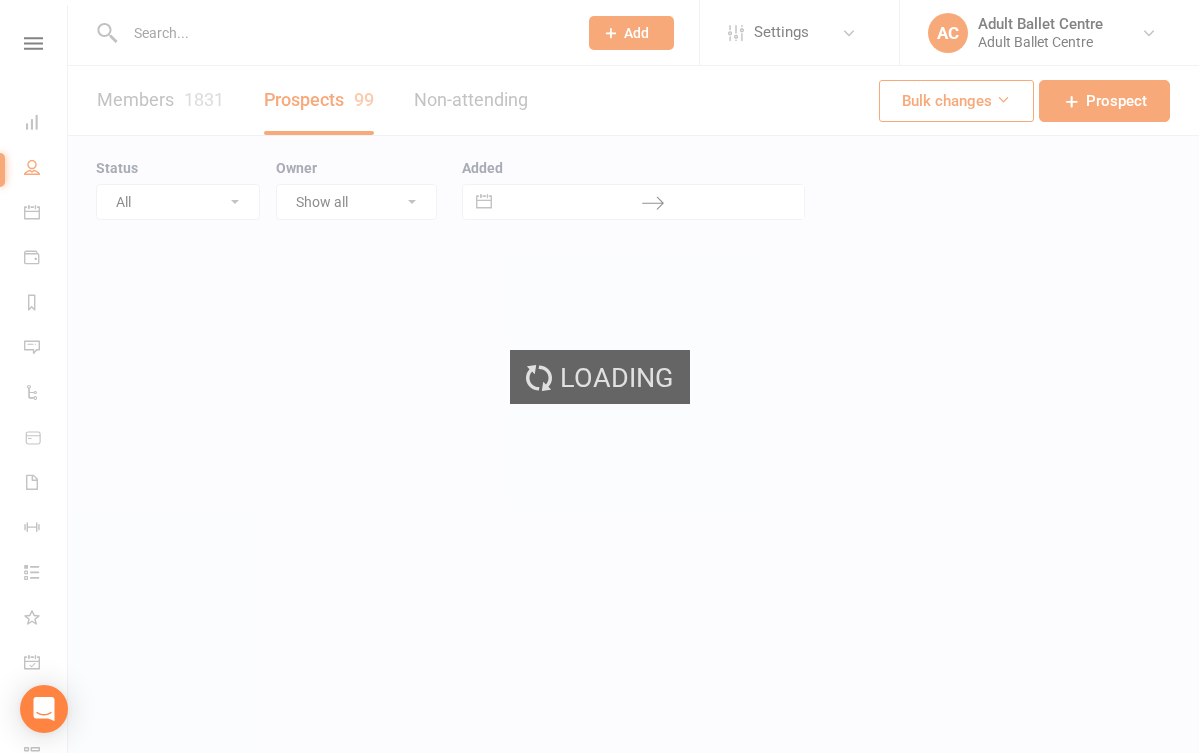 select on "100" 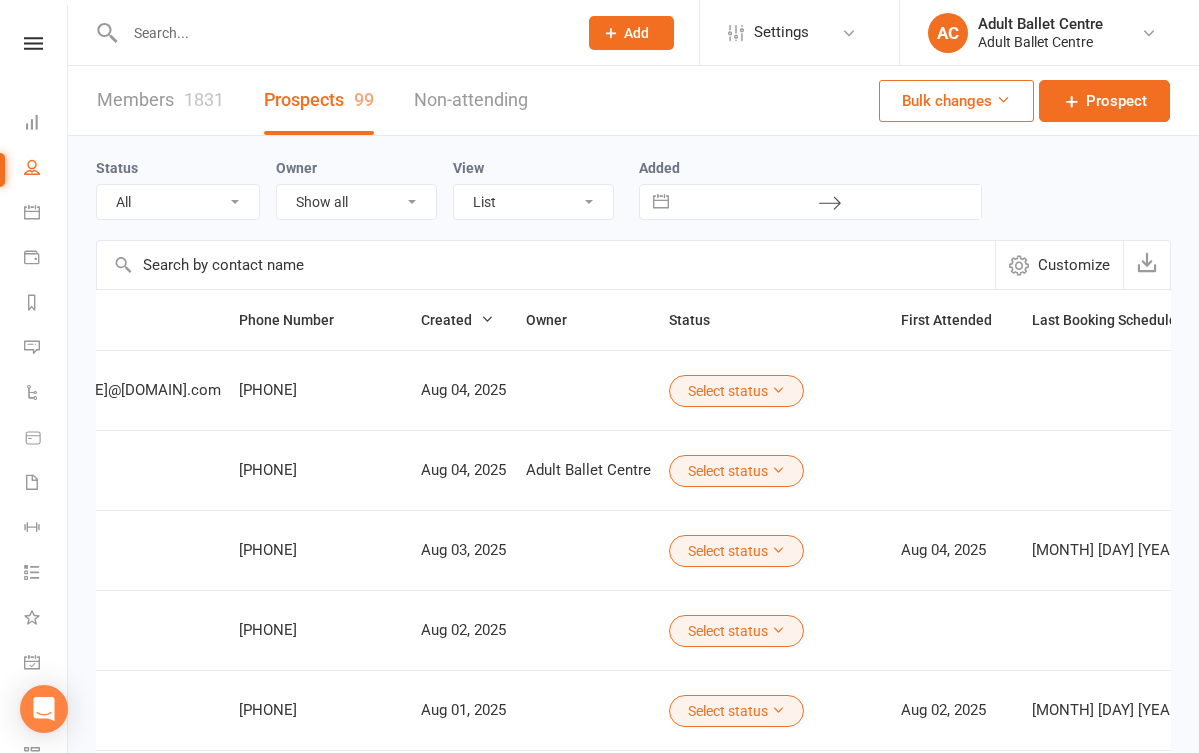 scroll, scrollTop: 0, scrollLeft: 357, axis: horizontal 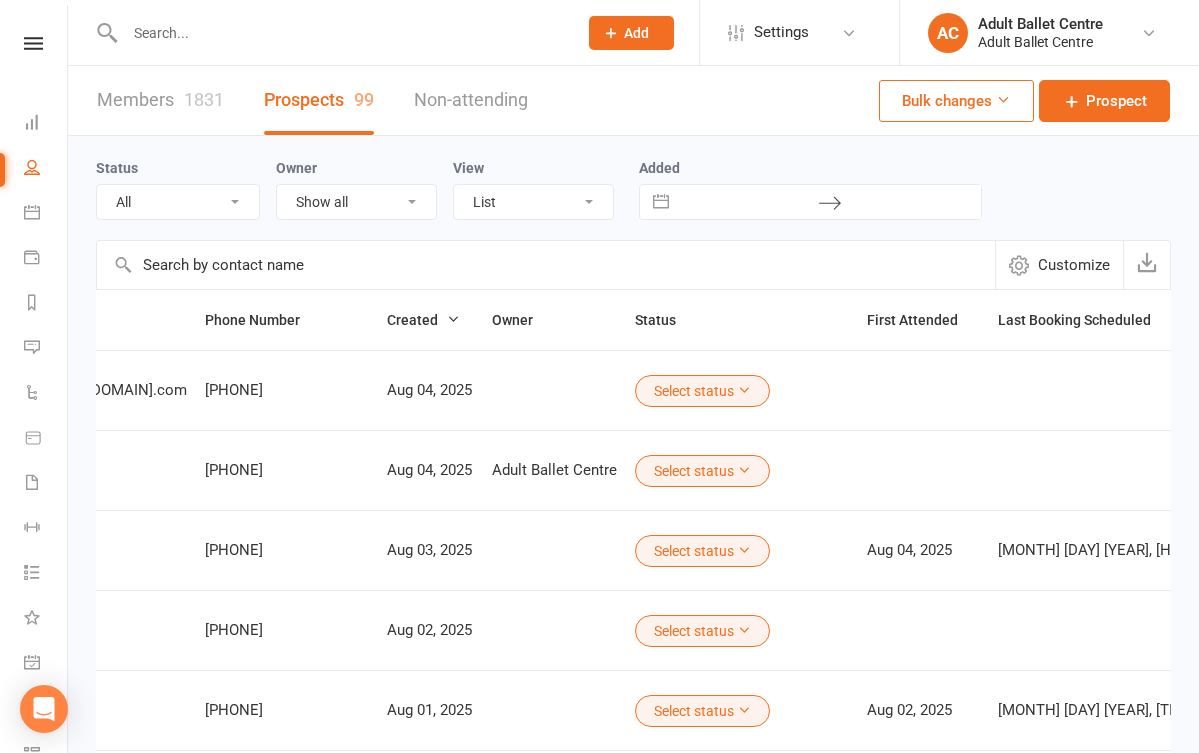 click on "Select status" at bounding box center [702, 391] 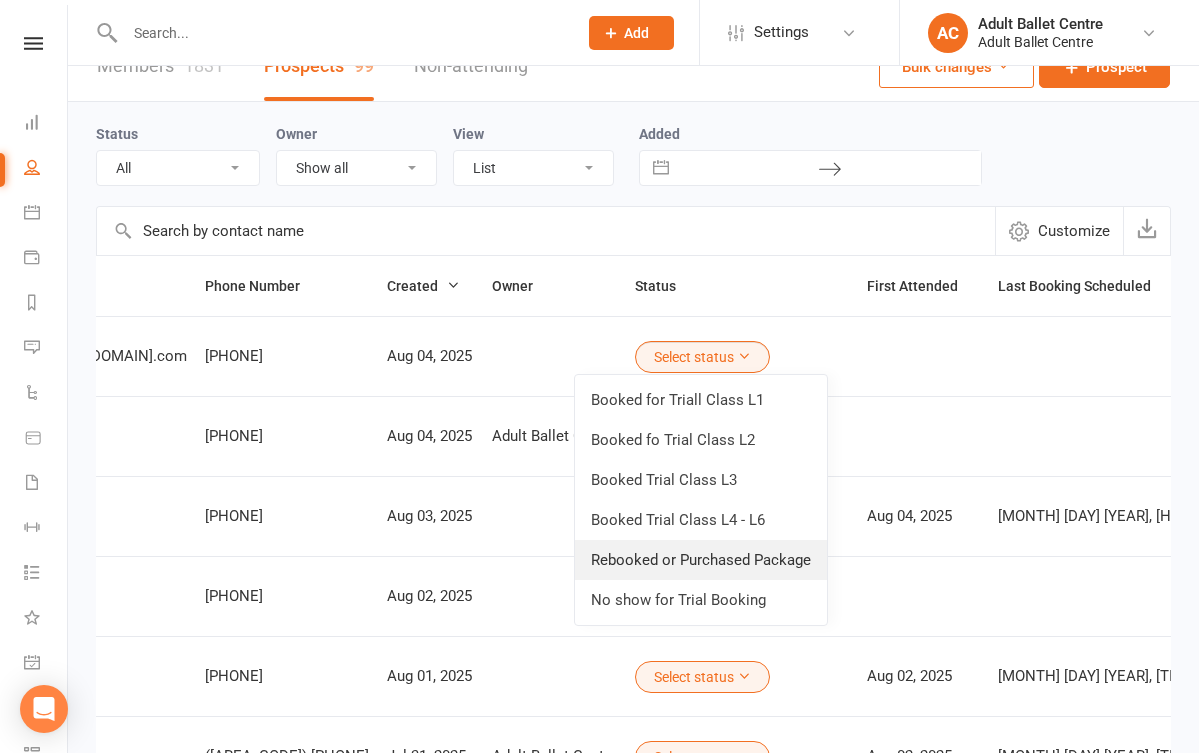 scroll, scrollTop: 38, scrollLeft: 0, axis: vertical 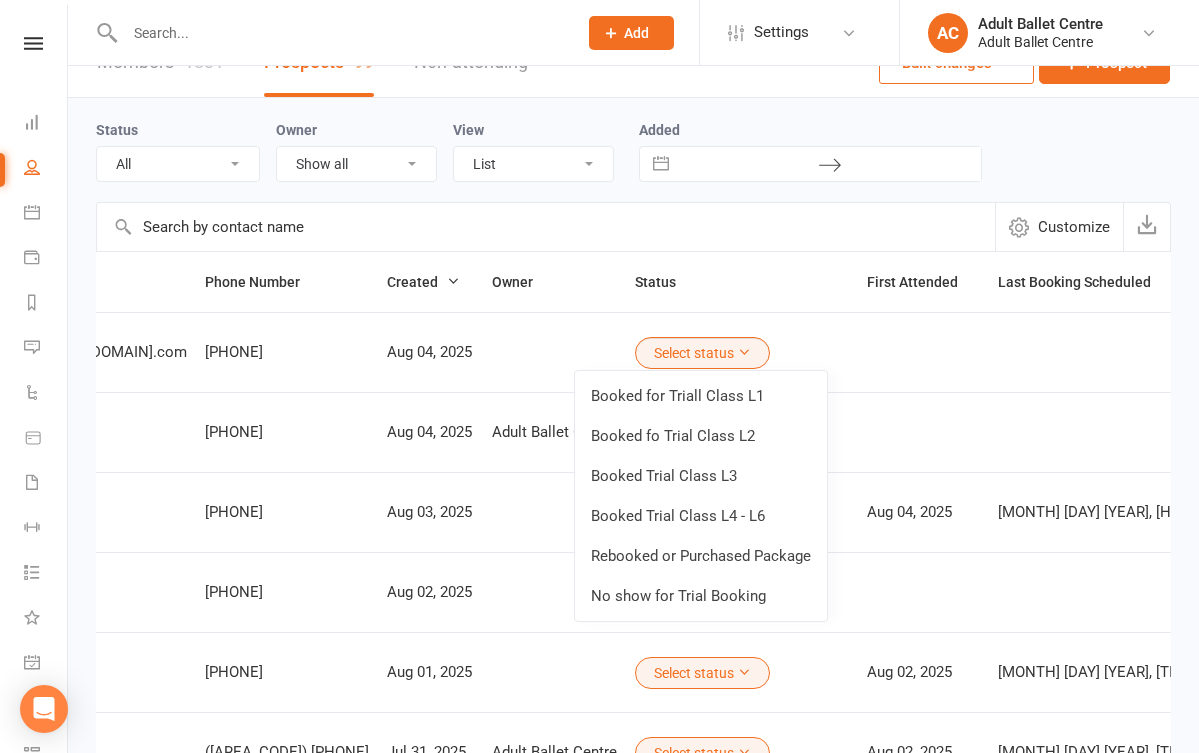 click on "Aug 03, 2025" at bounding box center (430, 512) 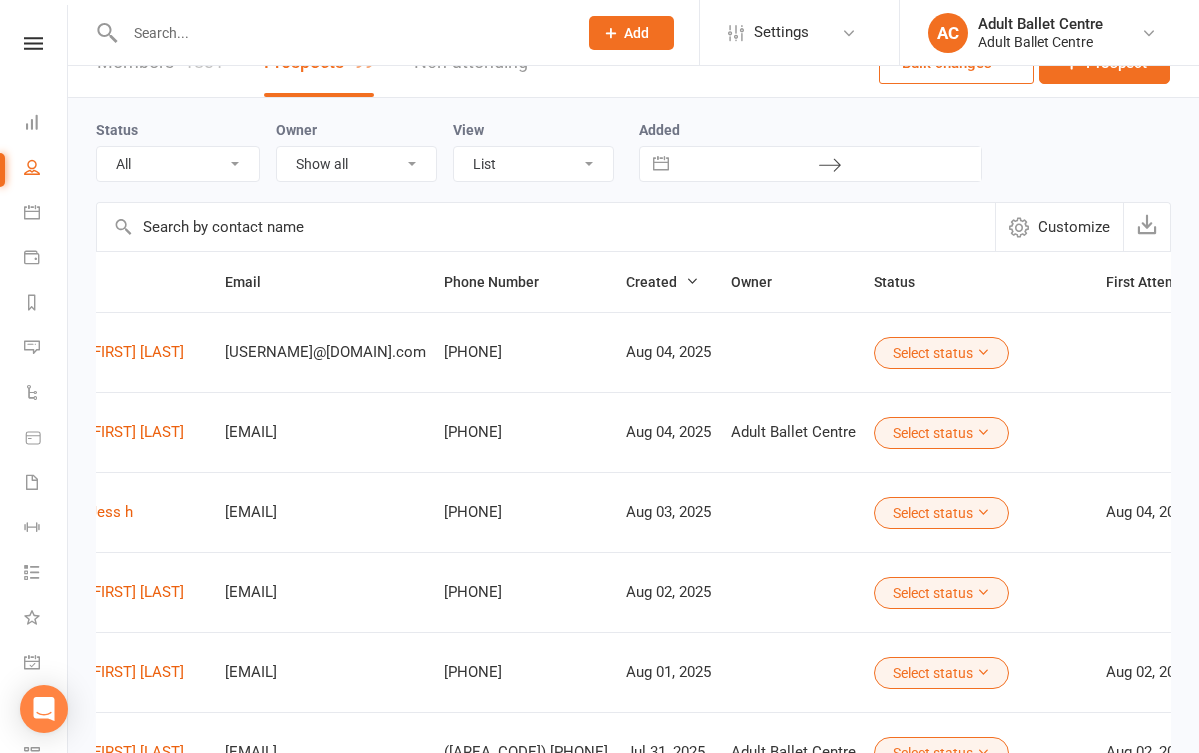 scroll, scrollTop: 0, scrollLeft: 121, axis: horizontal 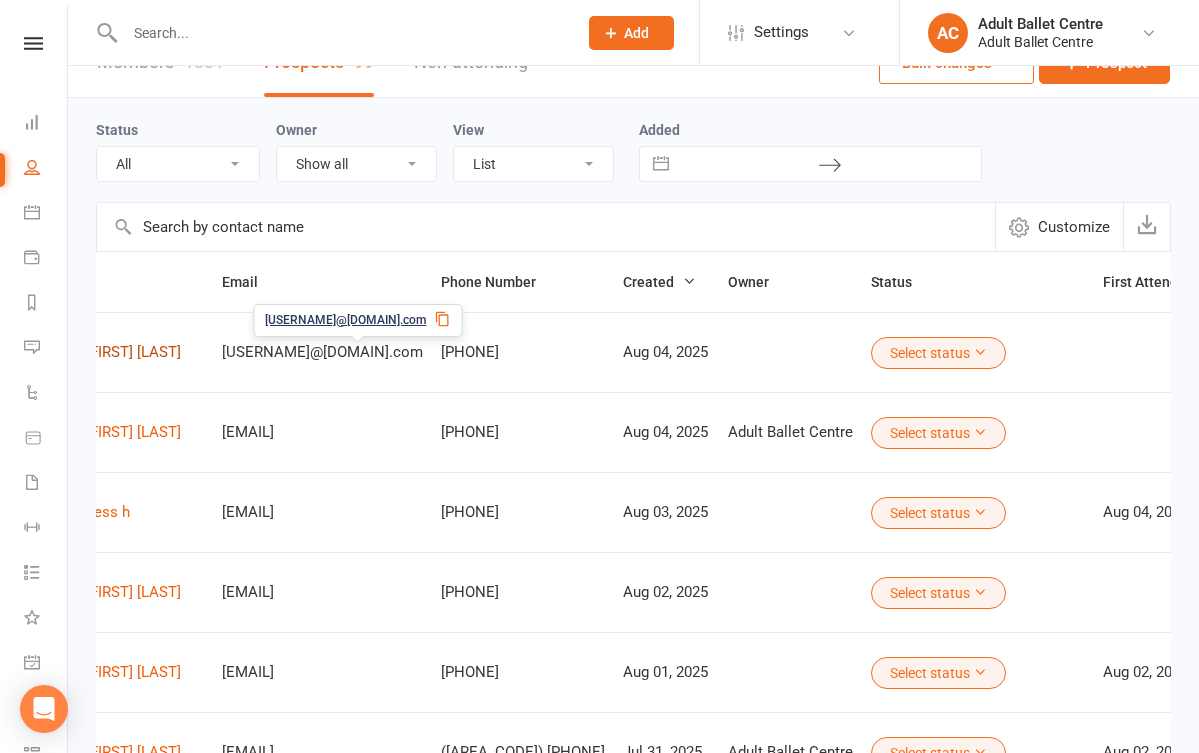click on "[FIRST] [LAST]" at bounding box center (133, 352) 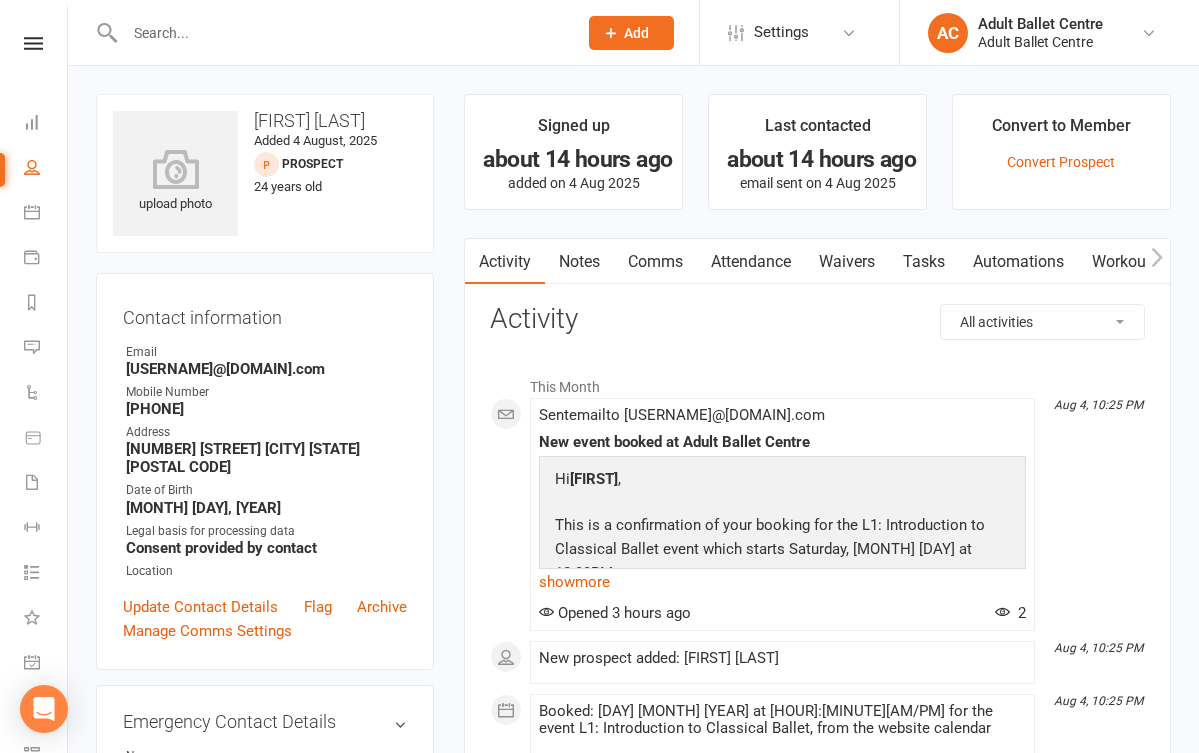 scroll, scrollTop: 7, scrollLeft: 0, axis: vertical 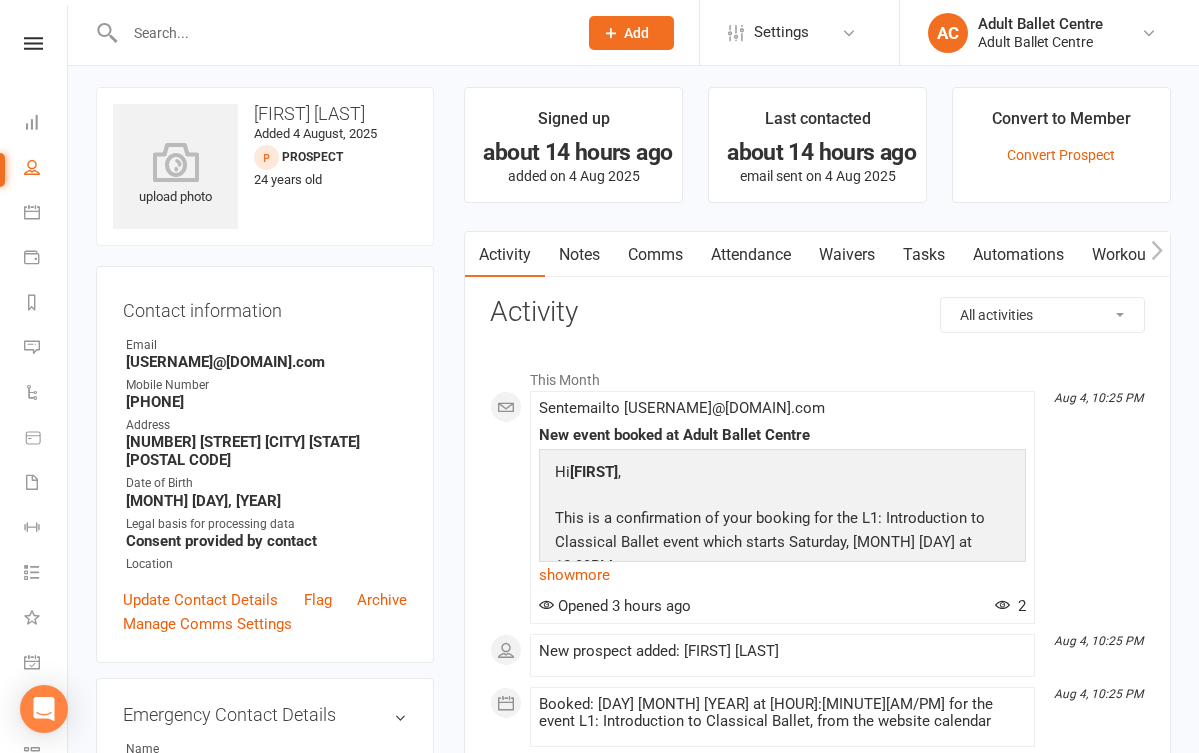 select on "100" 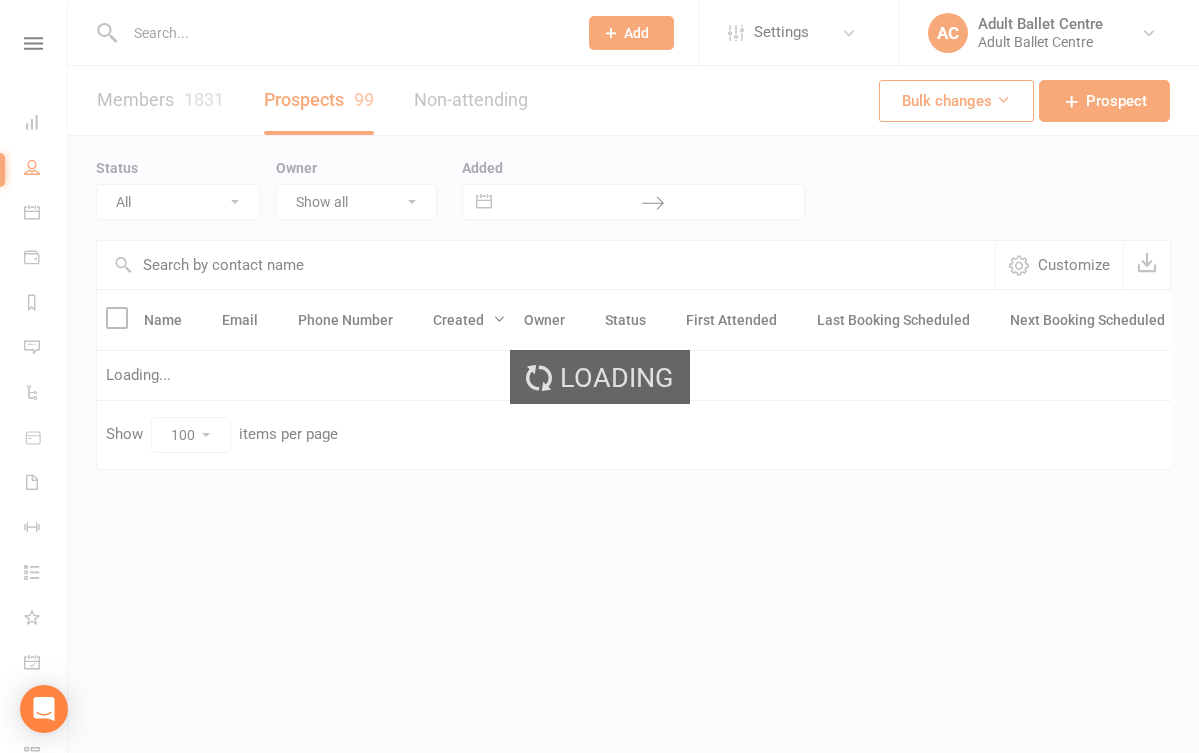 scroll, scrollTop: 0, scrollLeft: 0, axis: both 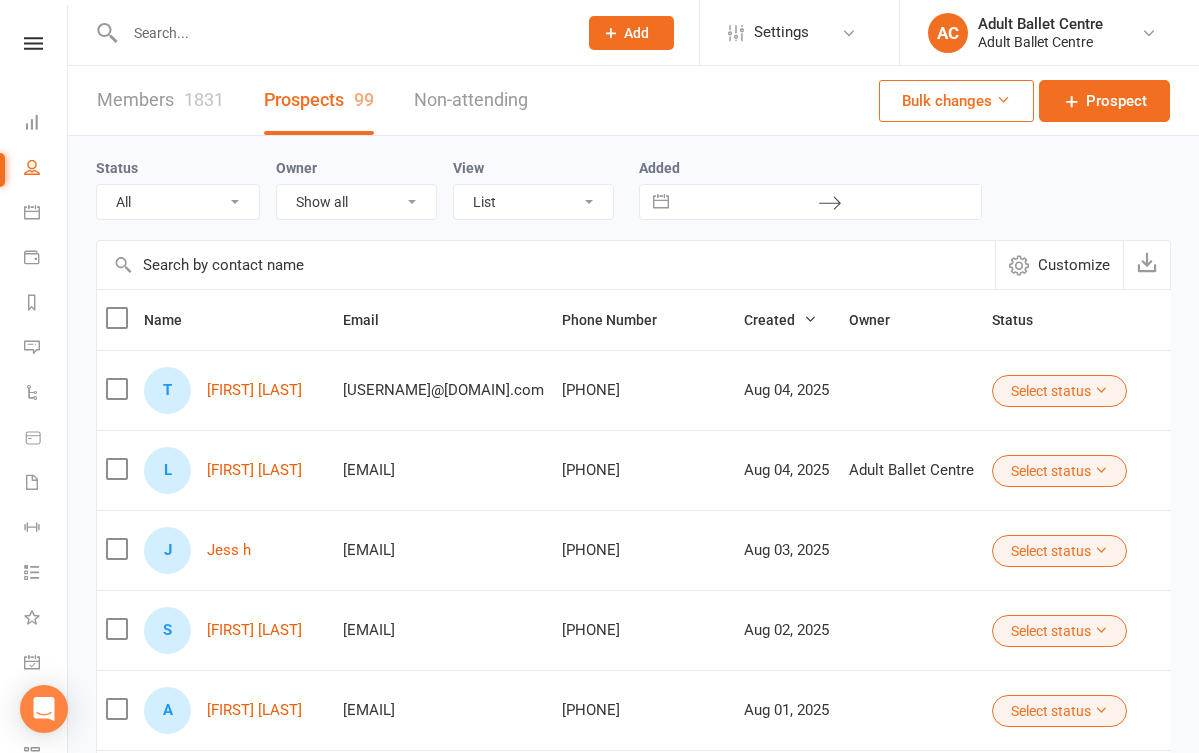 click on "Select status" at bounding box center (1059, 391) 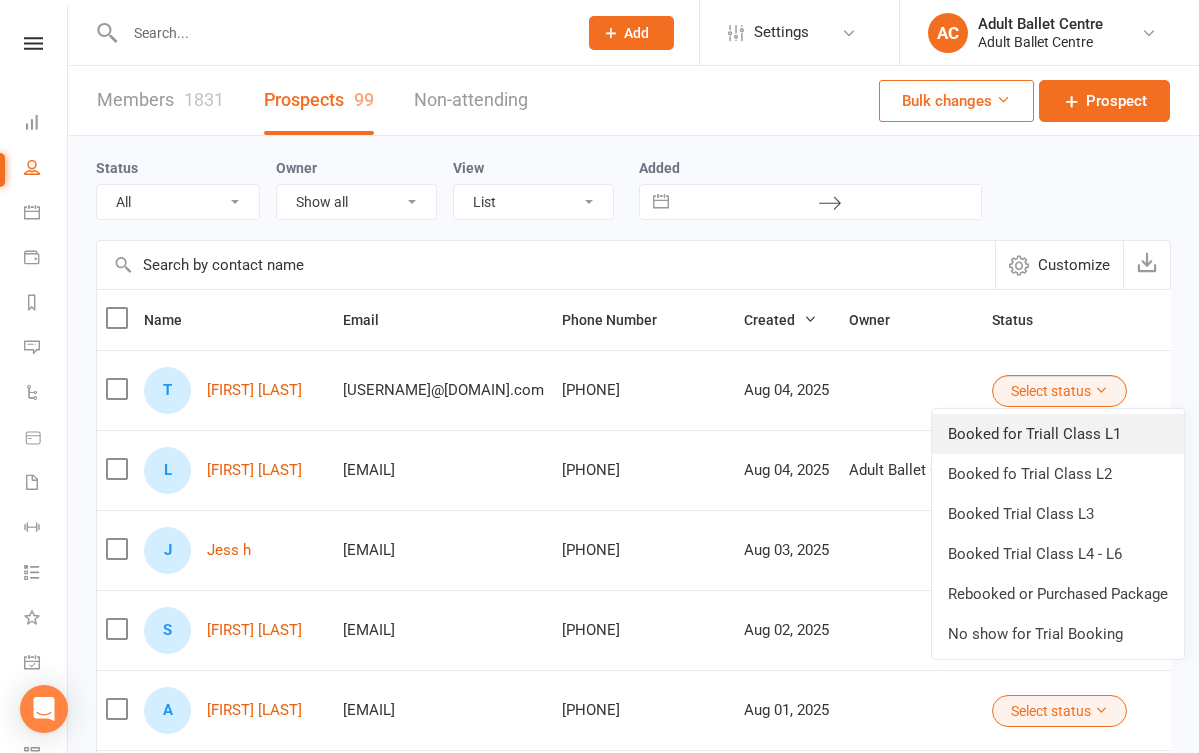 click on "Booked for Triall Class L1" at bounding box center [1058, 434] 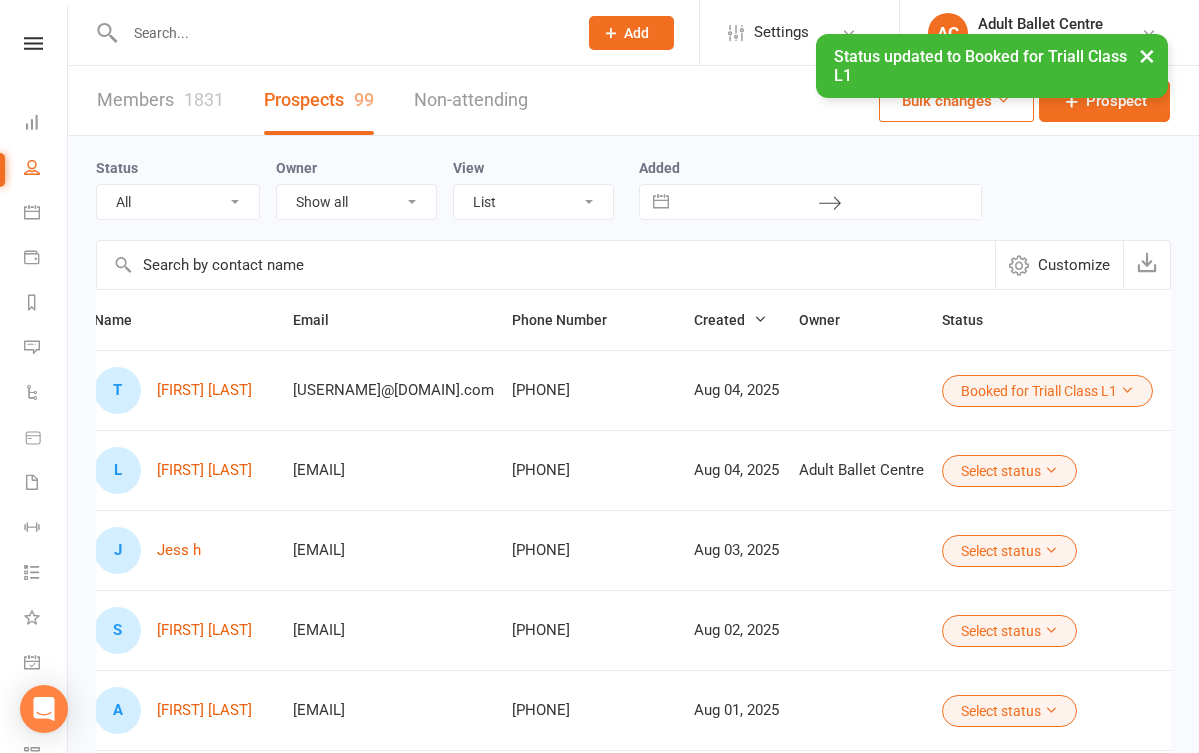 scroll, scrollTop: 0, scrollLeft: 0, axis: both 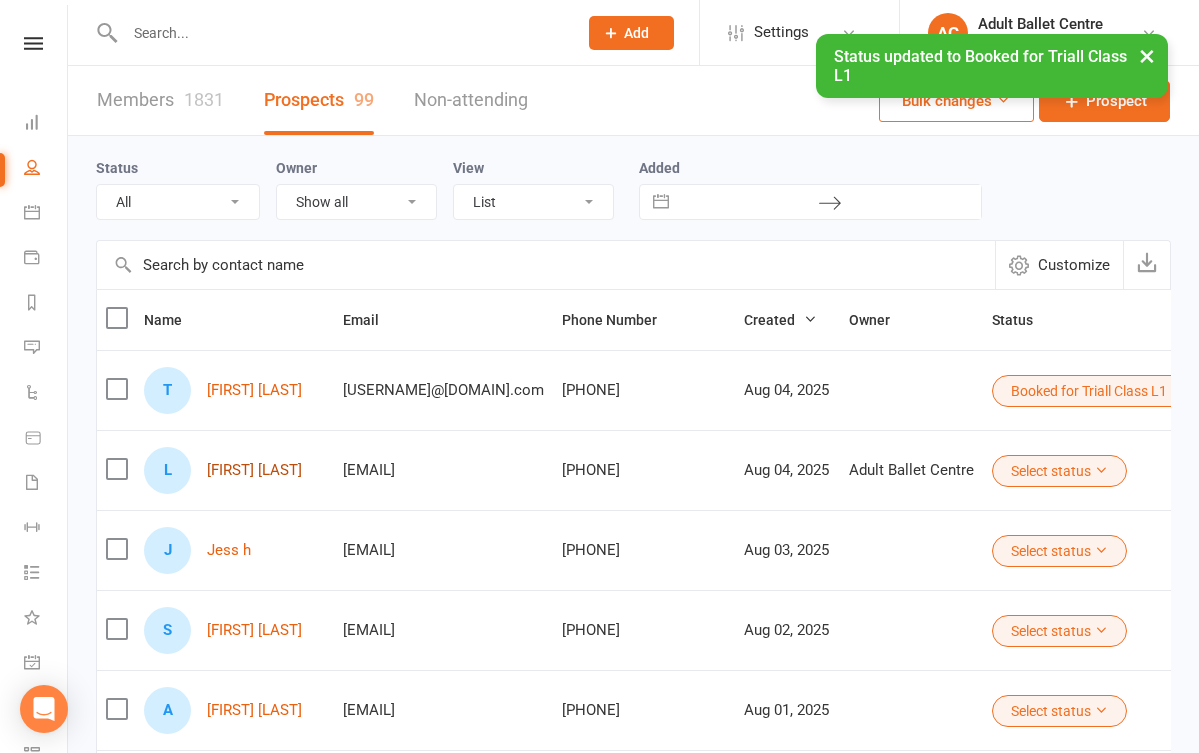click on "[FIRST] [LAST]" at bounding box center (254, 470) 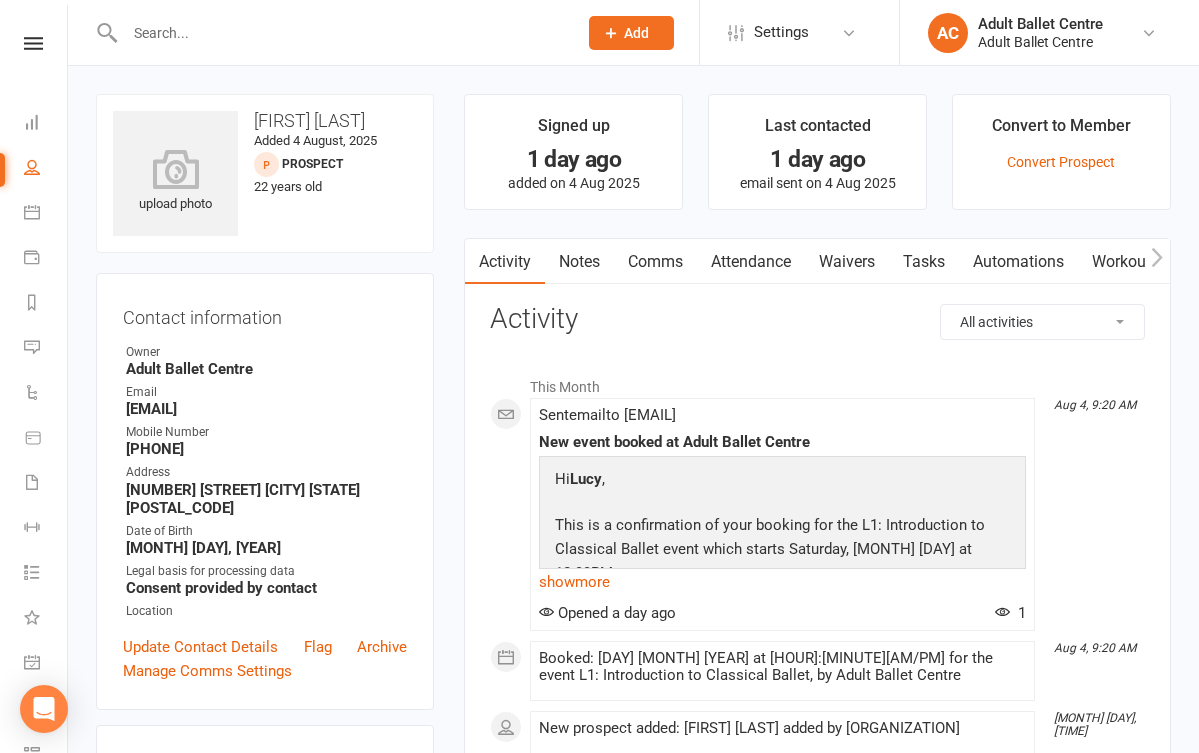 select on "100" 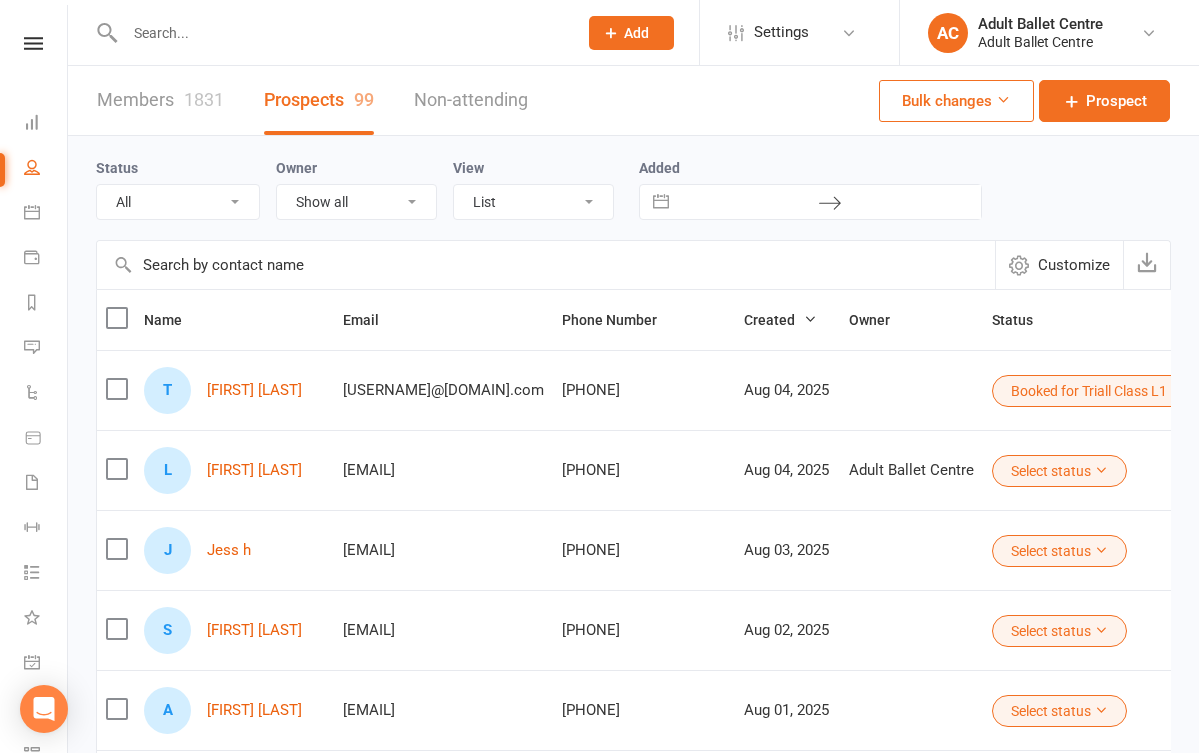click on "Select status" at bounding box center [1059, 471] 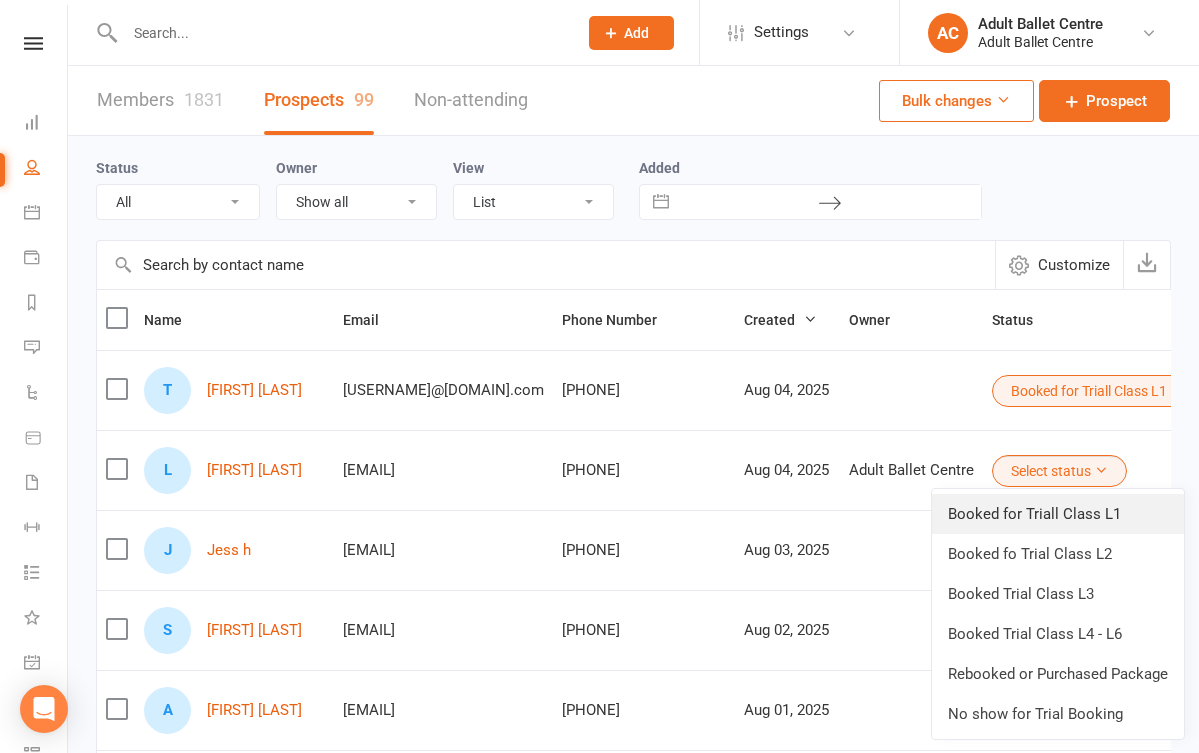 click on "Booked for Triall Class L1" at bounding box center (1058, 514) 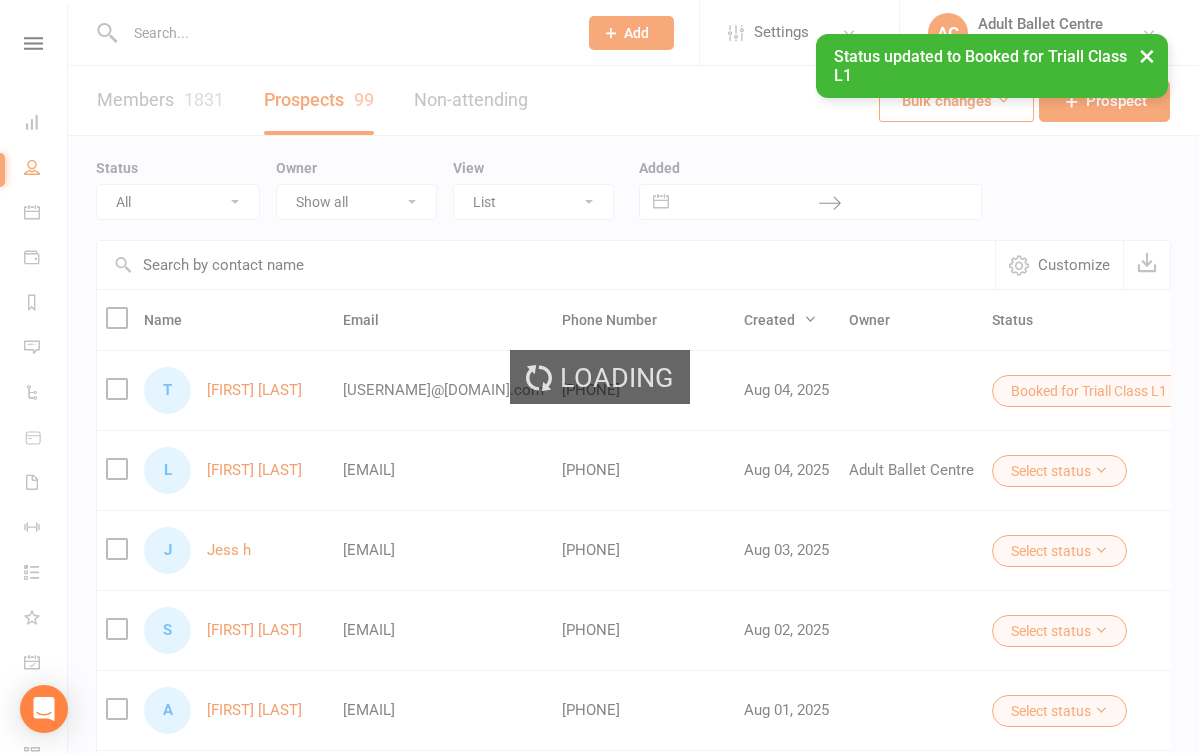 scroll, scrollTop: 73, scrollLeft: 0, axis: vertical 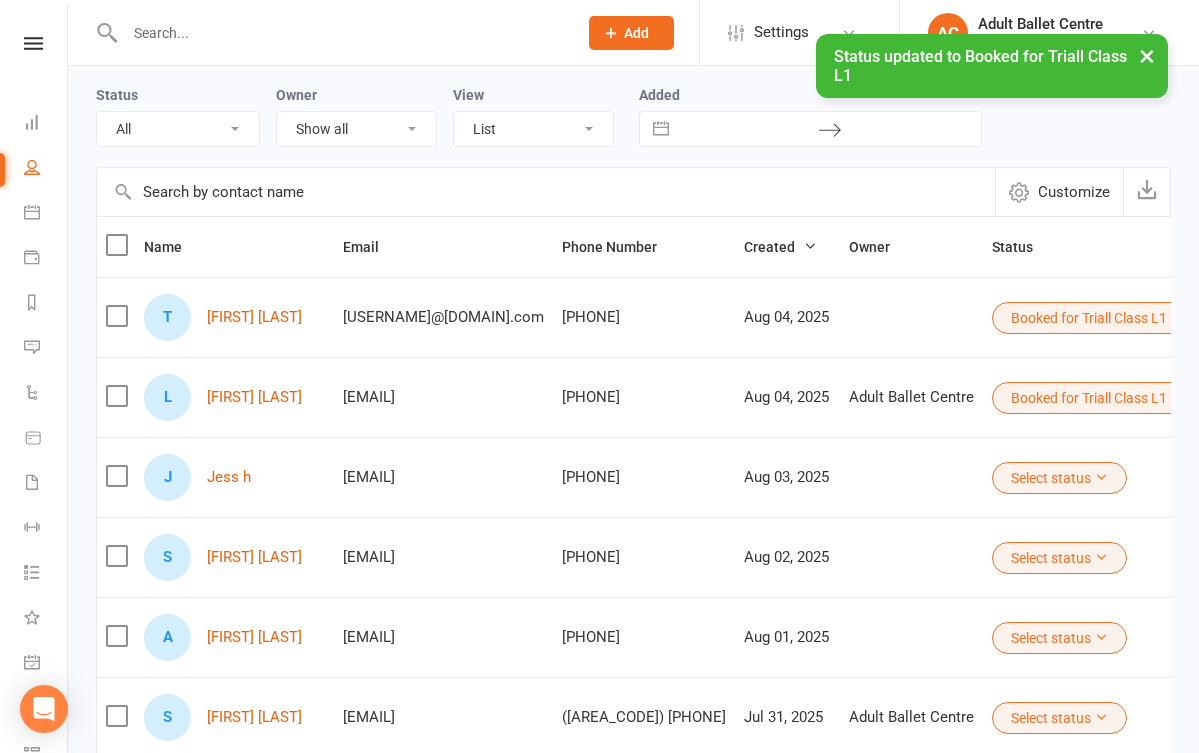 click on "Select status" at bounding box center (1059, 478) 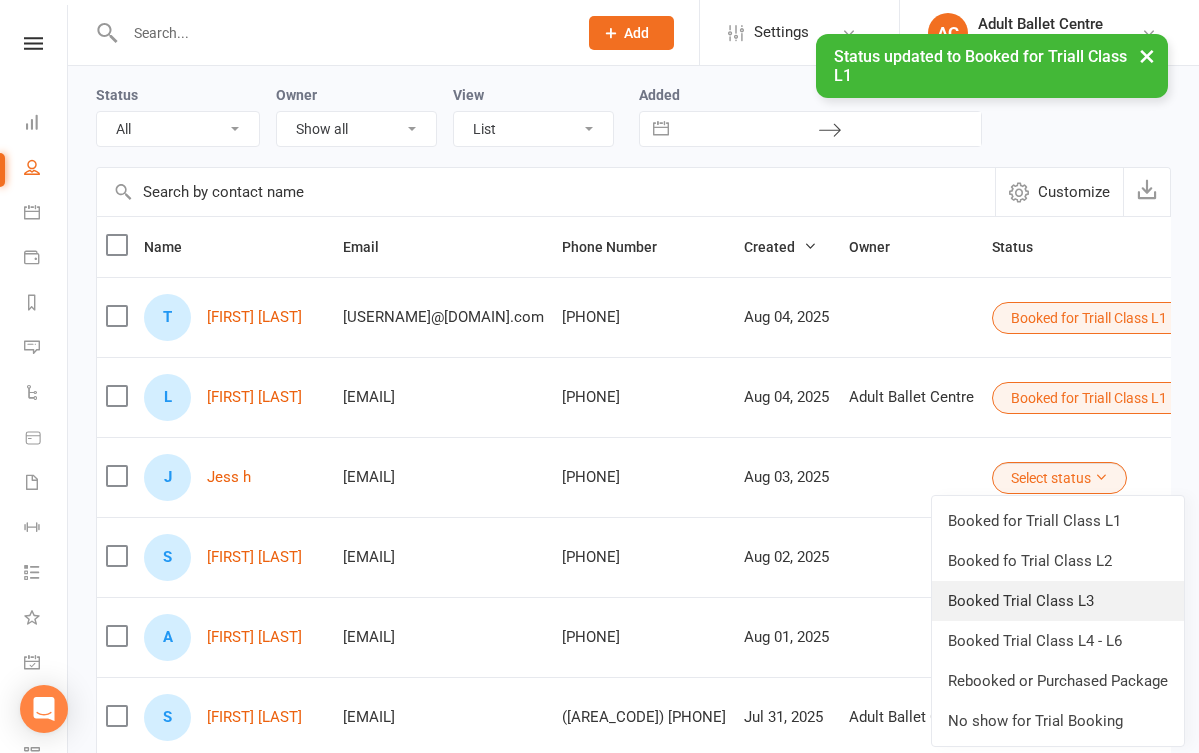 click on "Booked Trial Class L3" at bounding box center [1058, 601] 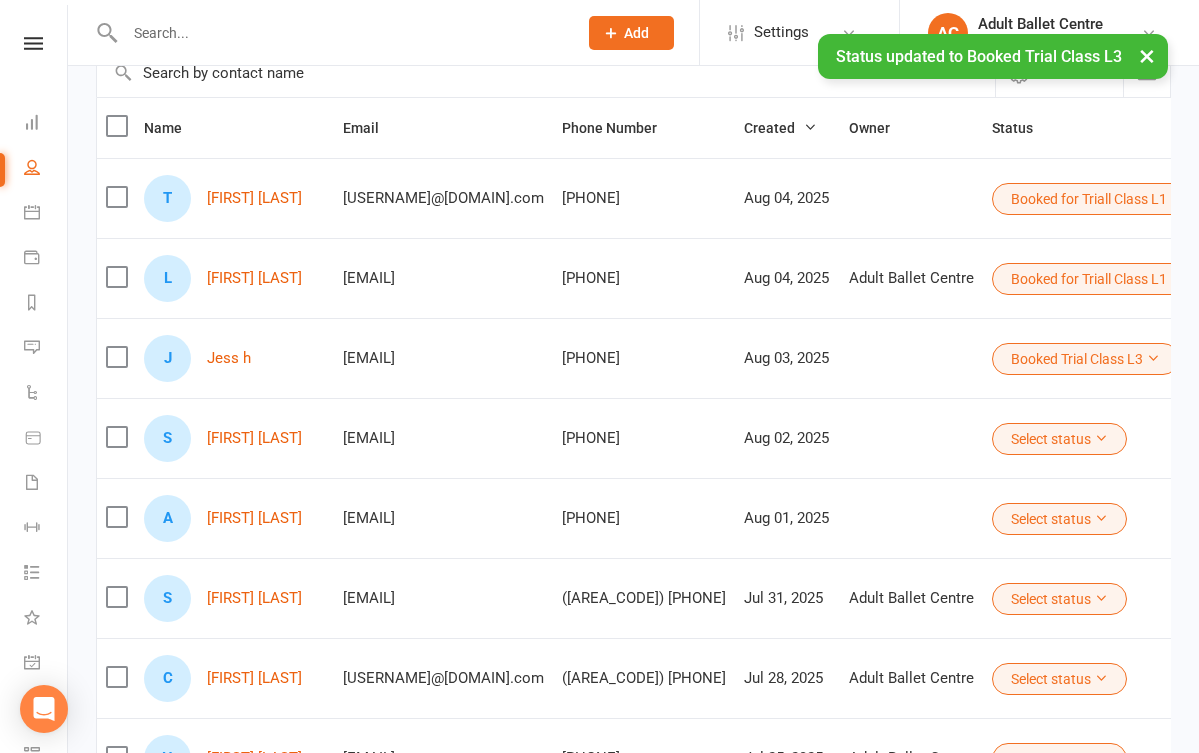 scroll, scrollTop: 227, scrollLeft: 0, axis: vertical 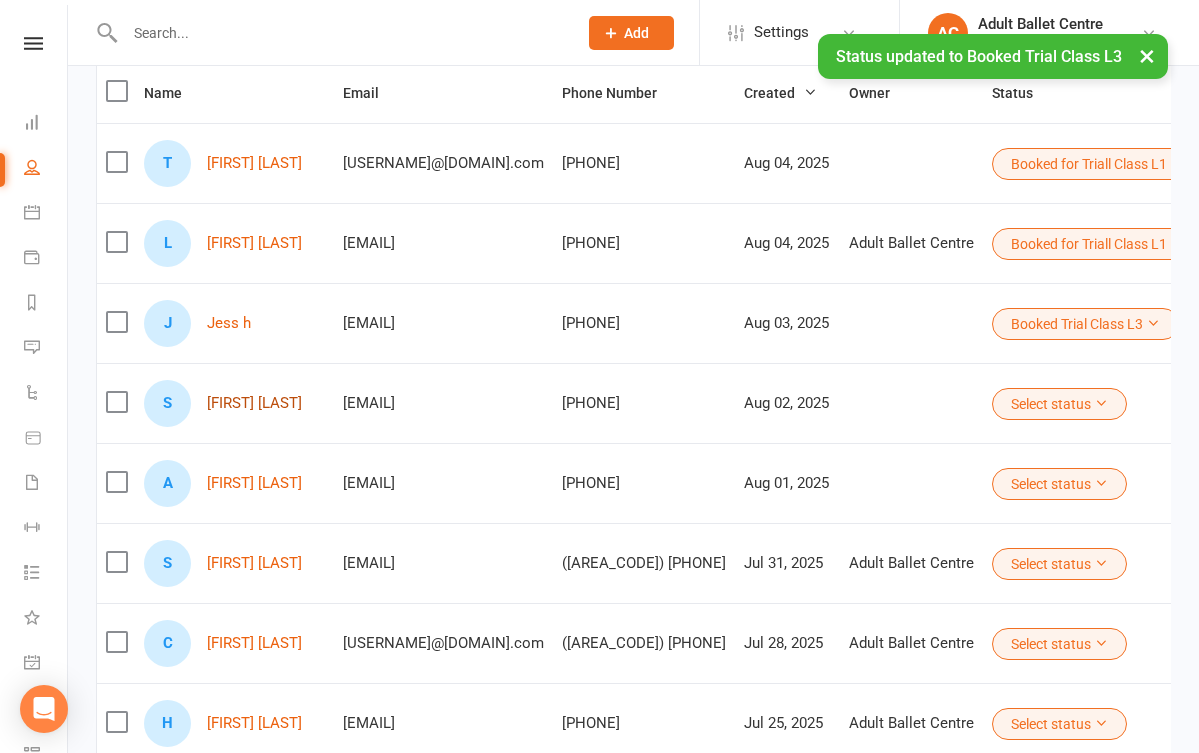 click on "[FIRST] [LAST]" at bounding box center (254, 403) 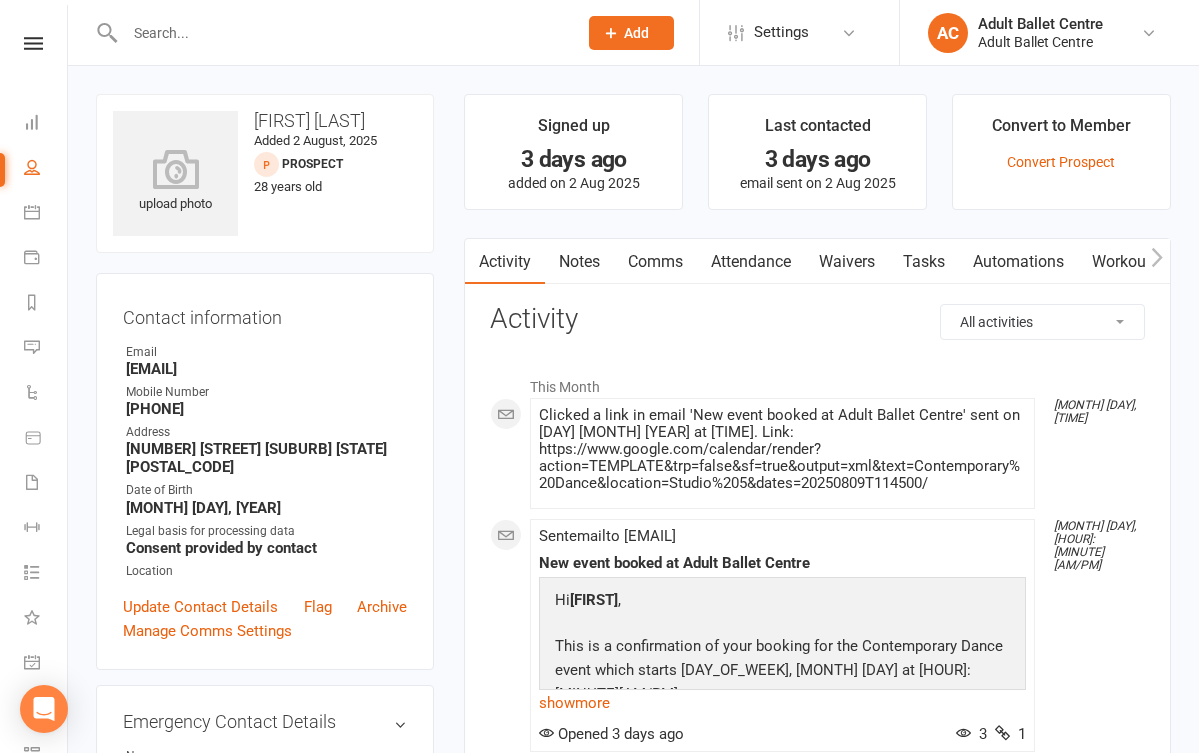 scroll, scrollTop: 0, scrollLeft: 0, axis: both 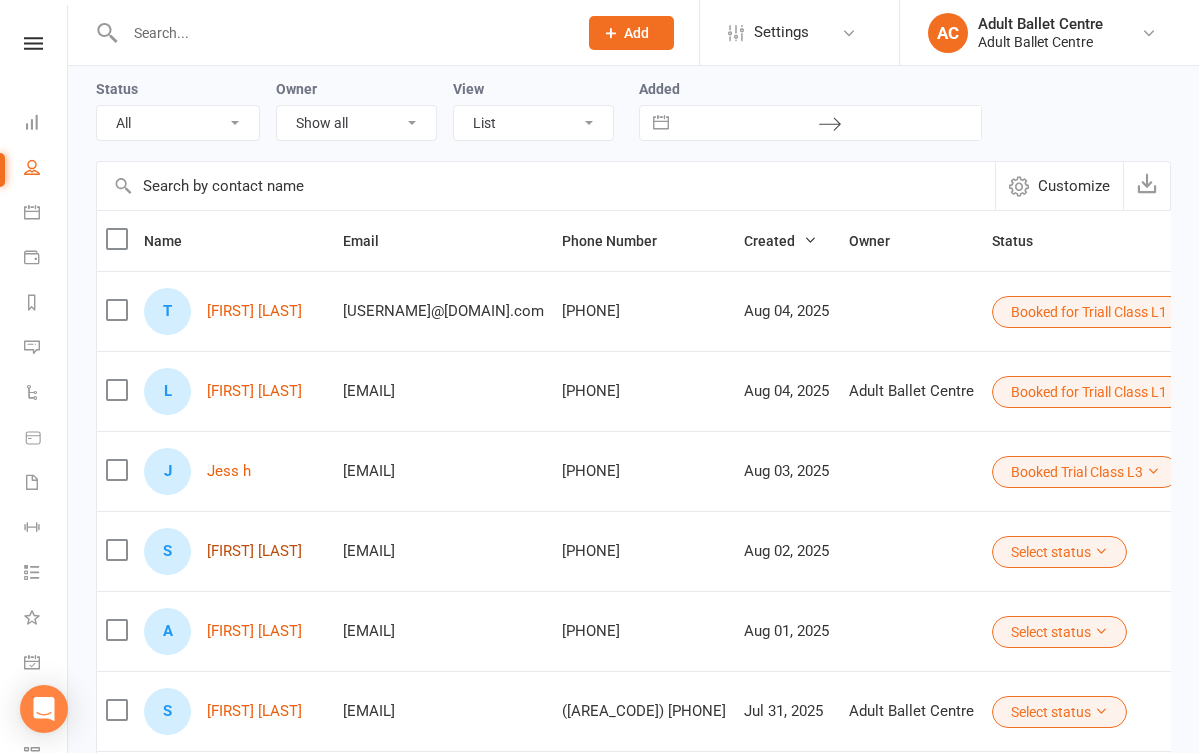 click on "[FIRST] [LAST]" at bounding box center [254, 551] 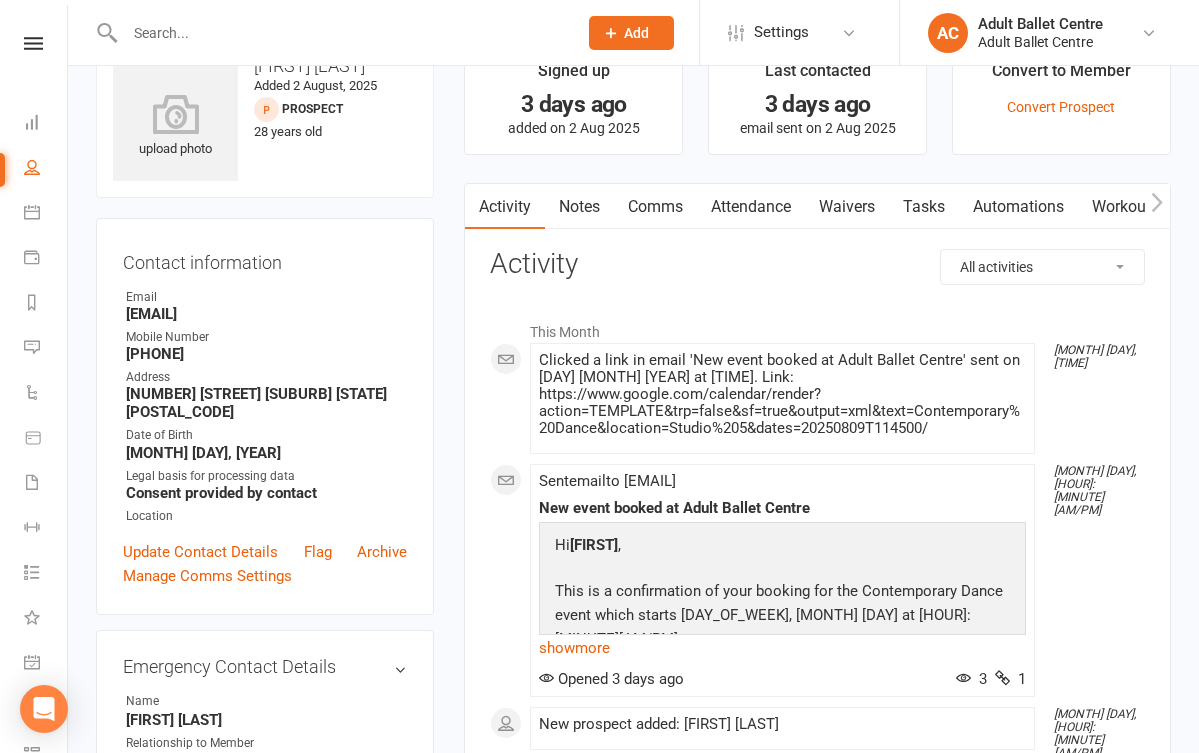 scroll, scrollTop: 78, scrollLeft: 0, axis: vertical 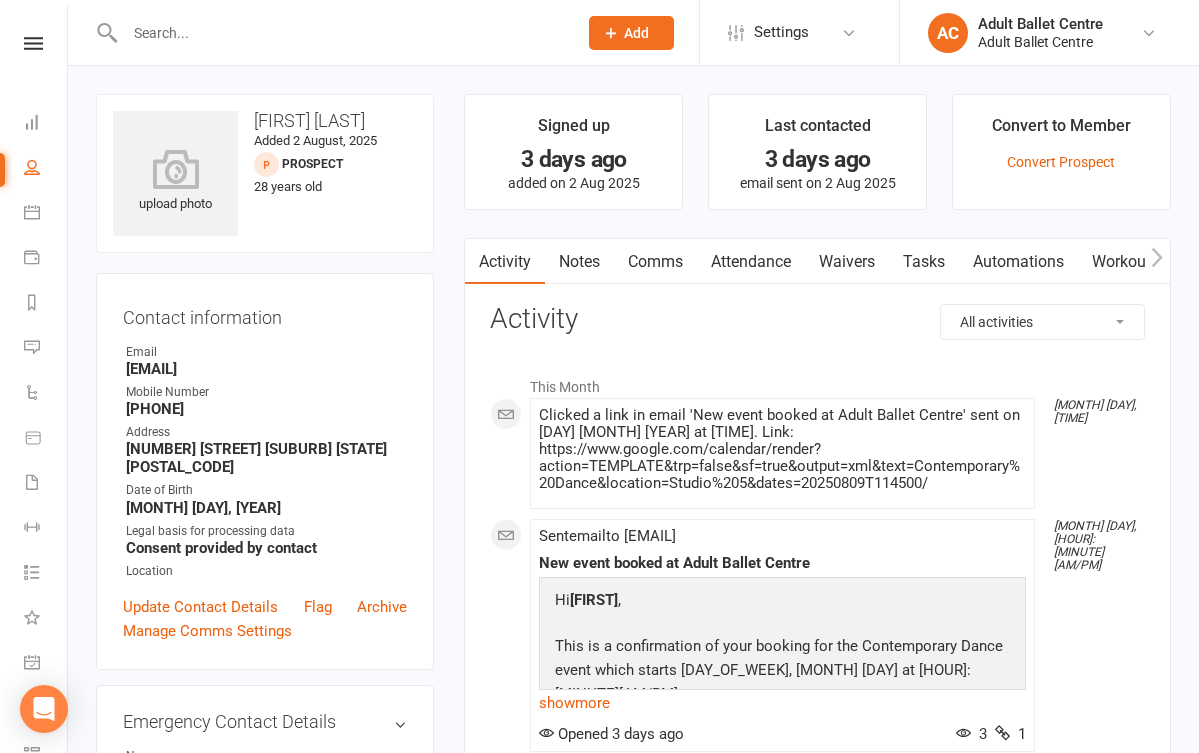 select on "100" 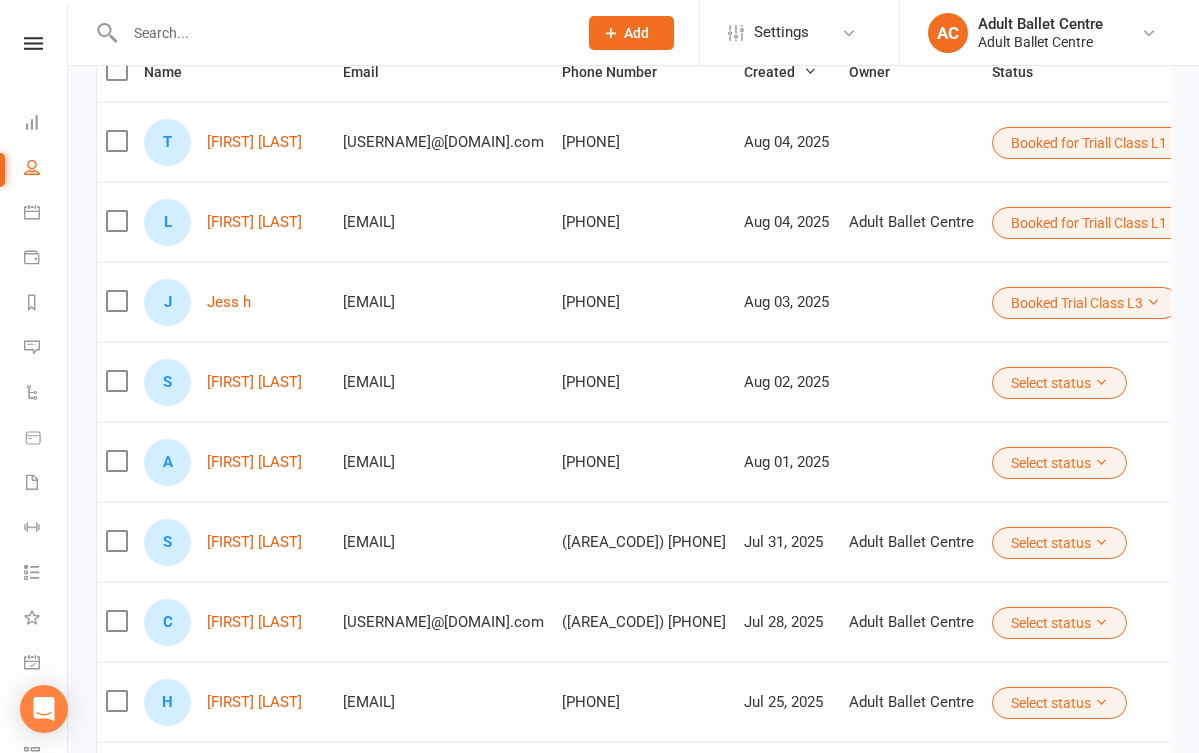 scroll, scrollTop: 311, scrollLeft: 0, axis: vertical 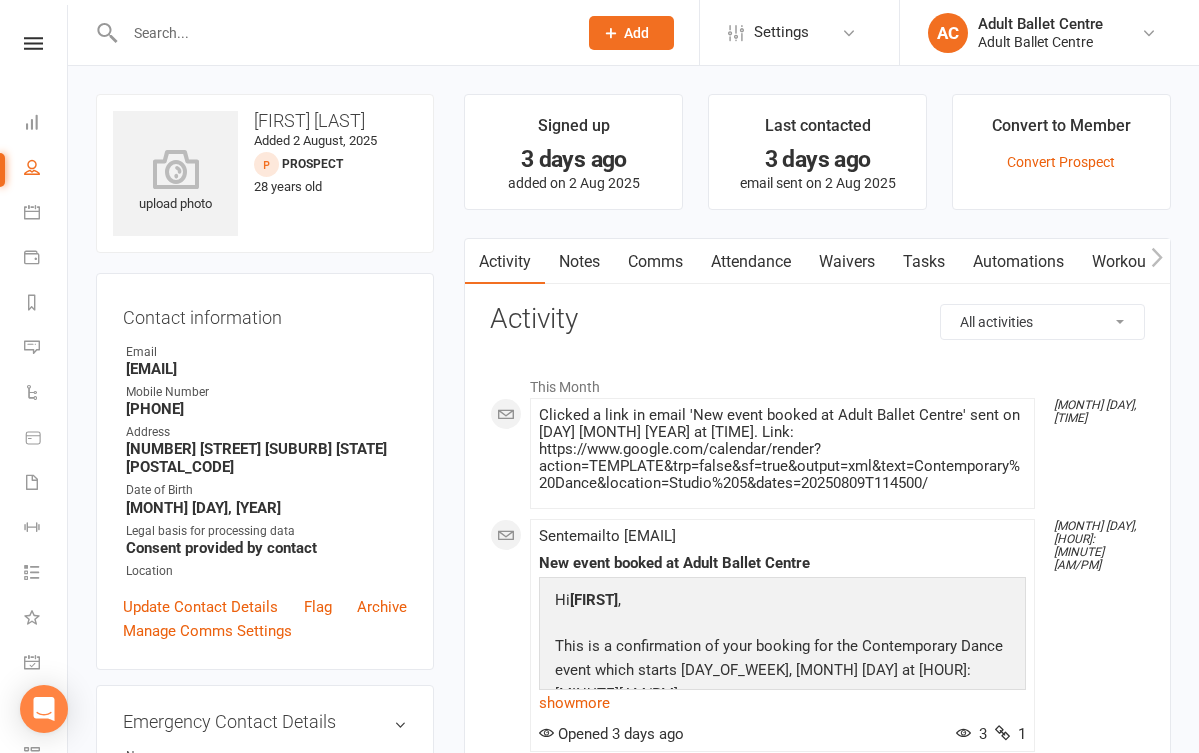 select on "100" 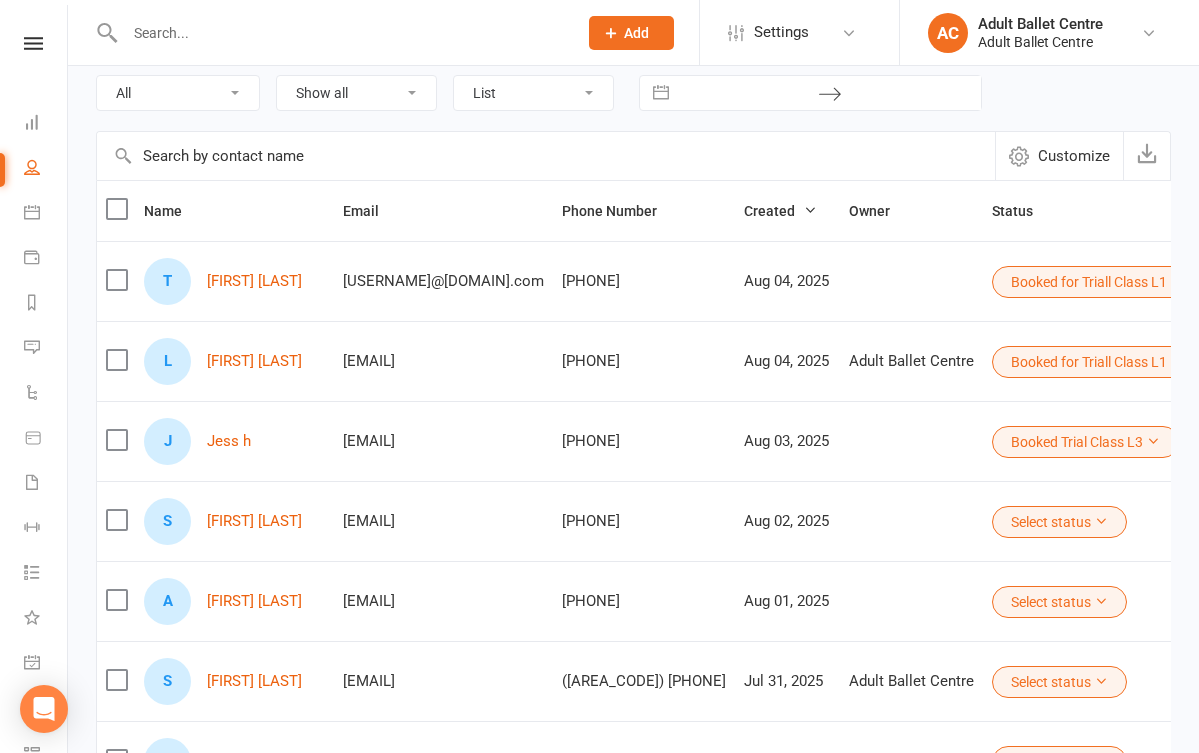 scroll, scrollTop: 139, scrollLeft: 0, axis: vertical 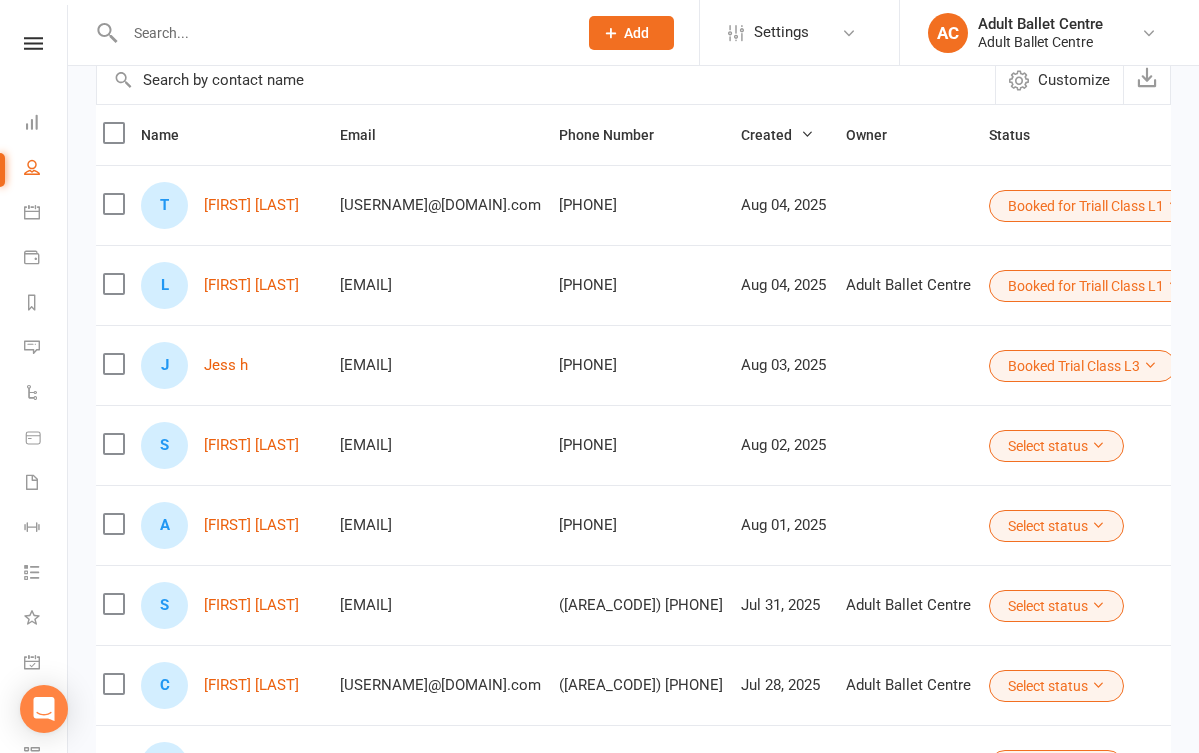 click on "Select status" at bounding box center [1056, 446] 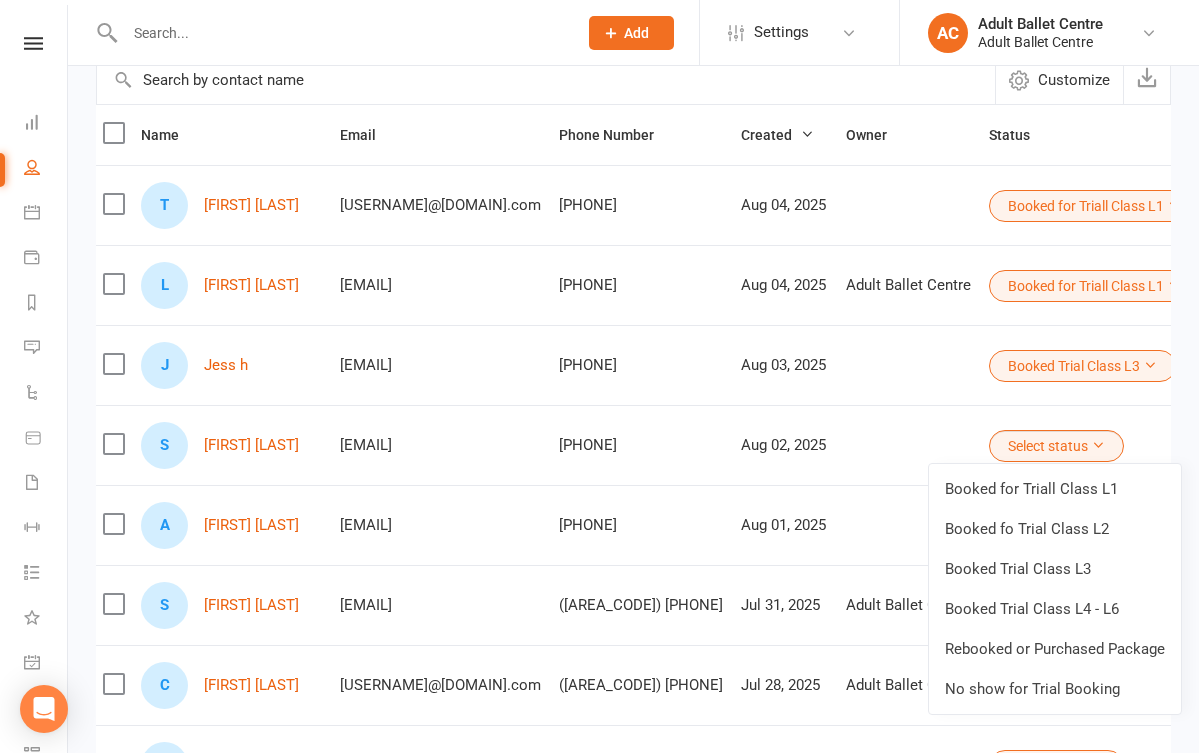 click at bounding box center (908, 365) 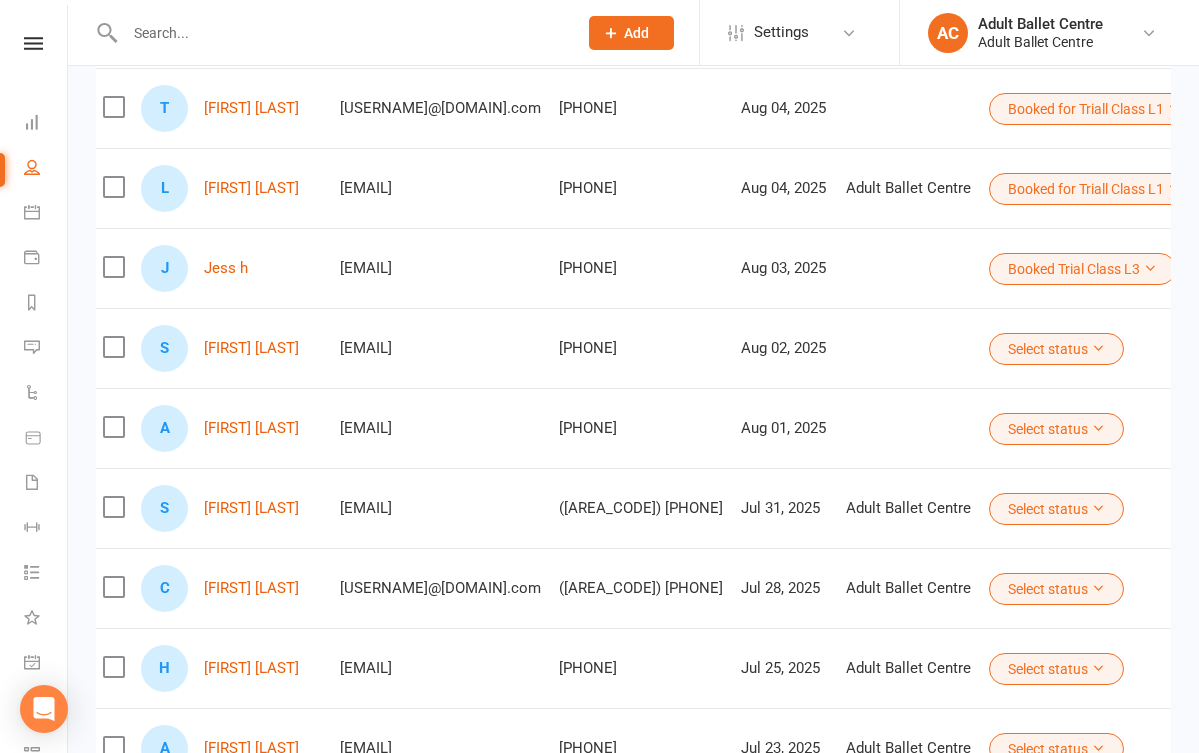 scroll, scrollTop: 302, scrollLeft: 0, axis: vertical 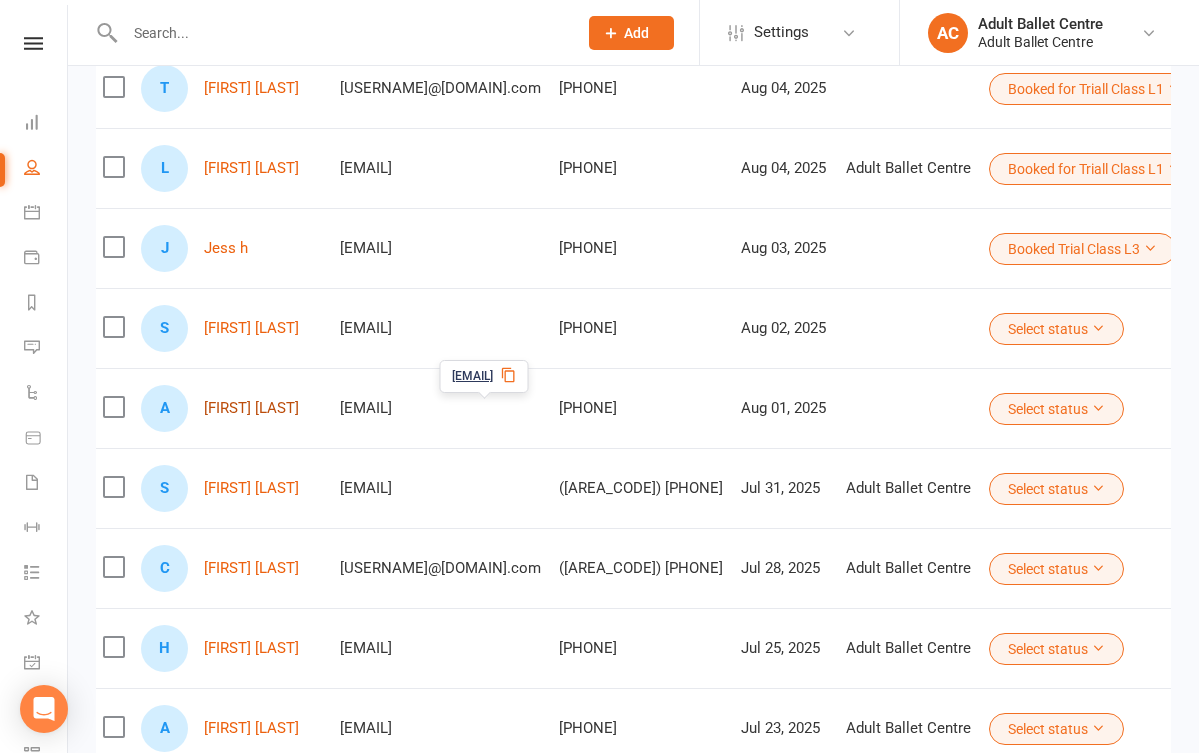 click on "[FIRST] [LAST]" at bounding box center (251, 408) 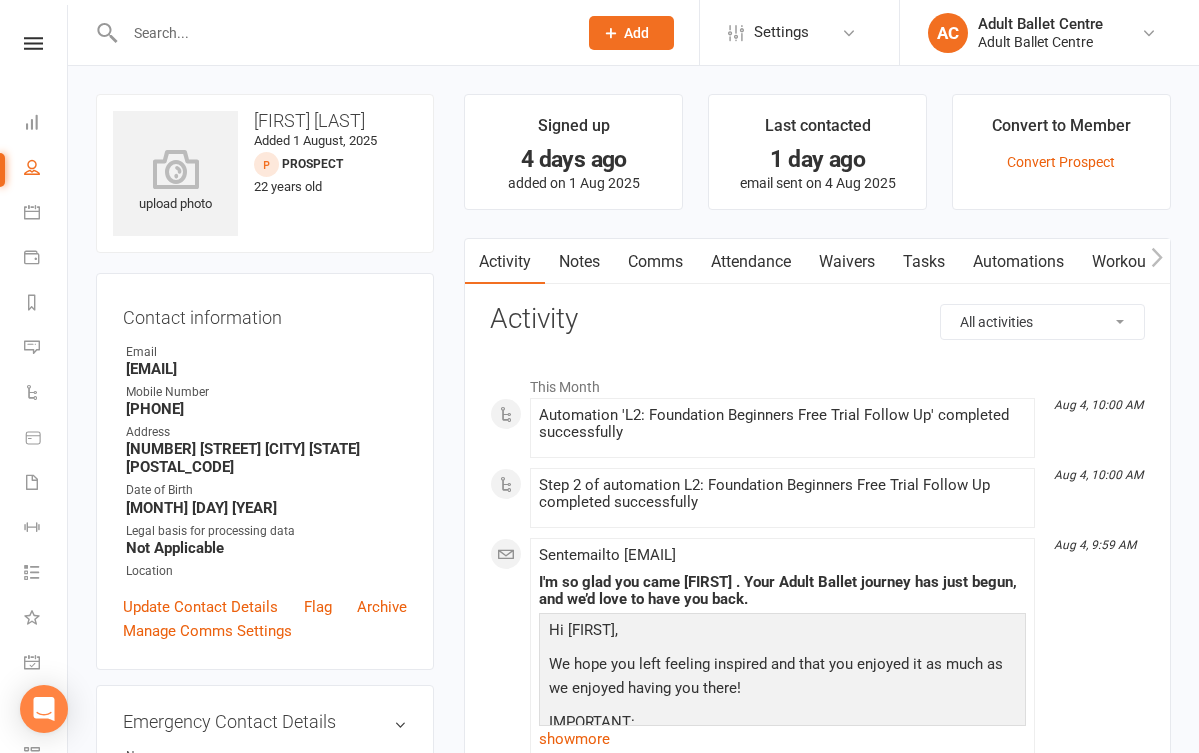 scroll, scrollTop: 0, scrollLeft: 0, axis: both 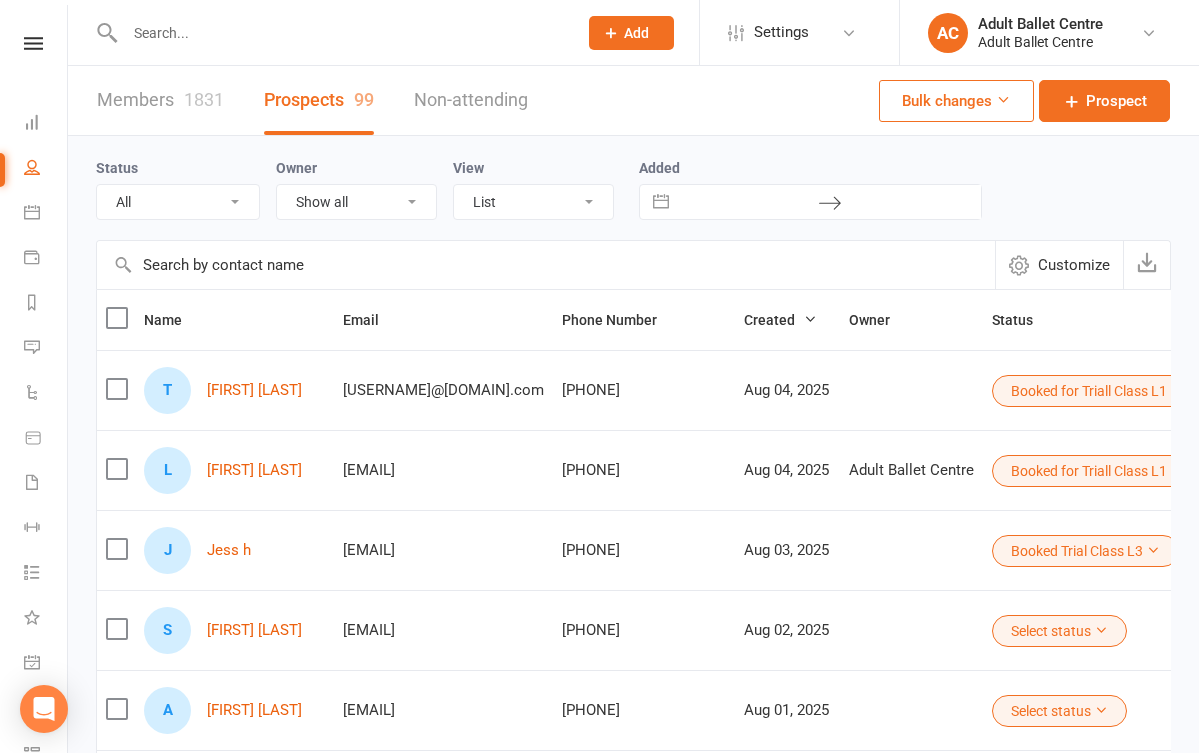 click on "Dashboard" at bounding box center [33, 124] 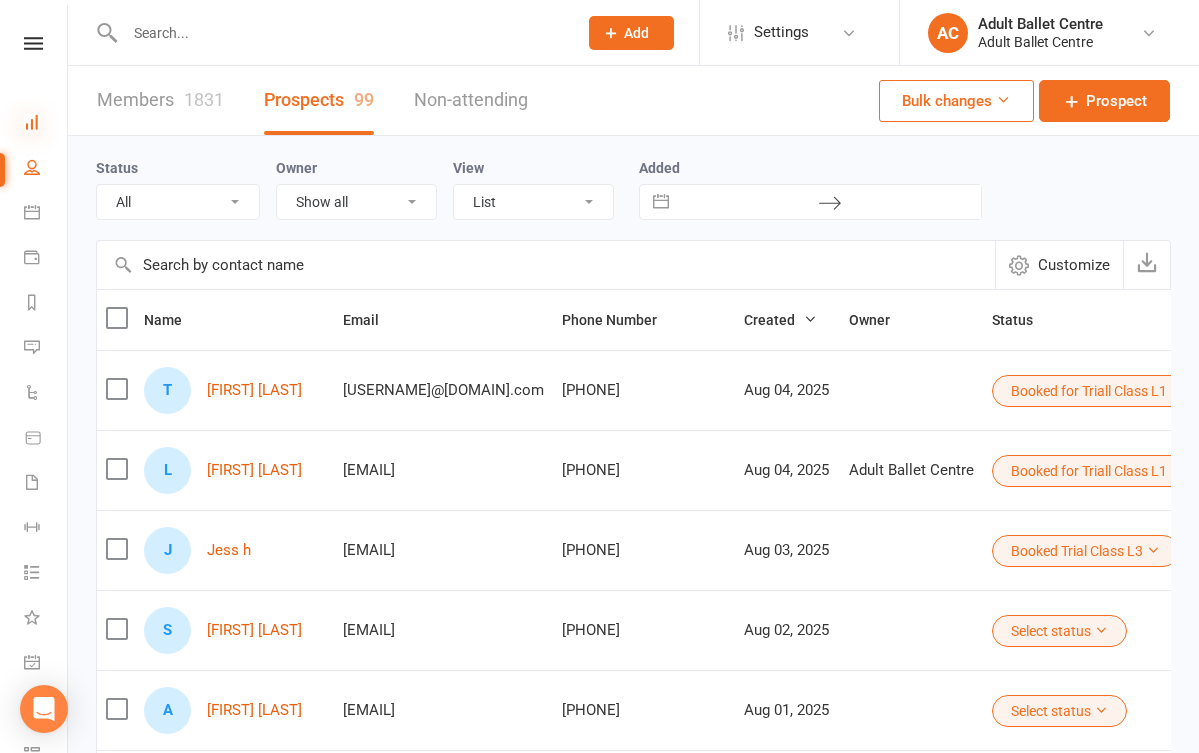 click at bounding box center [32, 122] 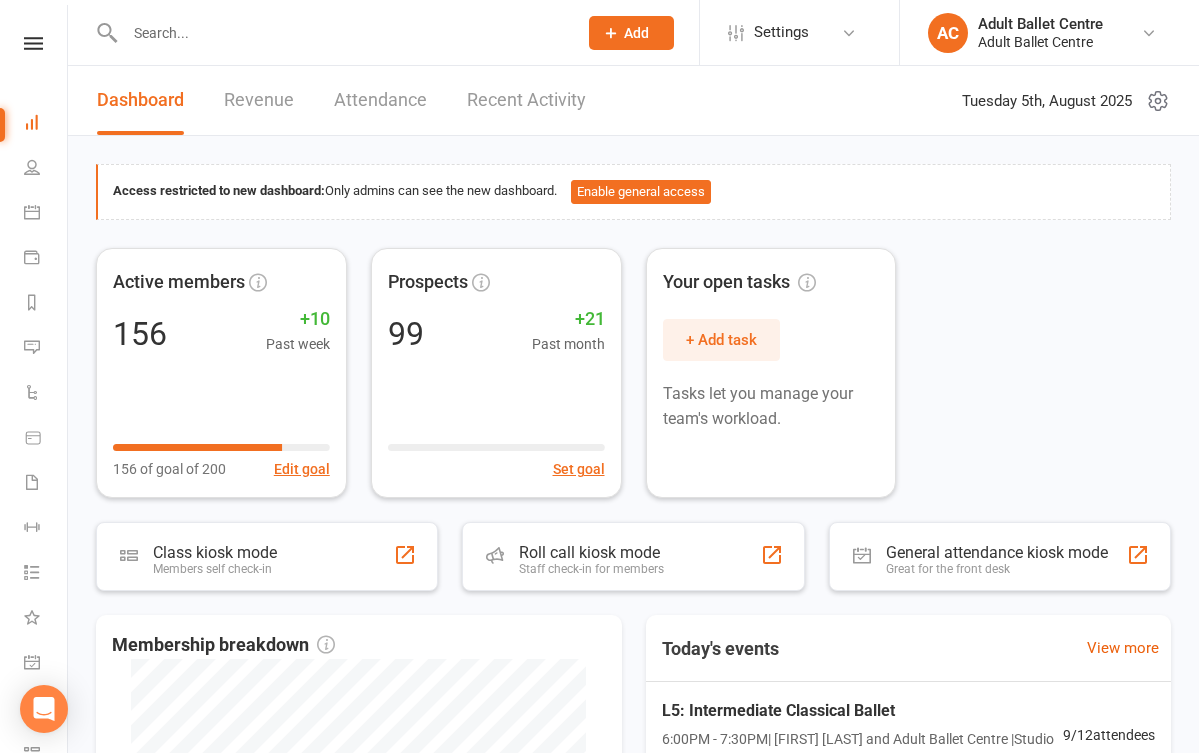click on "Recent Activity" at bounding box center (526, 100) 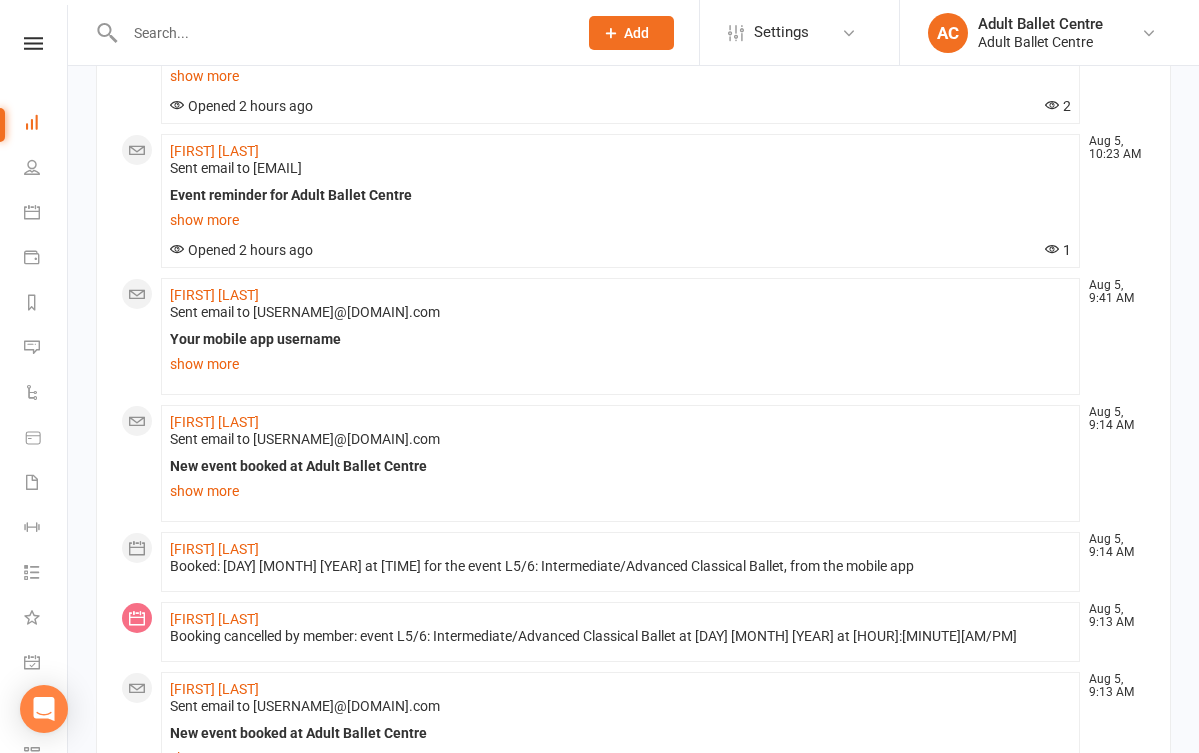 scroll, scrollTop: 1513, scrollLeft: 0, axis: vertical 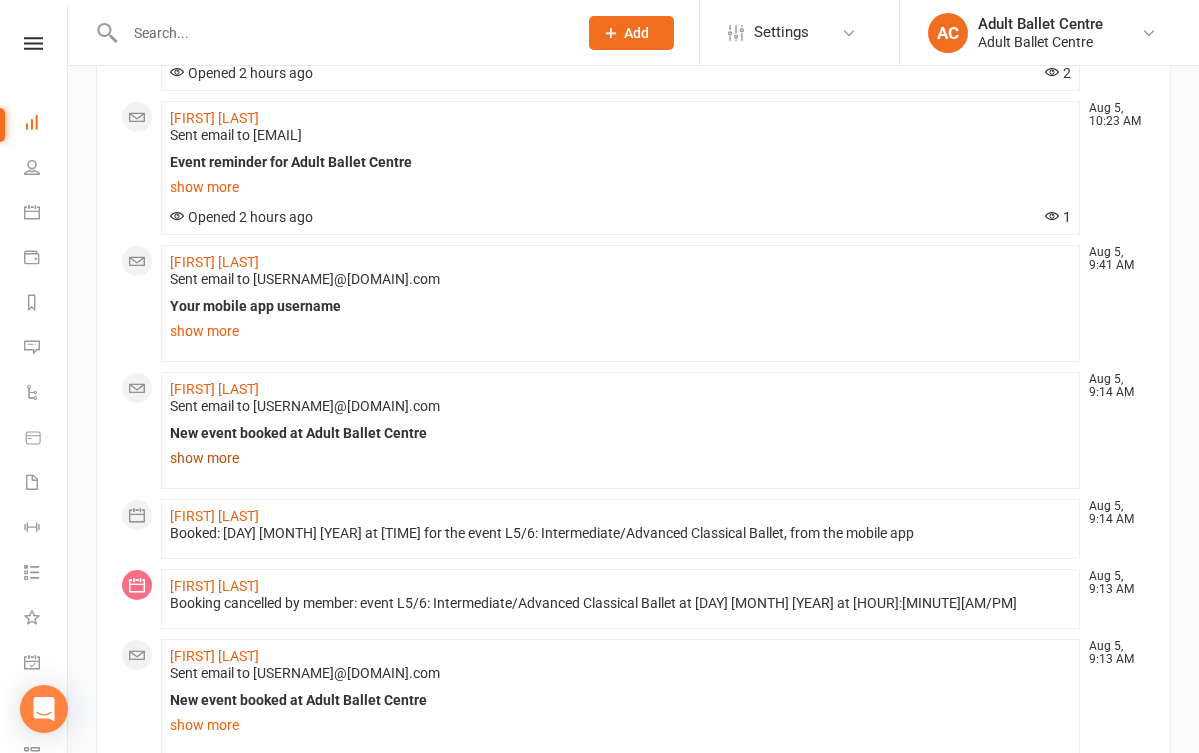 click on "show more" at bounding box center (620, 458) 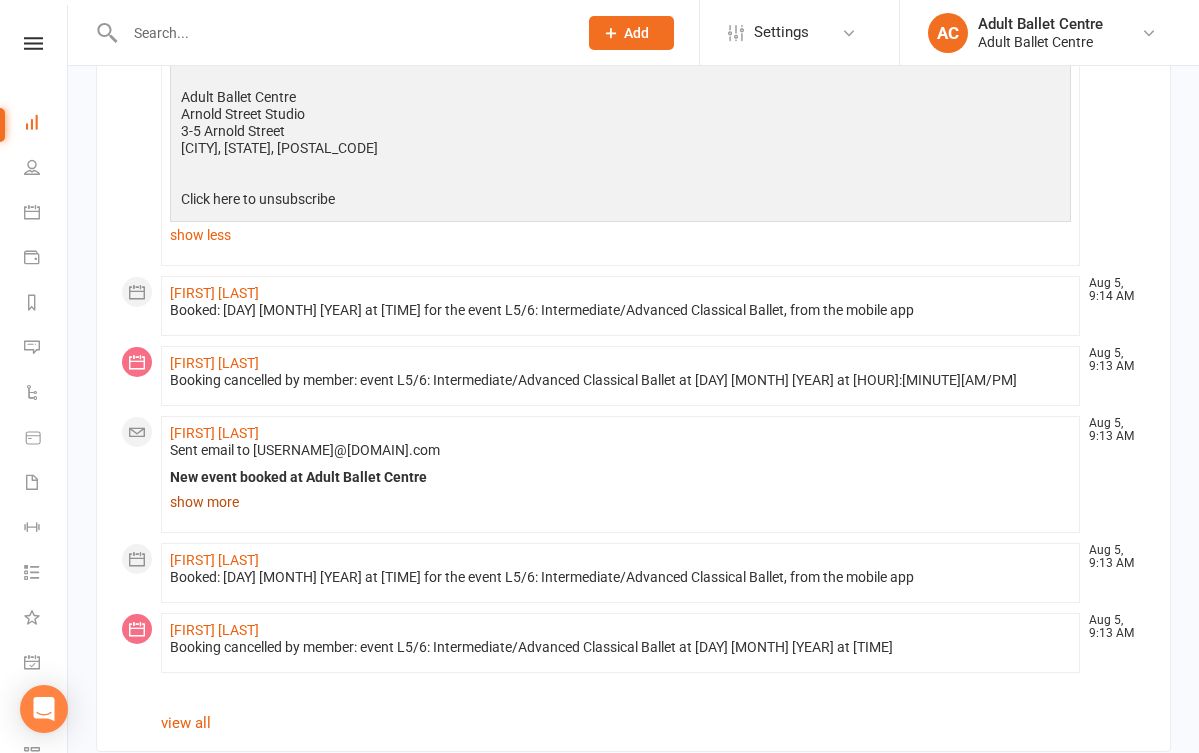 scroll, scrollTop: 2116, scrollLeft: 0, axis: vertical 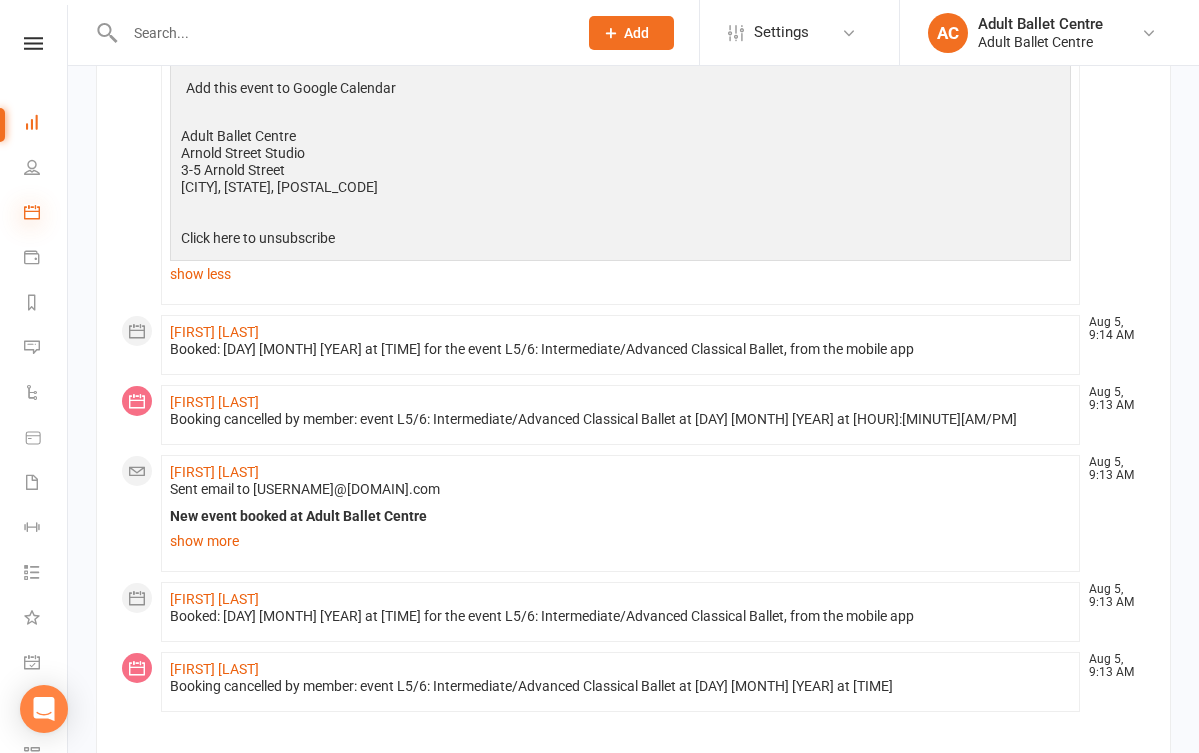 click at bounding box center (32, 212) 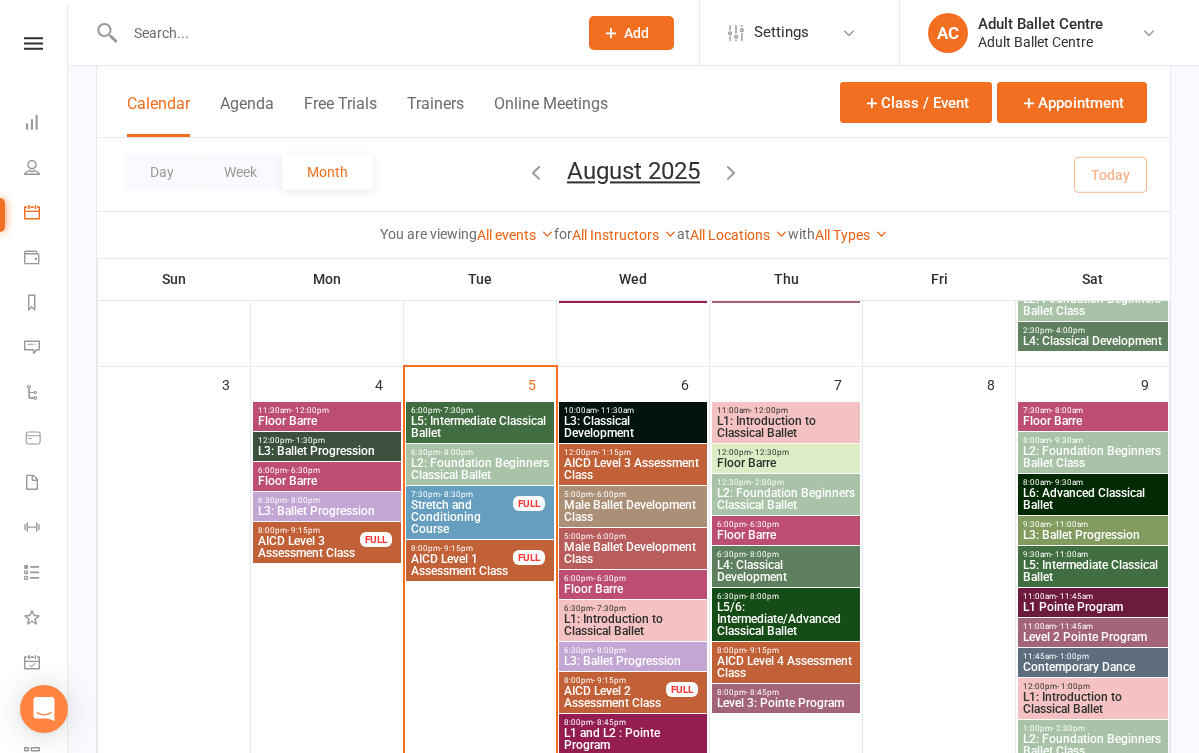 scroll, scrollTop: 500, scrollLeft: 0, axis: vertical 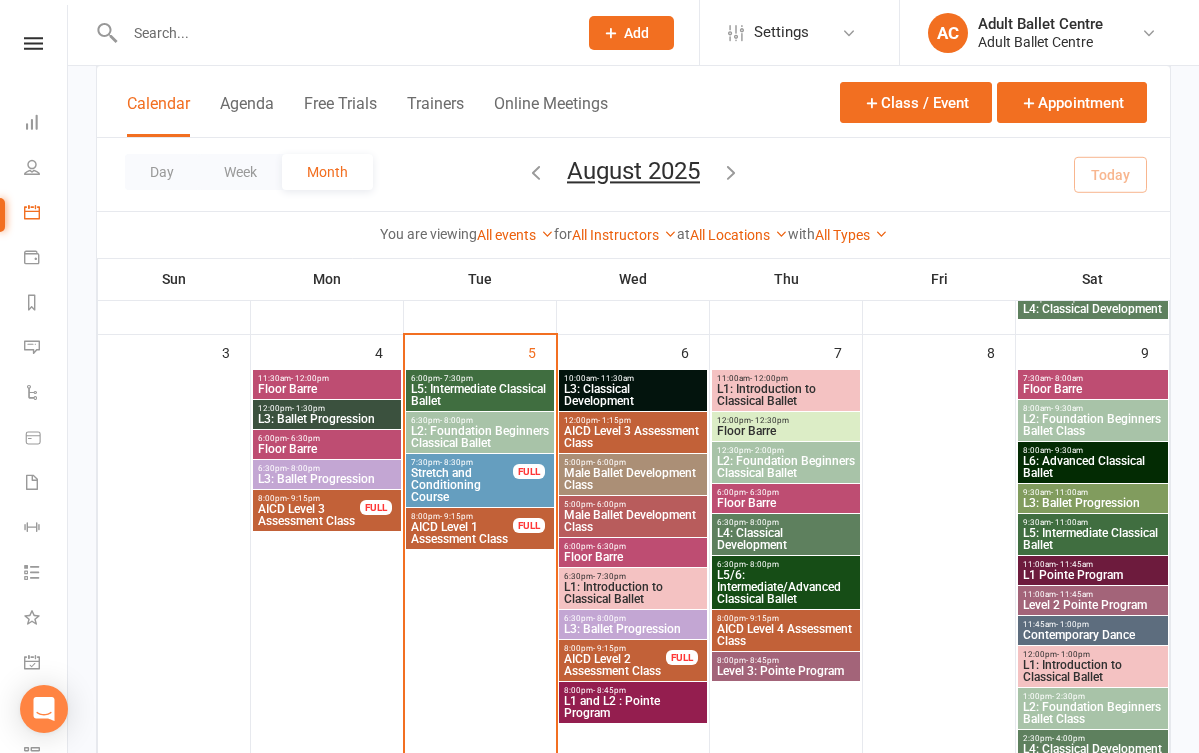 click on "- 8:45pm" at bounding box center (762, 660) 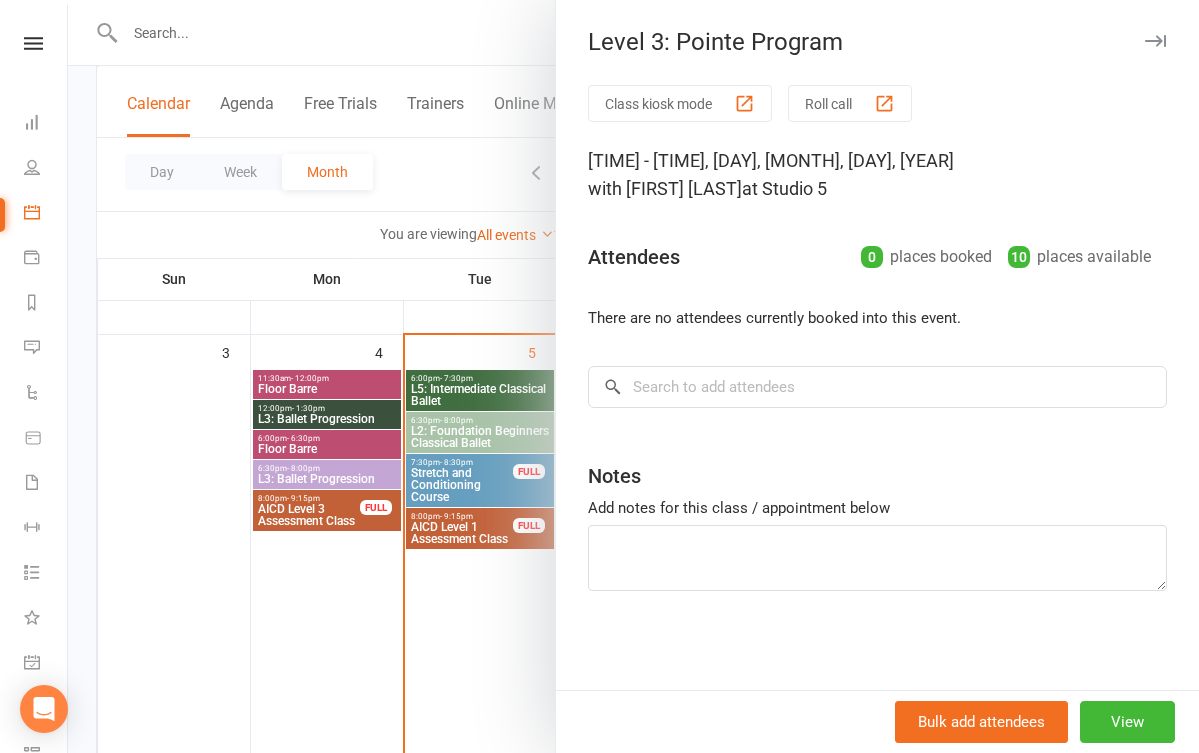 click at bounding box center [633, 376] 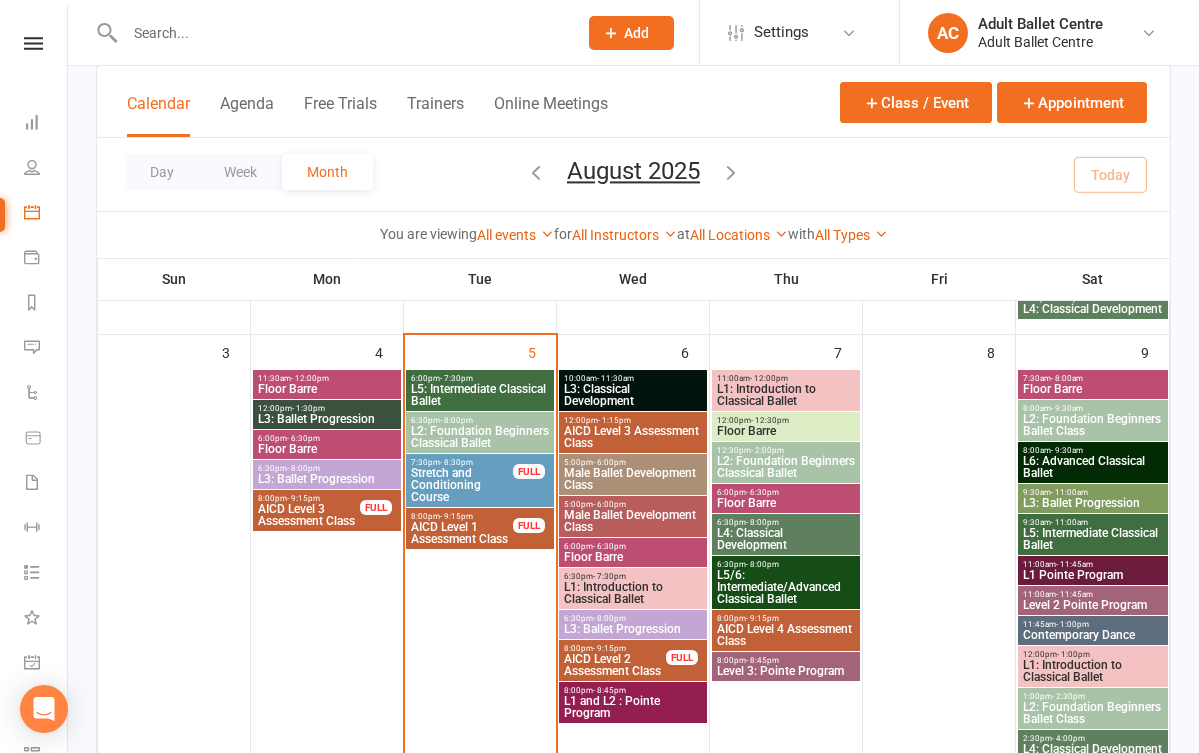 click on "L2: Foundation Beginners Classical Ballet" at bounding box center (480, 437) 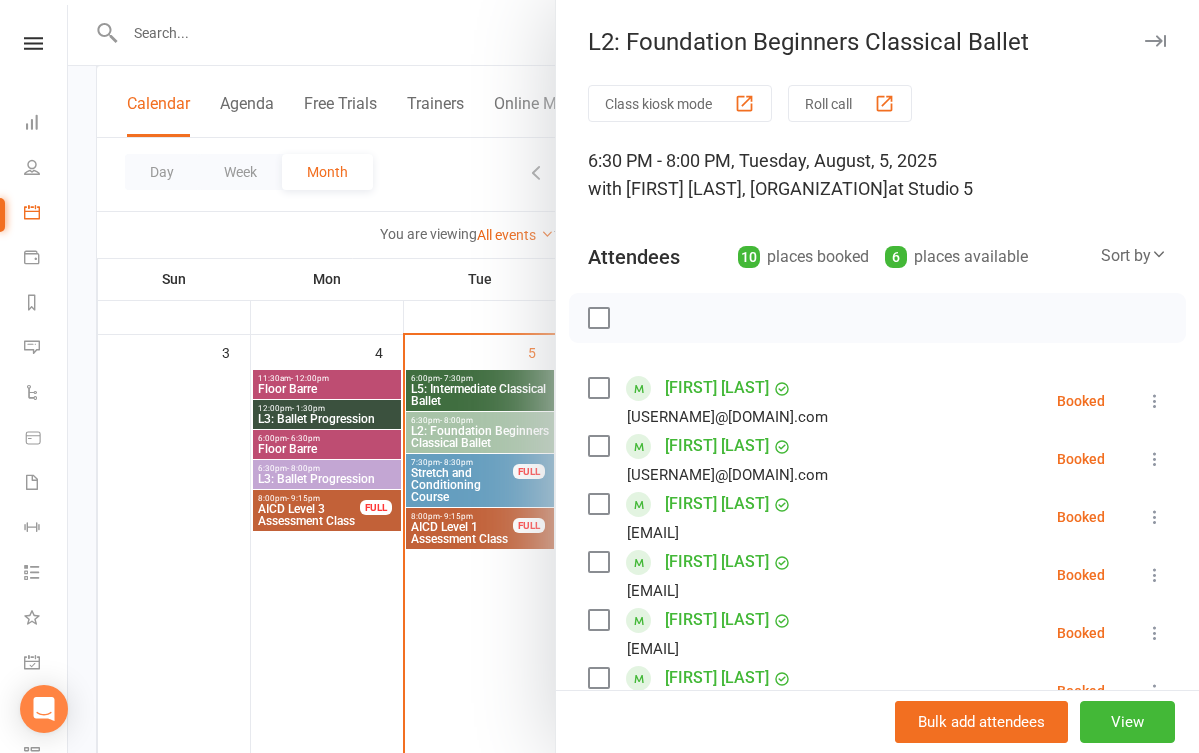 click at bounding box center (633, 376) 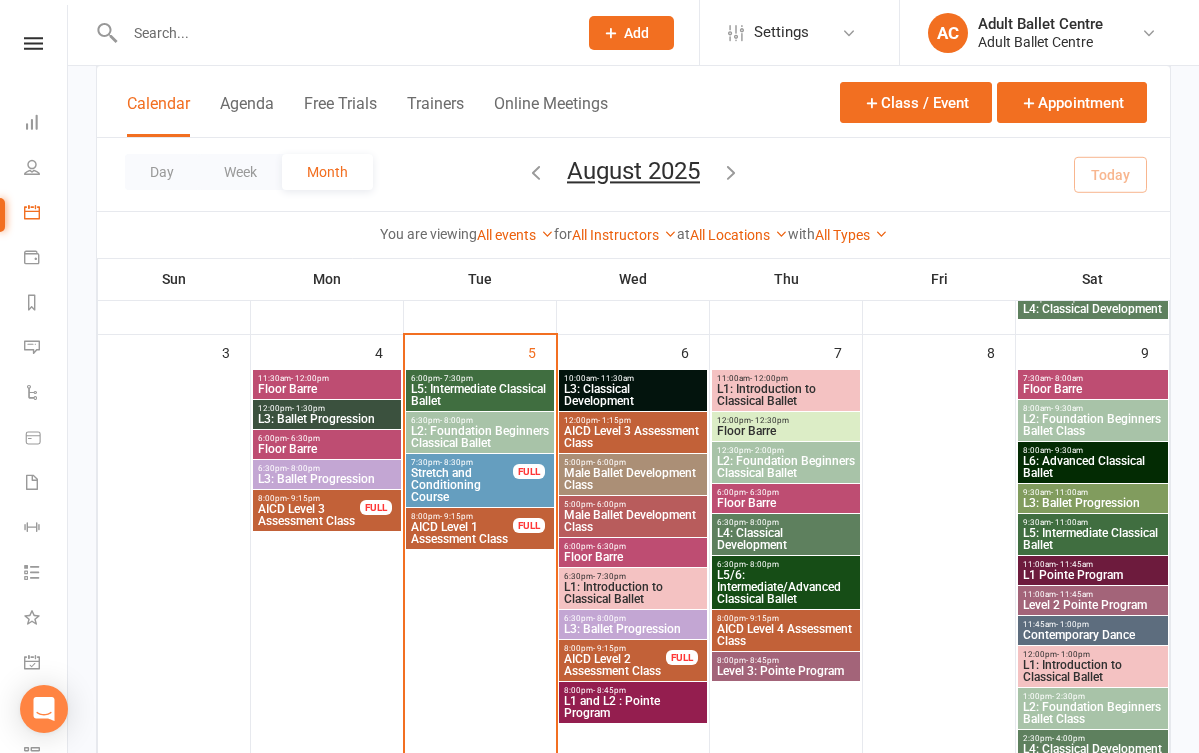 click on "L5: Intermediate Classical Ballet" at bounding box center (480, 395) 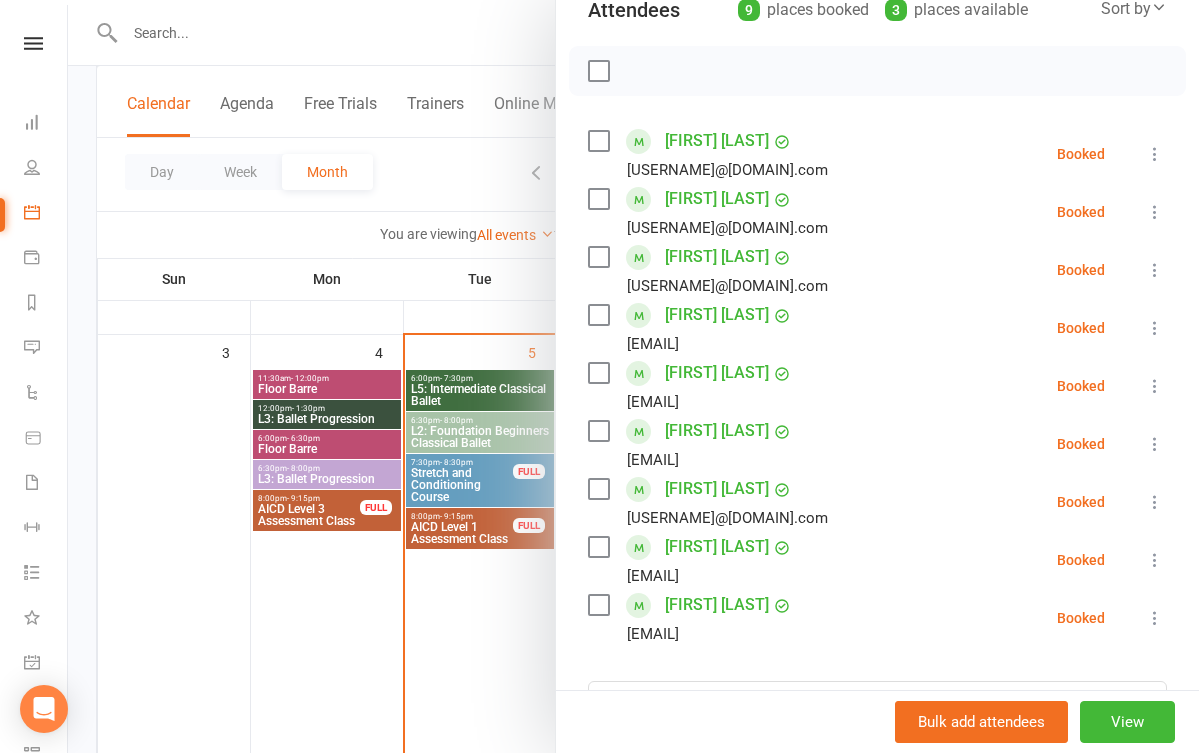 scroll, scrollTop: 278, scrollLeft: 0, axis: vertical 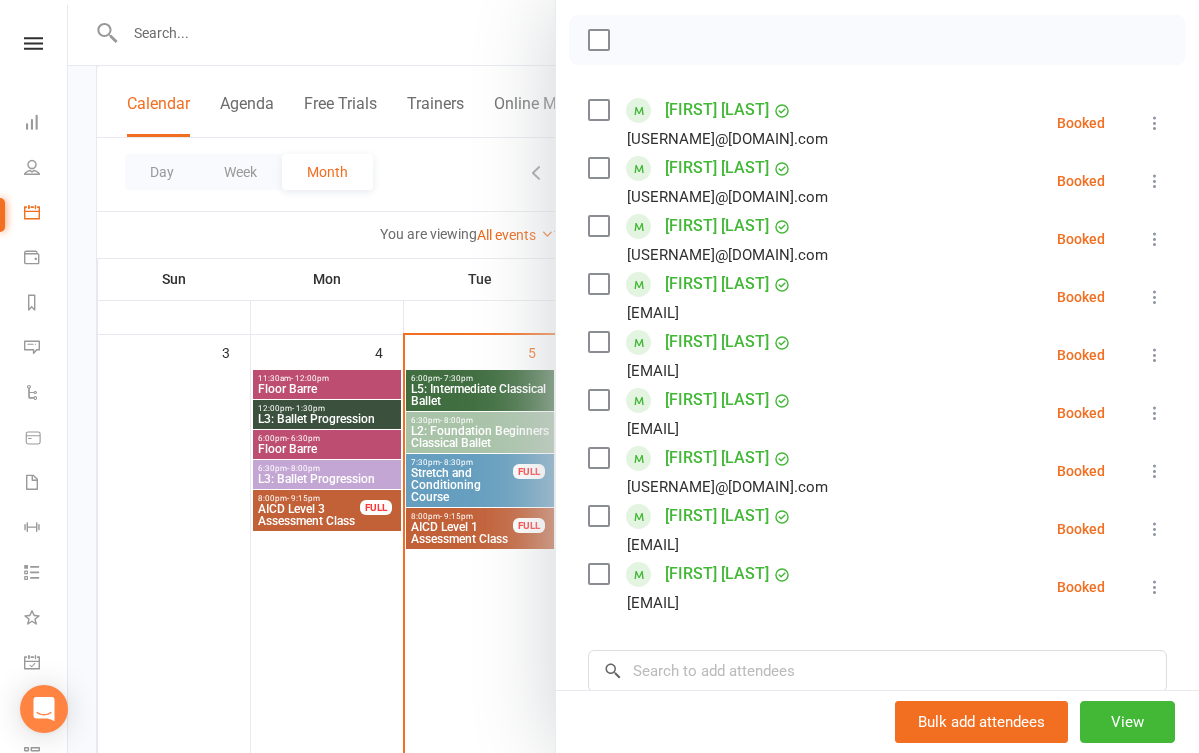 click at bounding box center [633, 376] 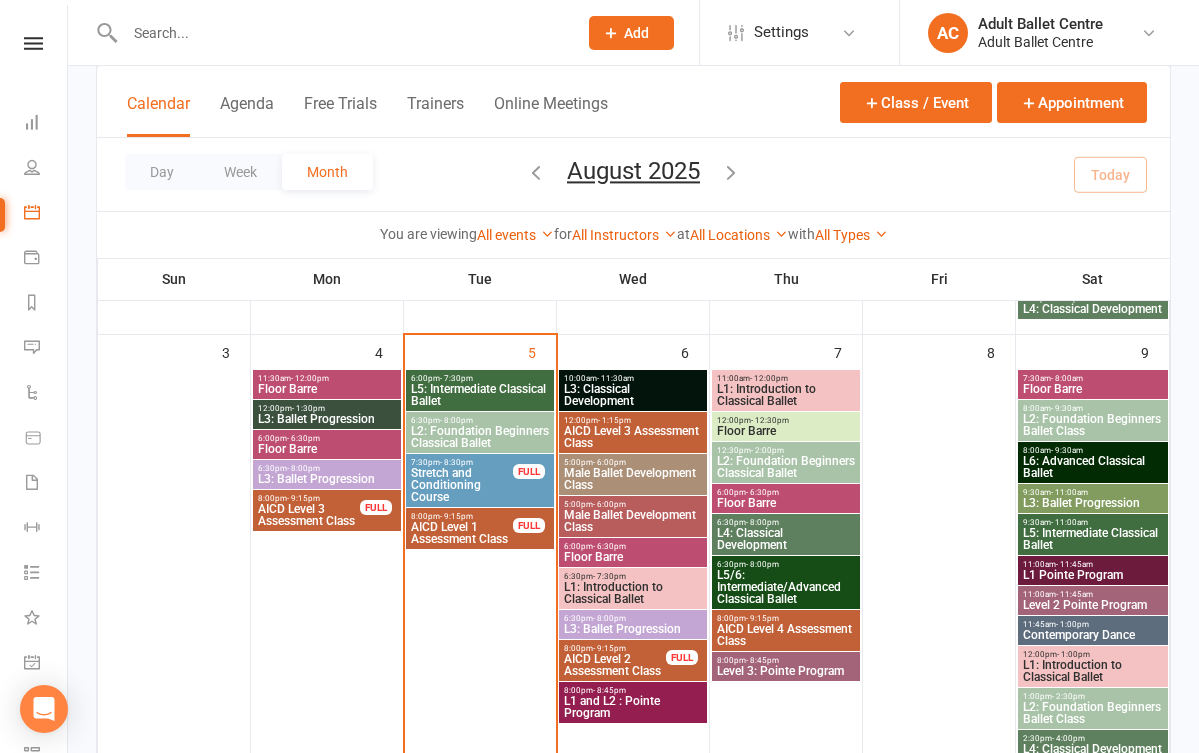 click on "Stretch and Conditioning Course" at bounding box center [462, 485] 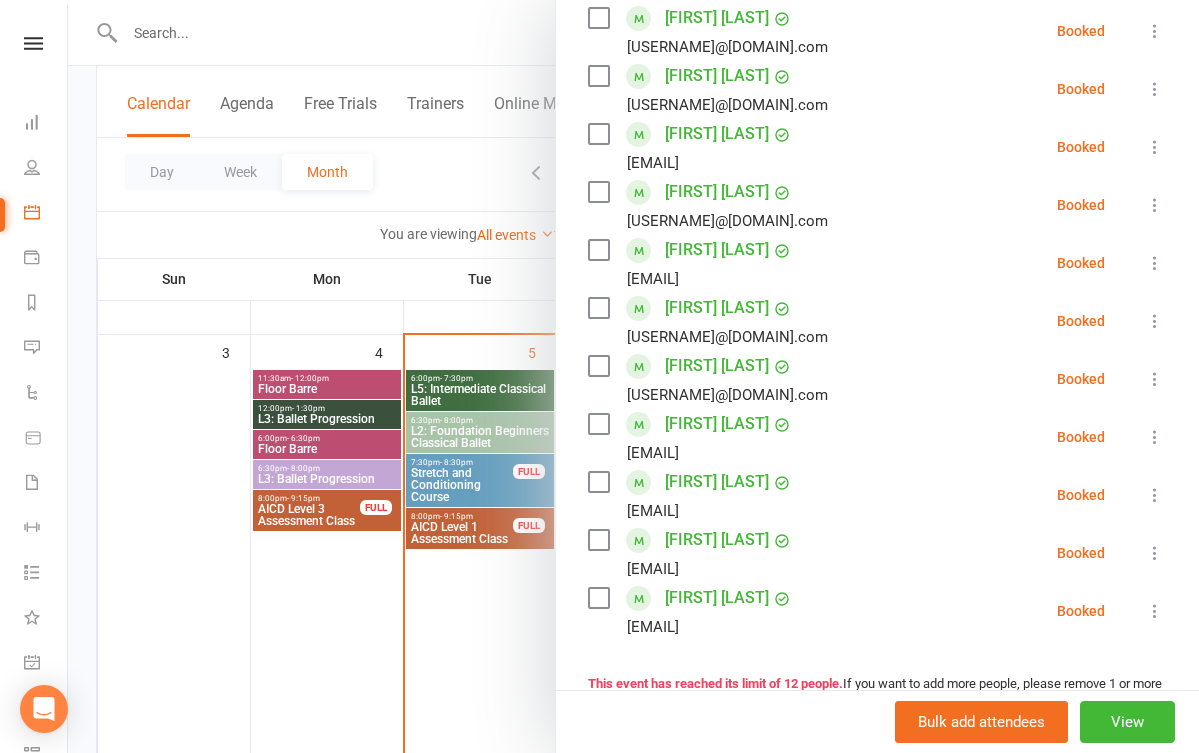scroll, scrollTop: 441, scrollLeft: 0, axis: vertical 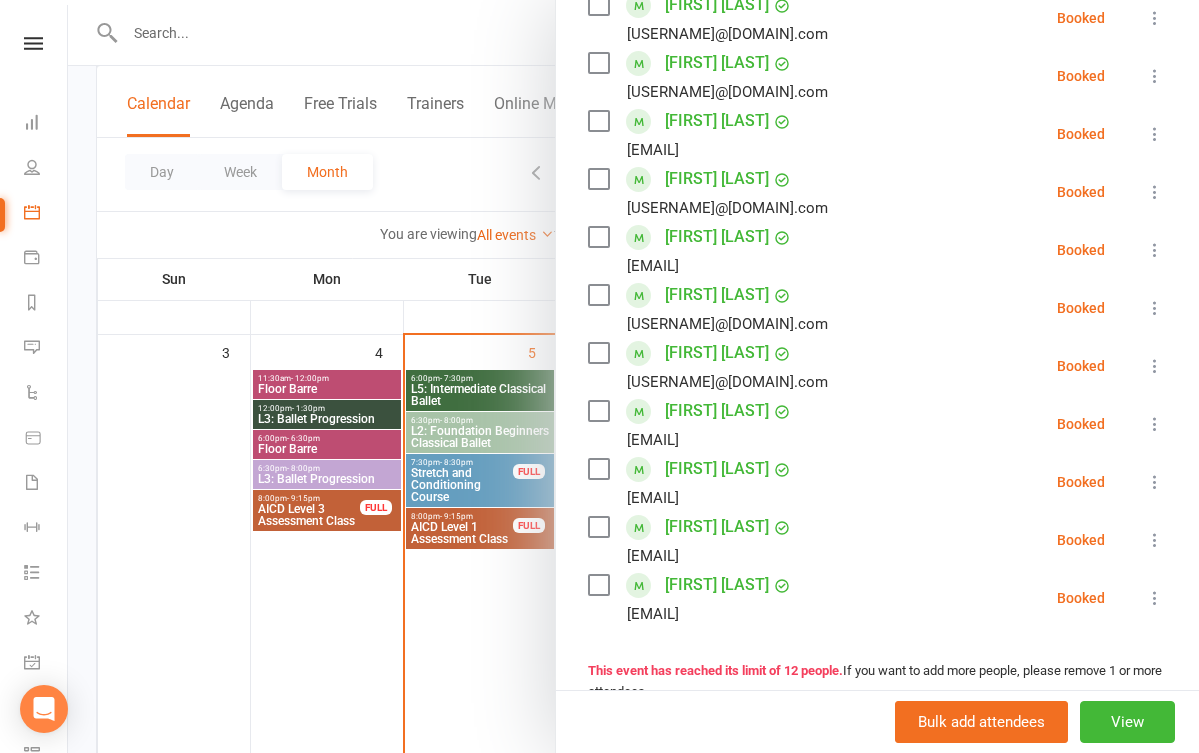 click at bounding box center (633, 376) 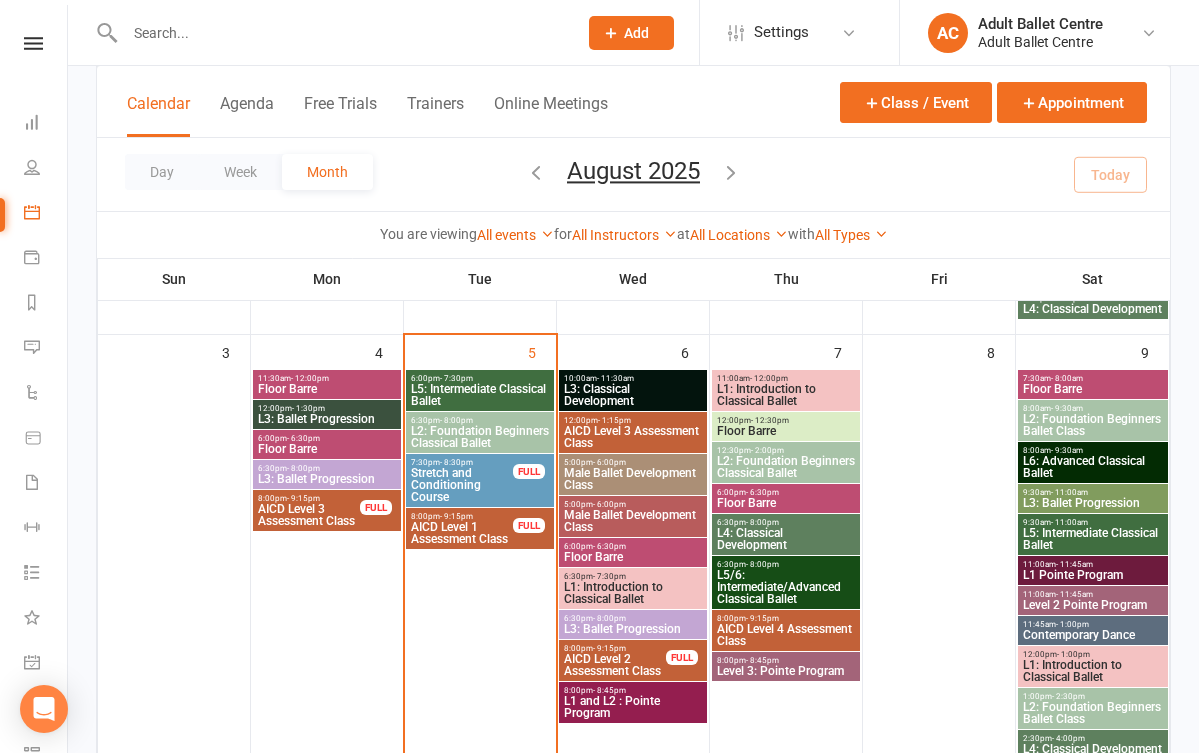click on "L3: Classical Development" at bounding box center (633, 395) 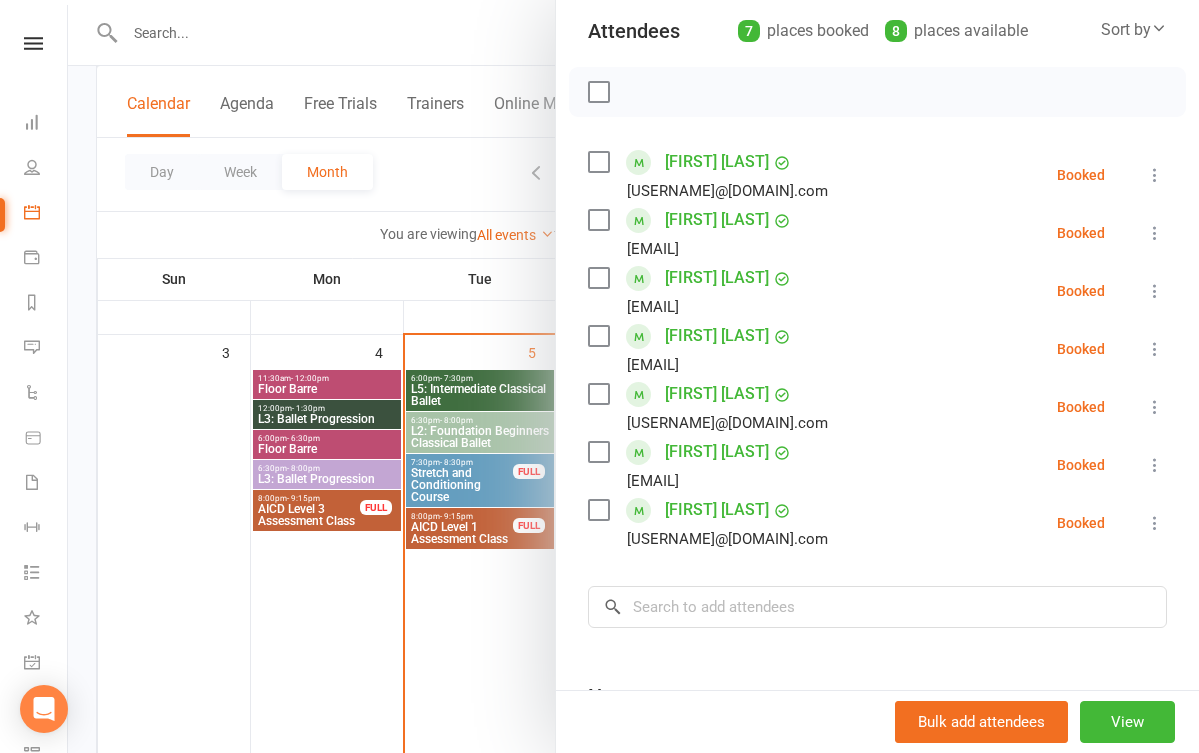 scroll, scrollTop: 222, scrollLeft: 0, axis: vertical 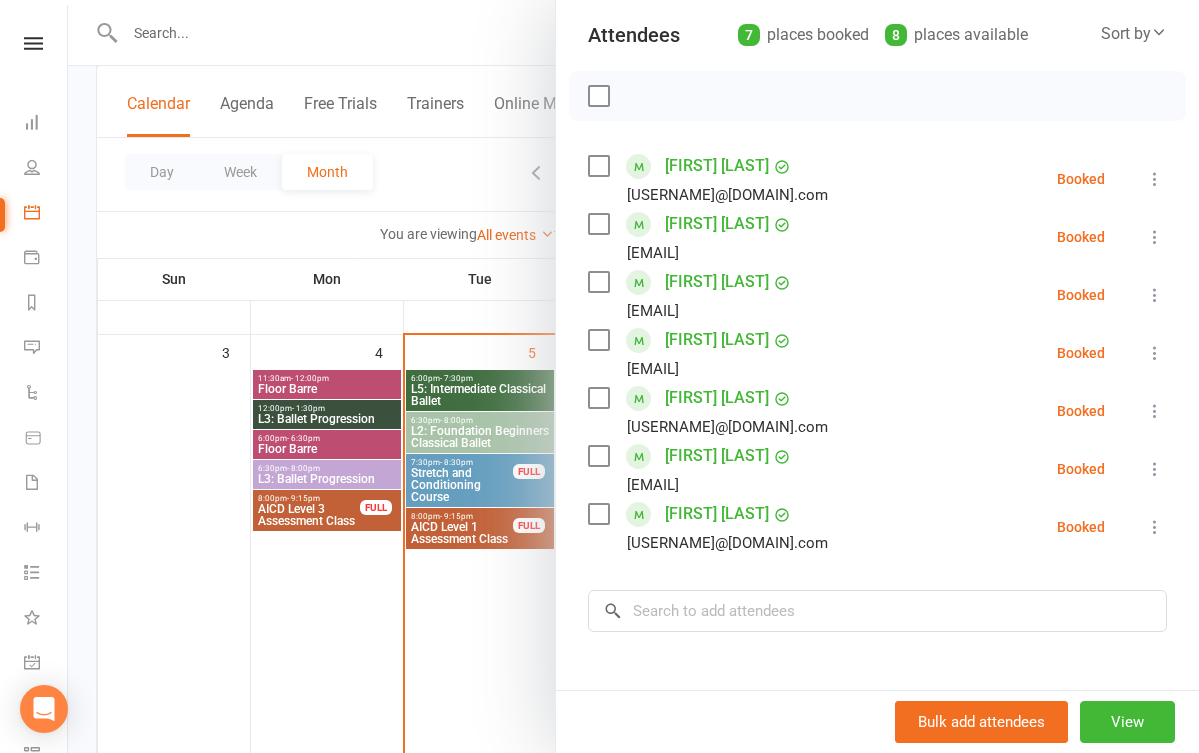 click at bounding box center (633, 376) 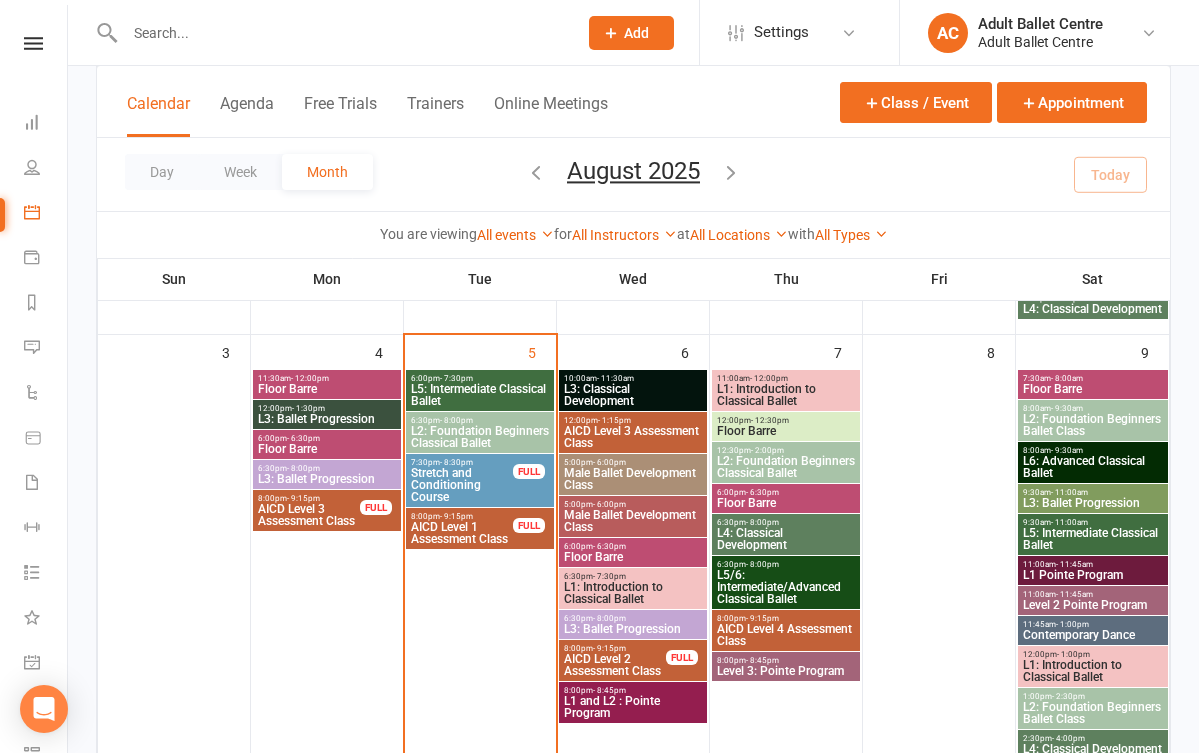 click on "L3: Classical Development" at bounding box center (633, 395) 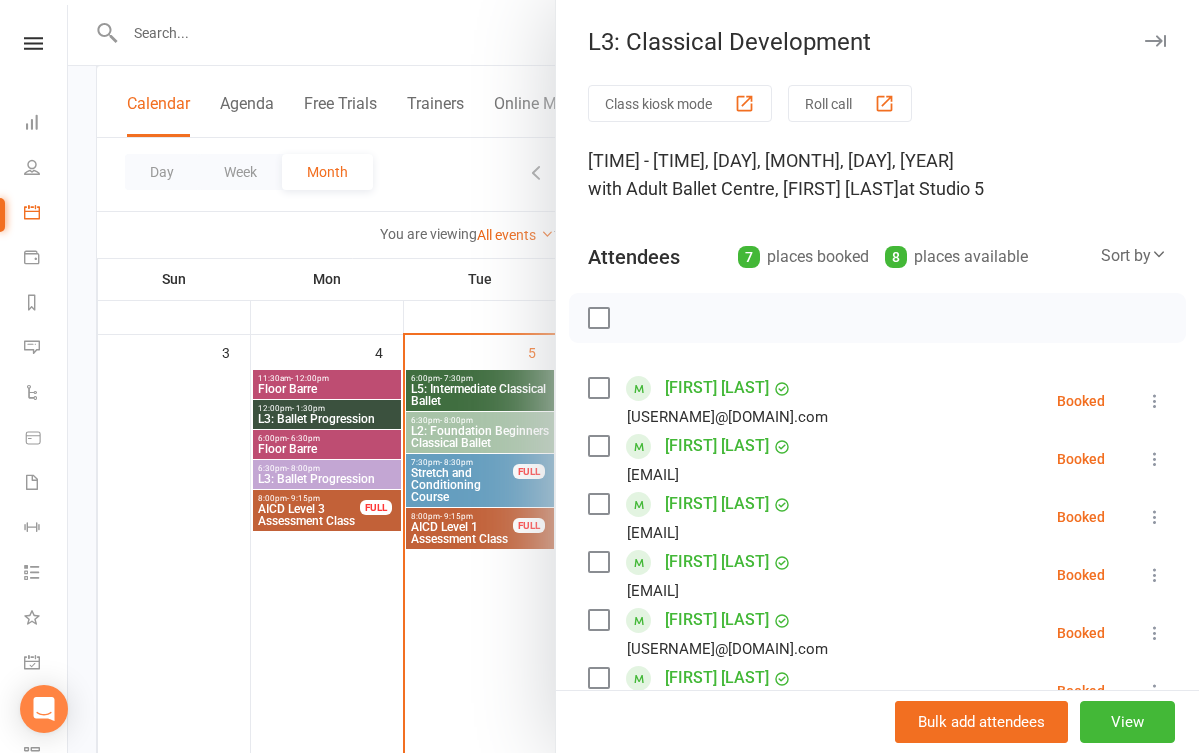 click at bounding box center [633, 376] 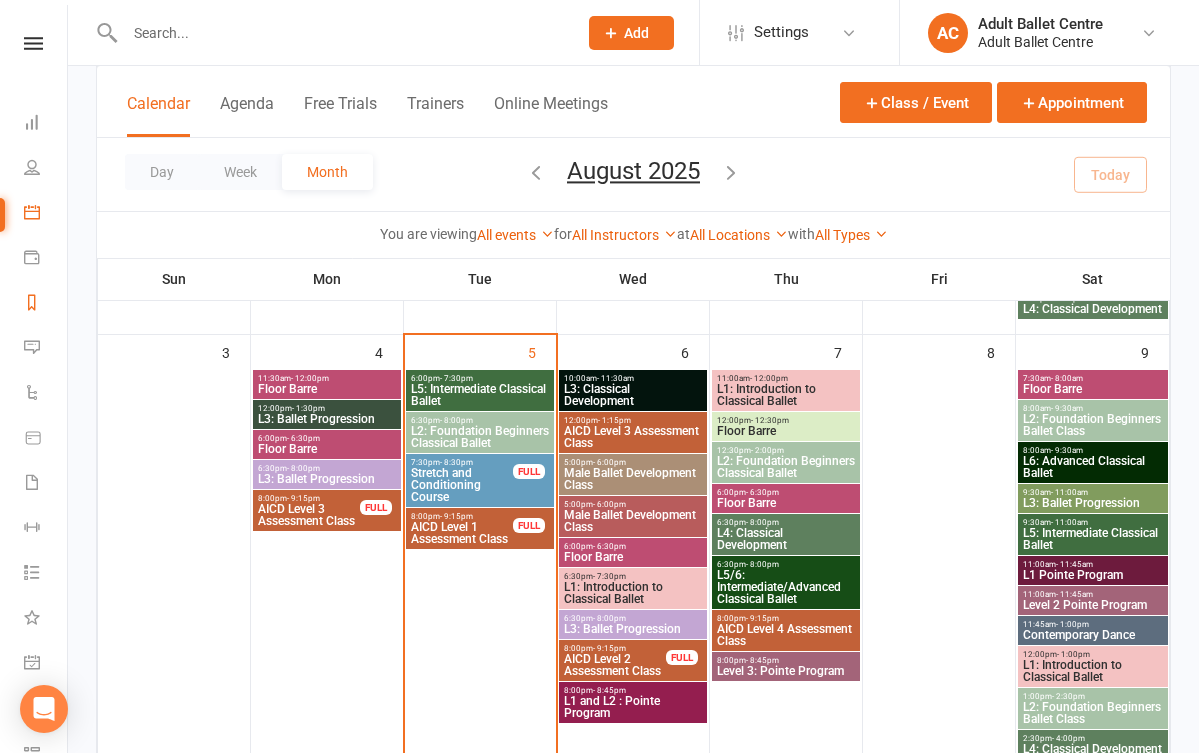 click on "Reports" at bounding box center [46, 304] 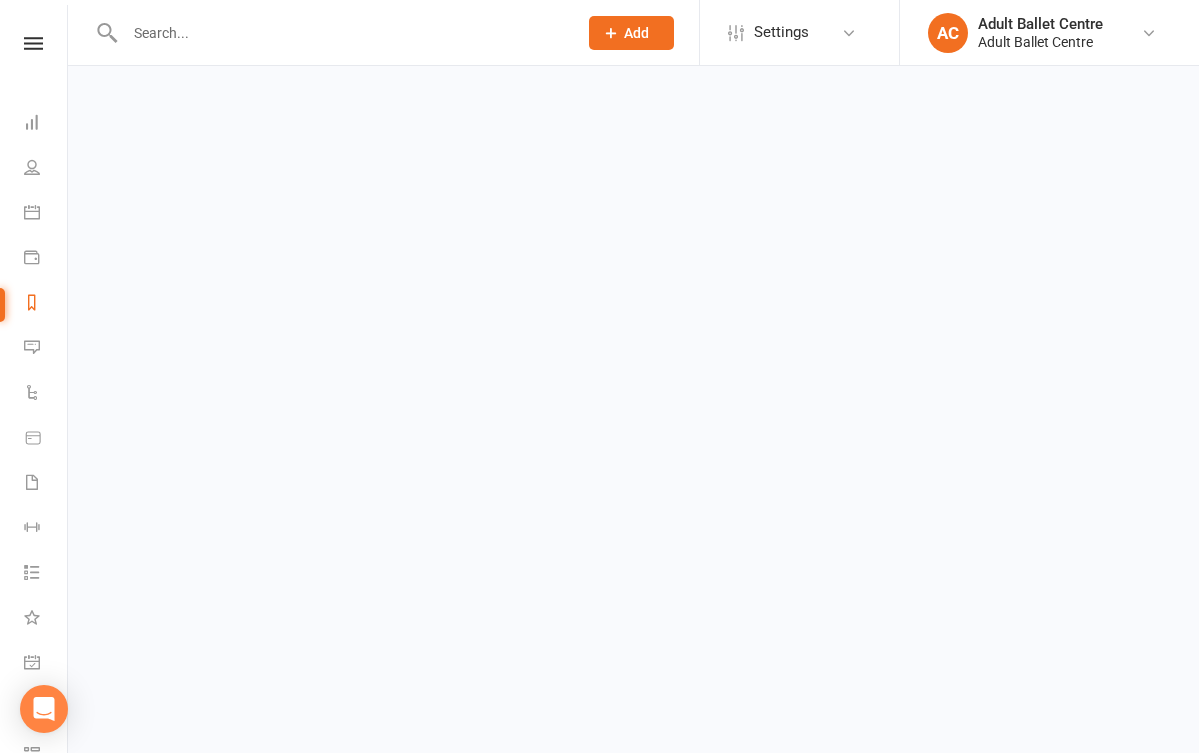 scroll, scrollTop: 0, scrollLeft: 0, axis: both 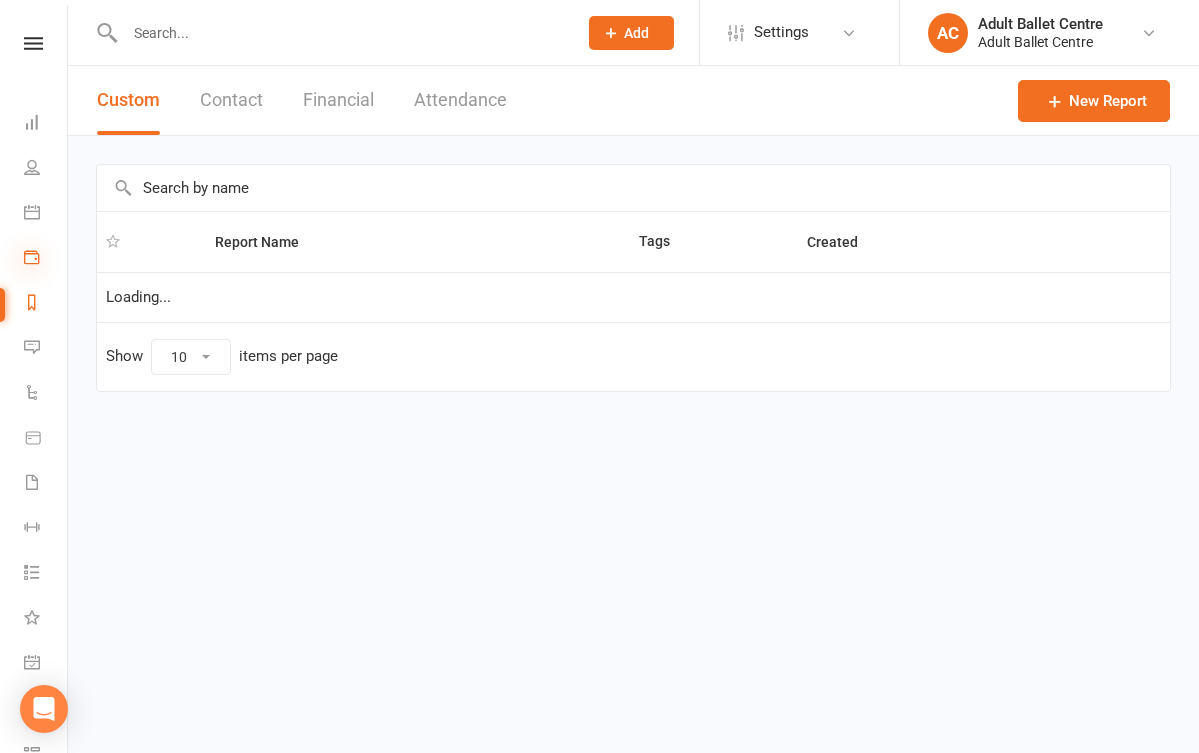click at bounding box center [32, 257] 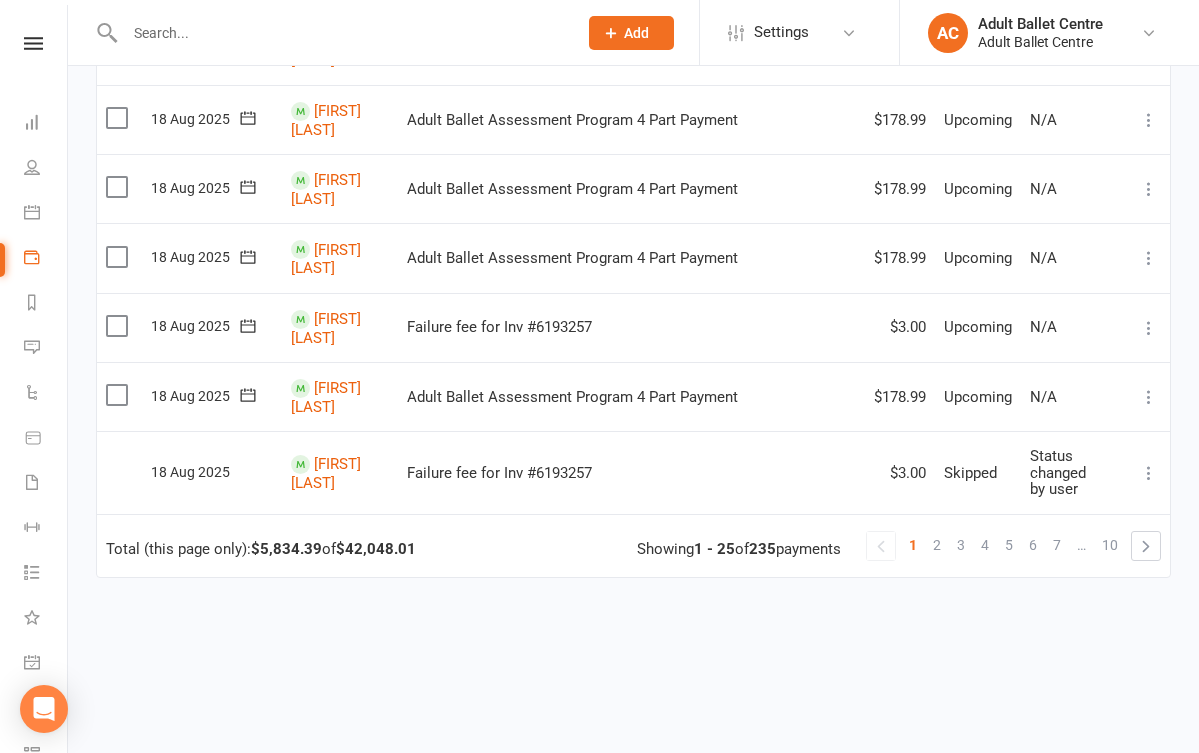 scroll, scrollTop: 1556, scrollLeft: 0, axis: vertical 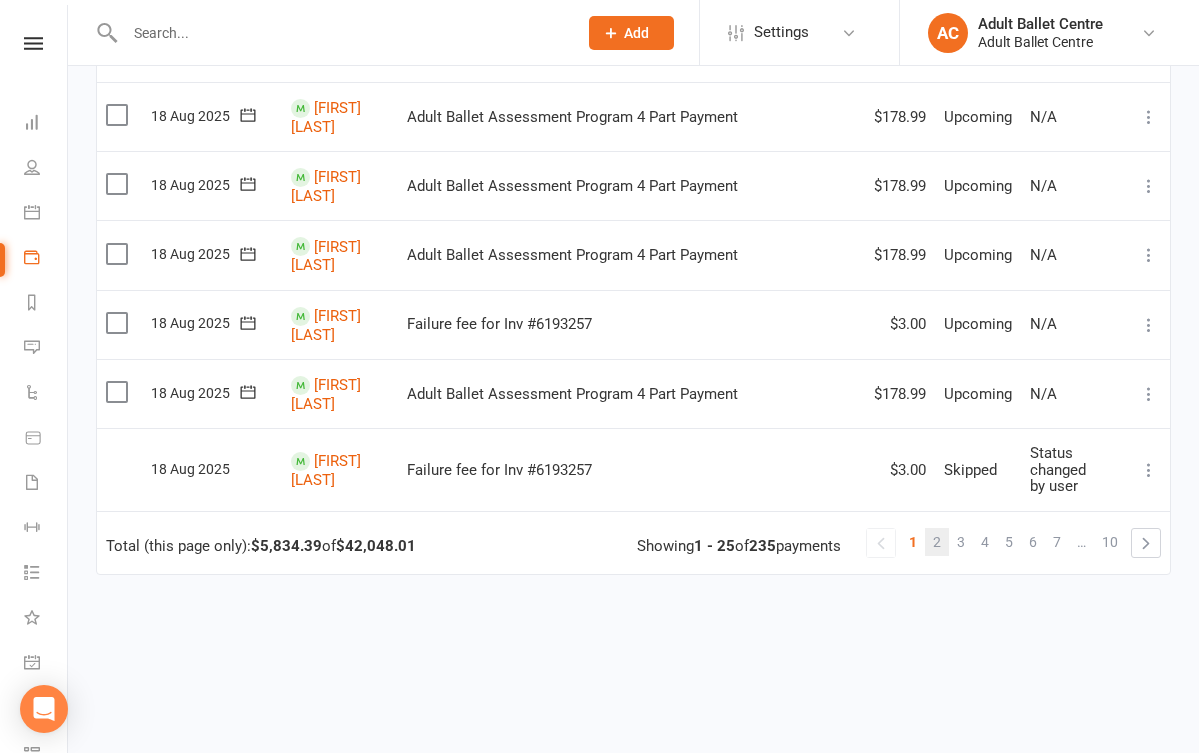 click on "2" at bounding box center (937, 542) 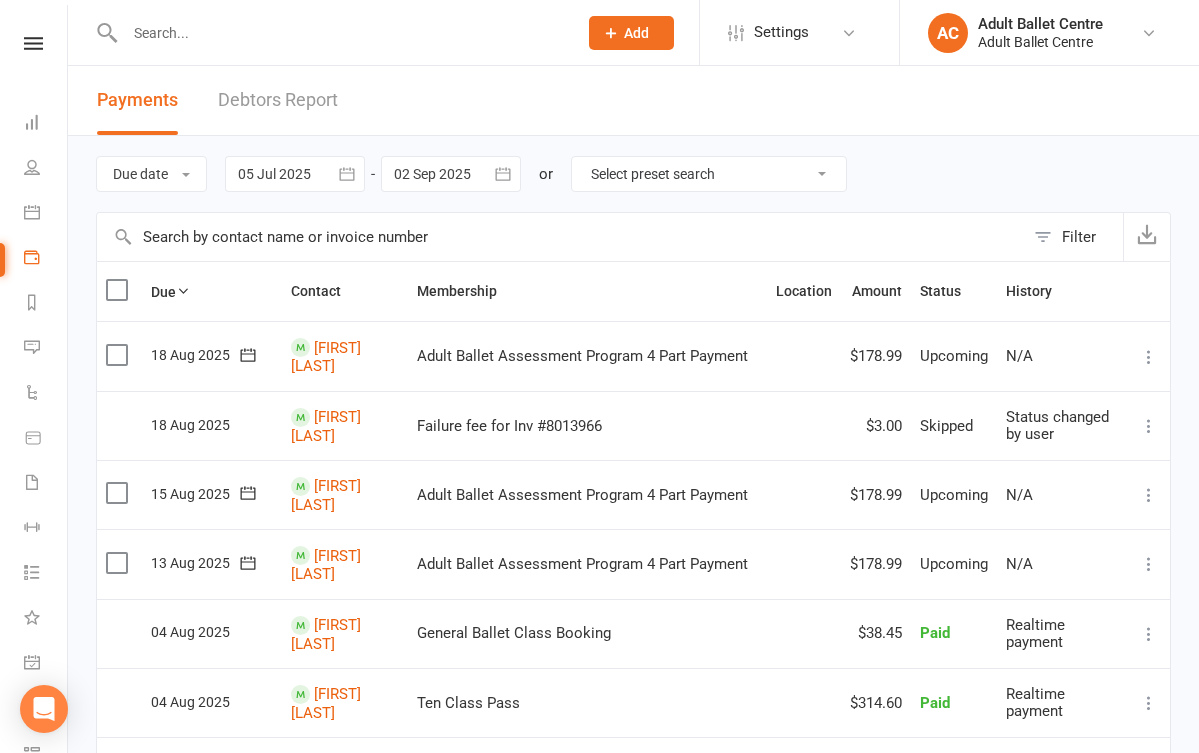 scroll, scrollTop: 0, scrollLeft: 0, axis: both 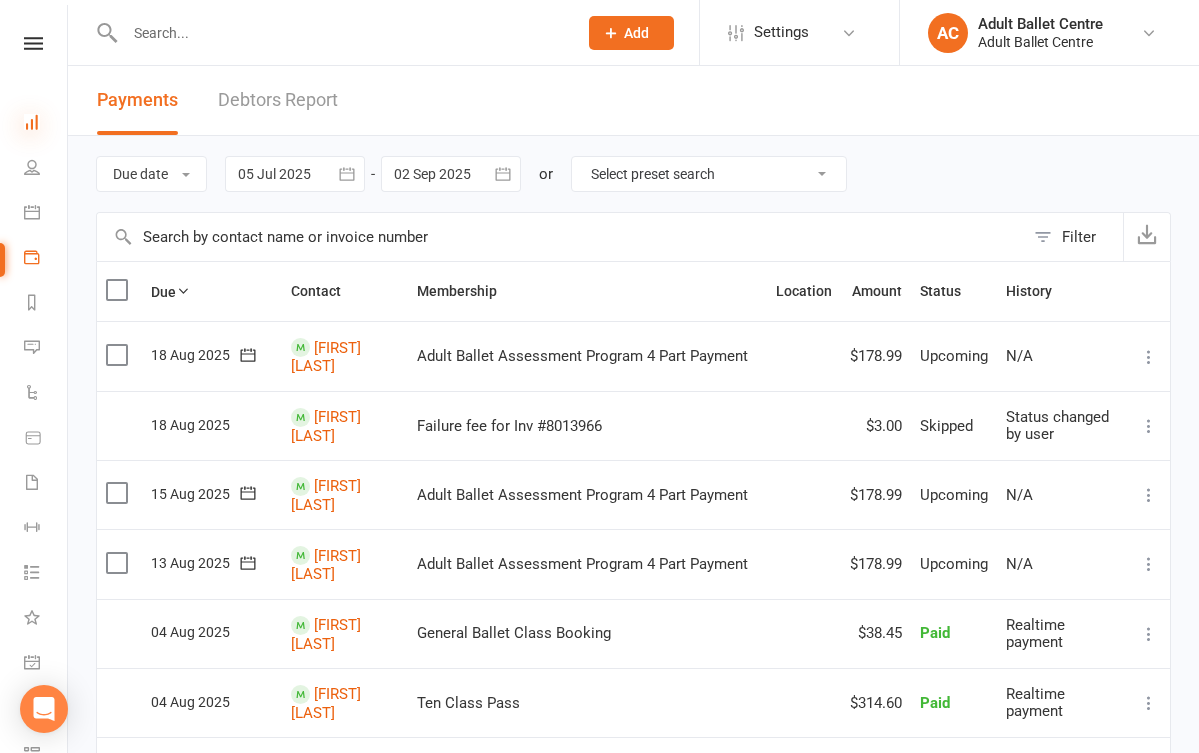 click at bounding box center (32, 122) 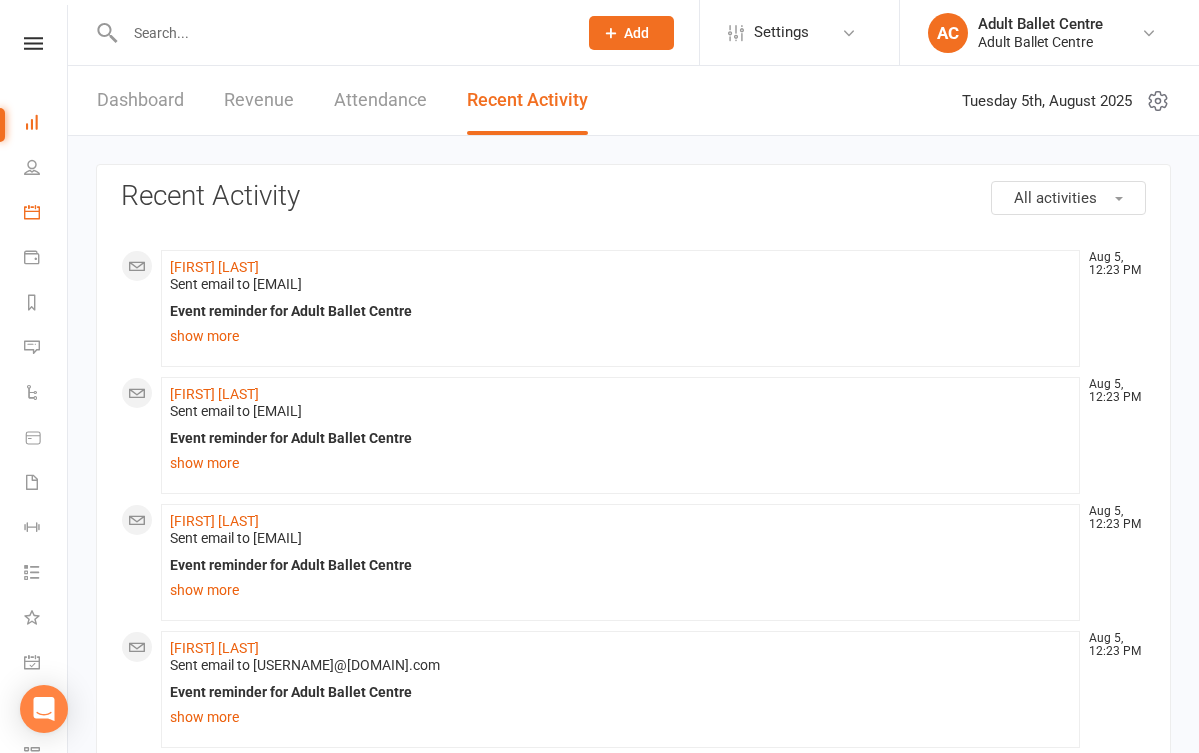 click on "Calendar" at bounding box center (46, 214) 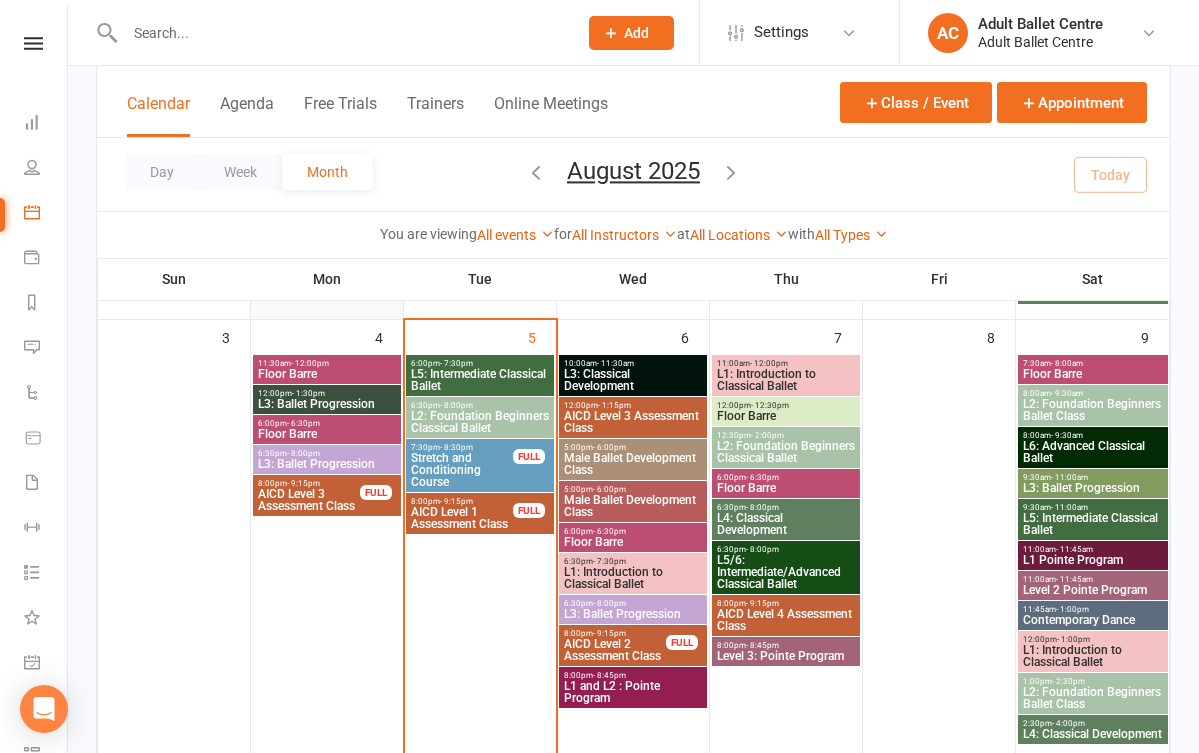 scroll, scrollTop: 511, scrollLeft: 0, axis: vertical 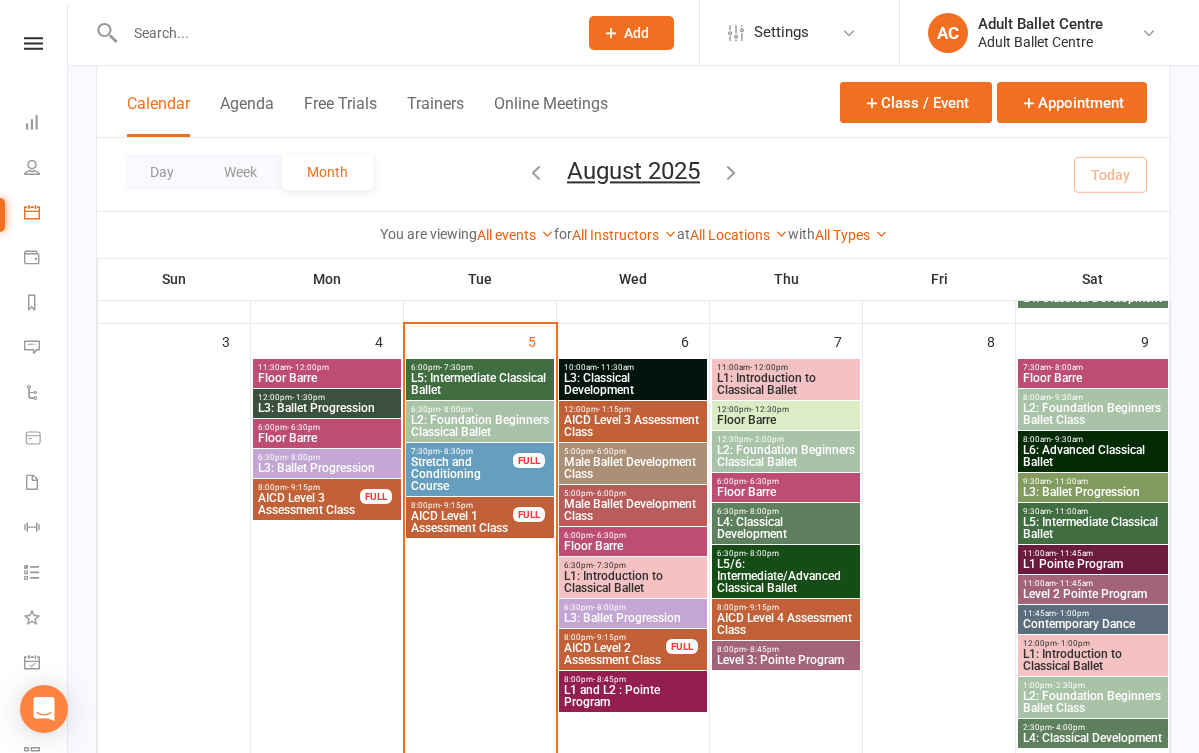 click on "L5: Intermediate Classical Ballet" at bounding box center [480, 384] 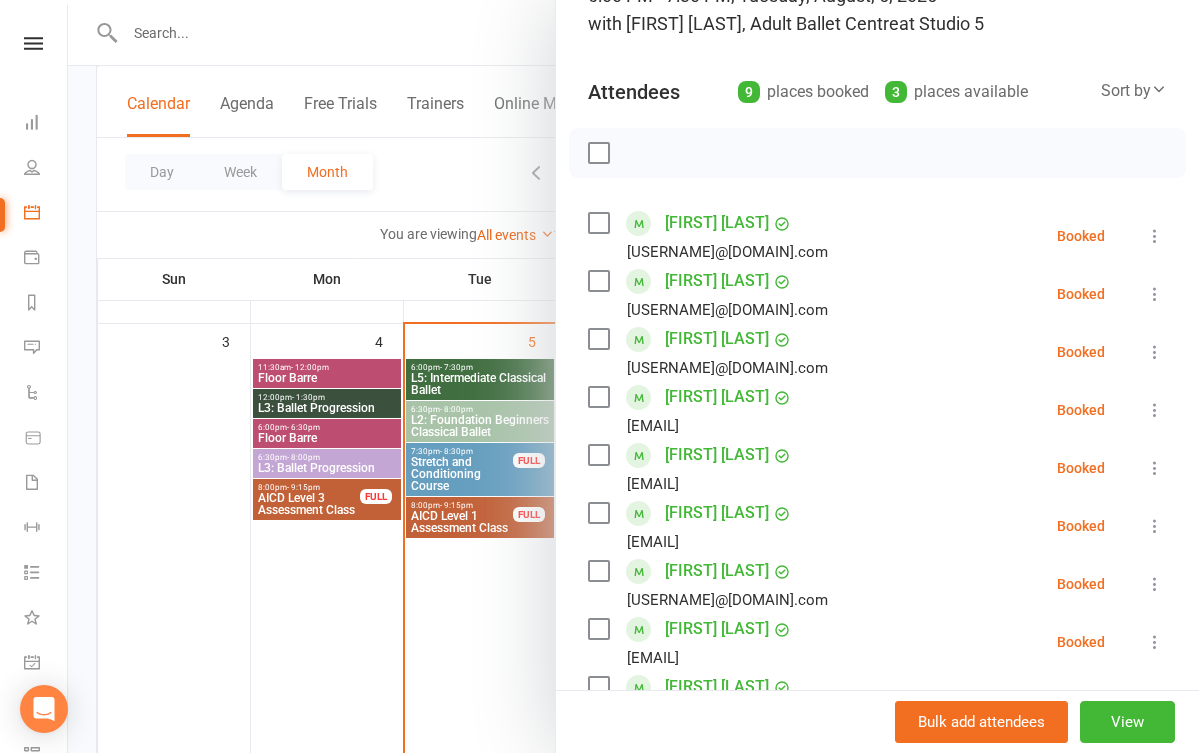 scroll, scrollTop: 162, scrollLeft: 0, axis: vertical 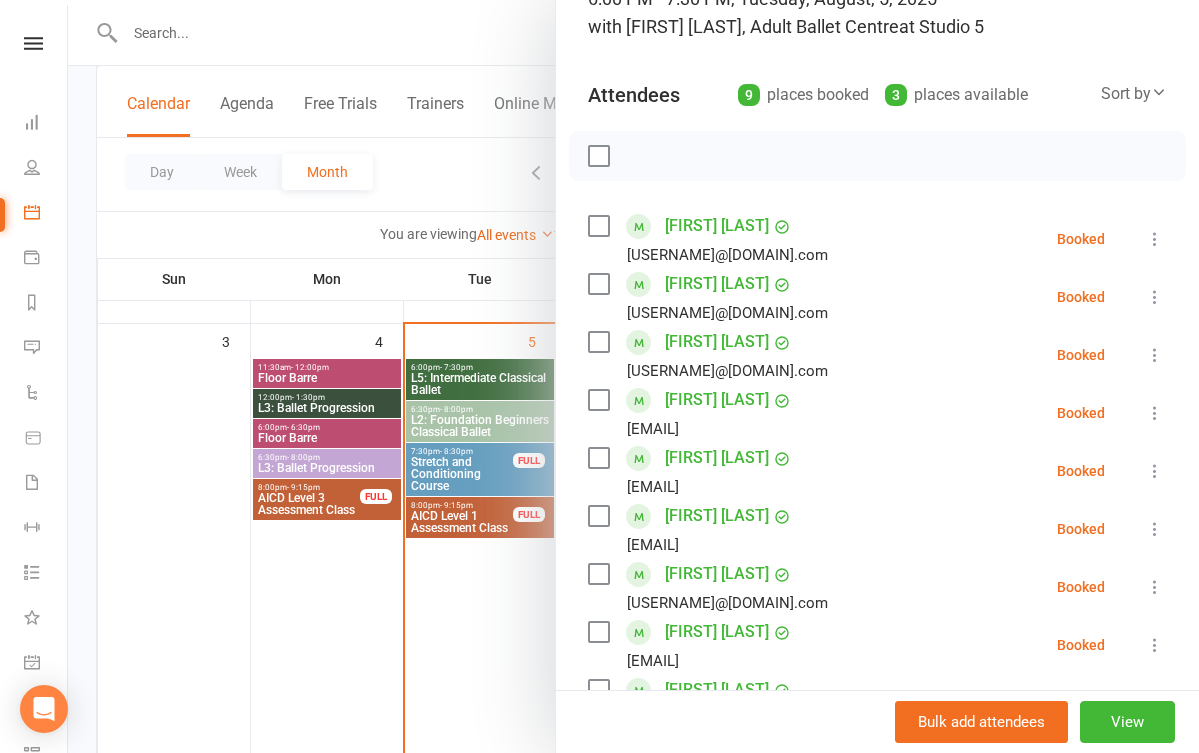 click at bounding box center (633, 376) 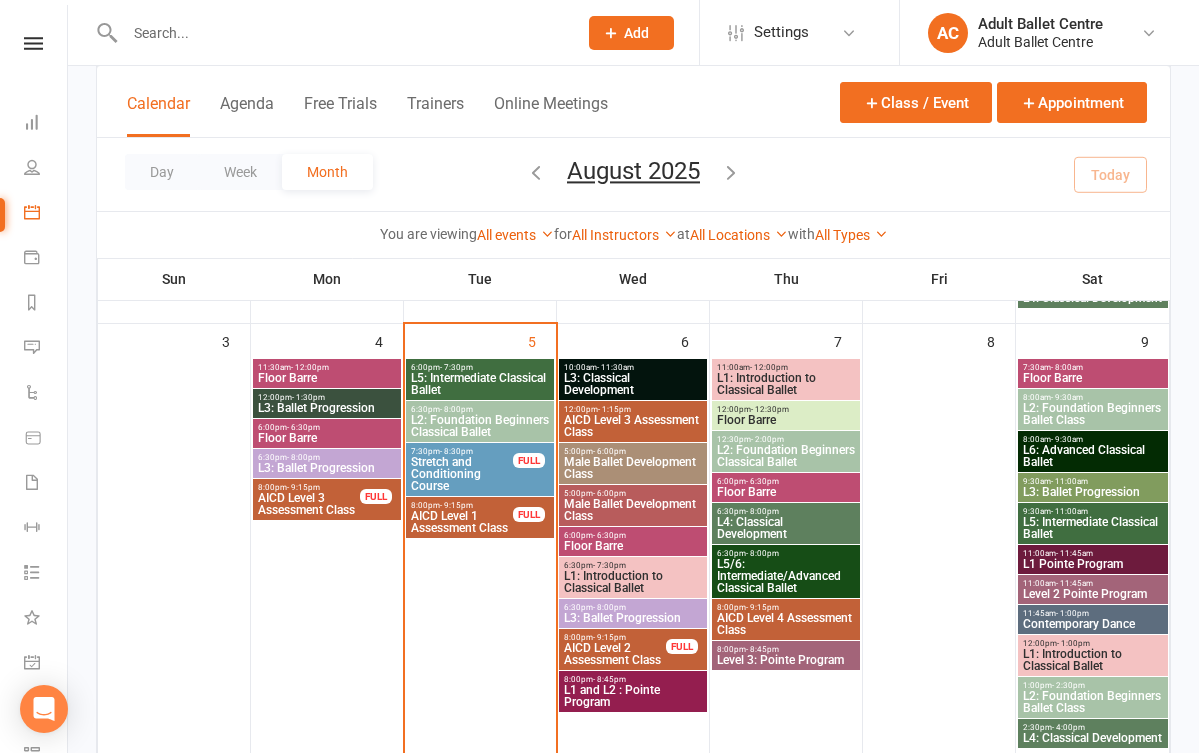 click on "L5: Intermediate Classical Ballet" at bounding box center [480, 384] 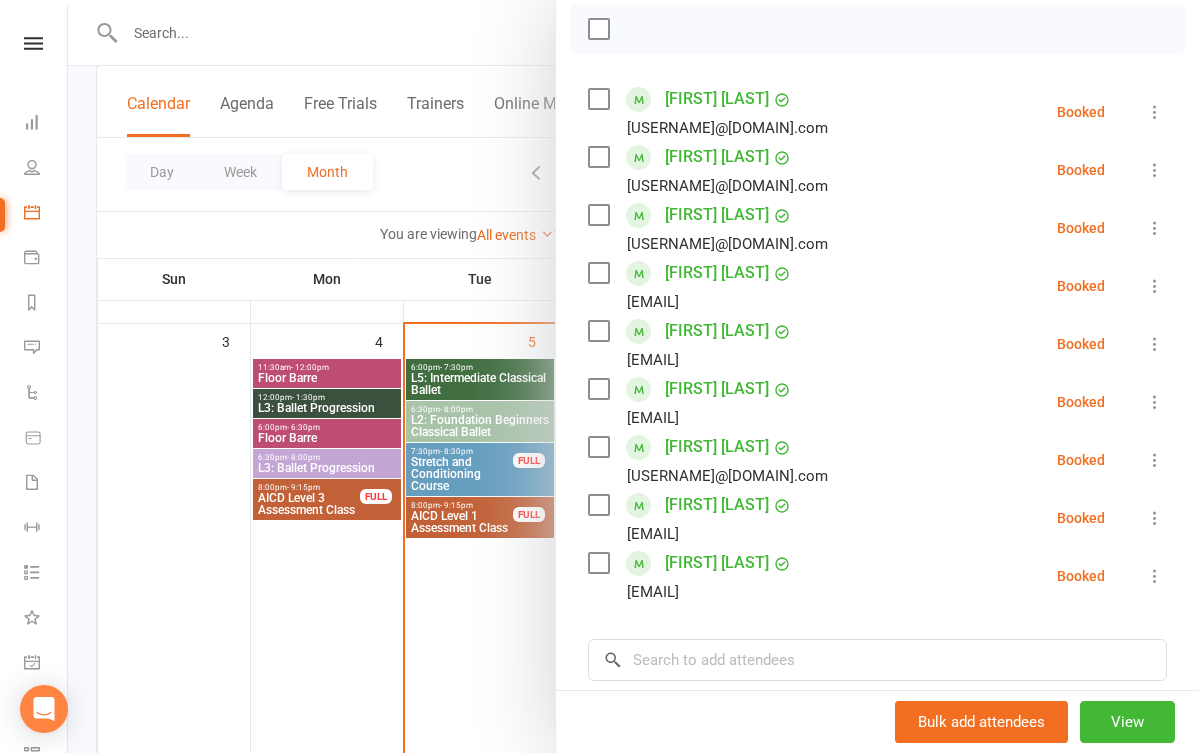 scroll, scrollTop: 288, scrollLeft: 0, axis: vertical 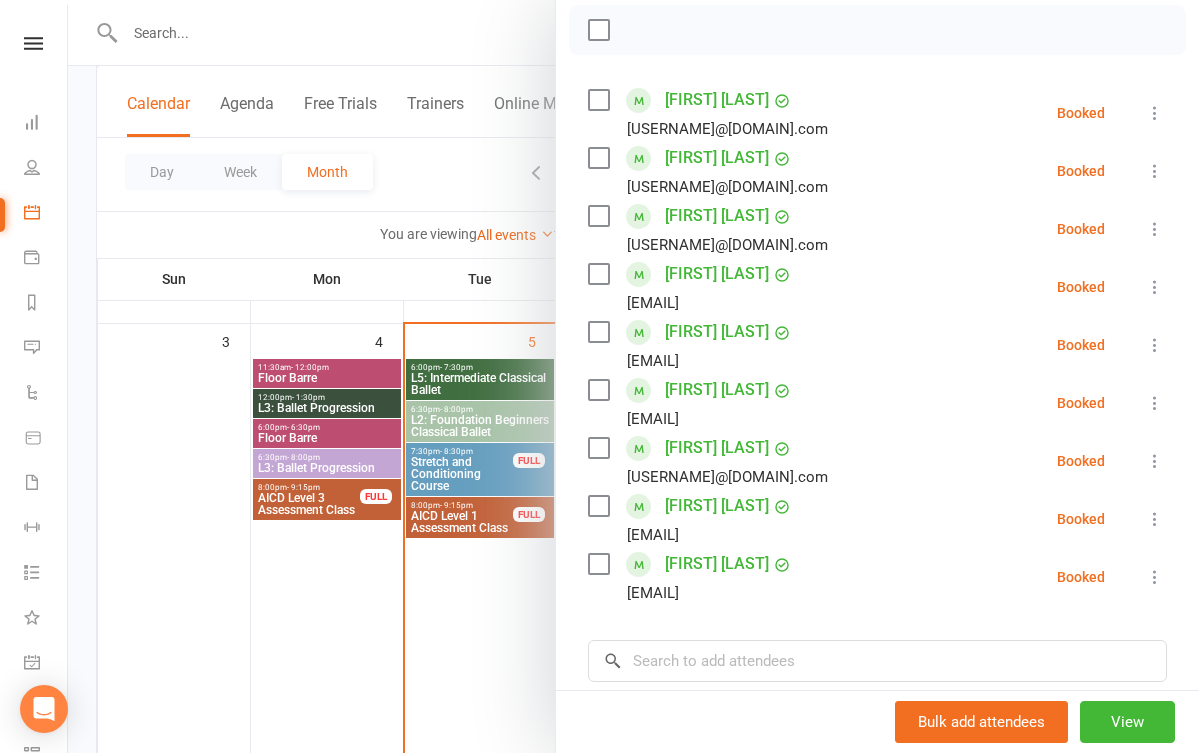 click at bounding box center (633, 376) 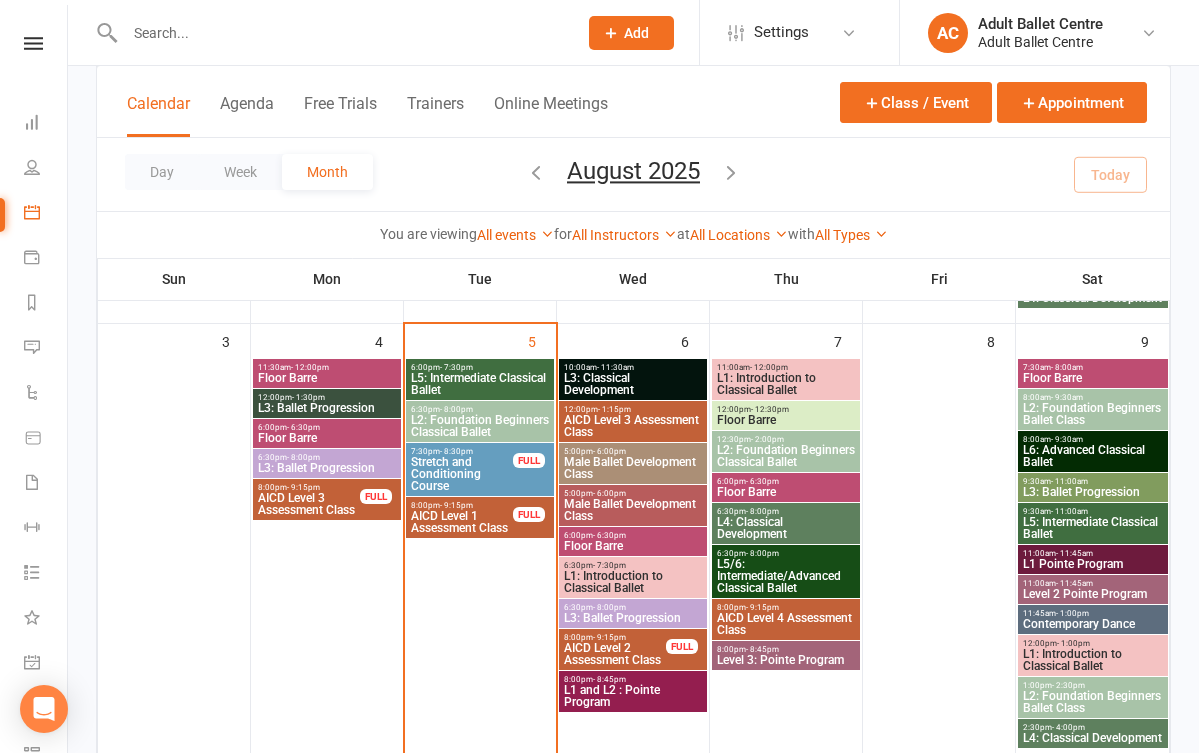 click on "L5: Intermediate Classical Ballet" at bounding box center [480, 384] 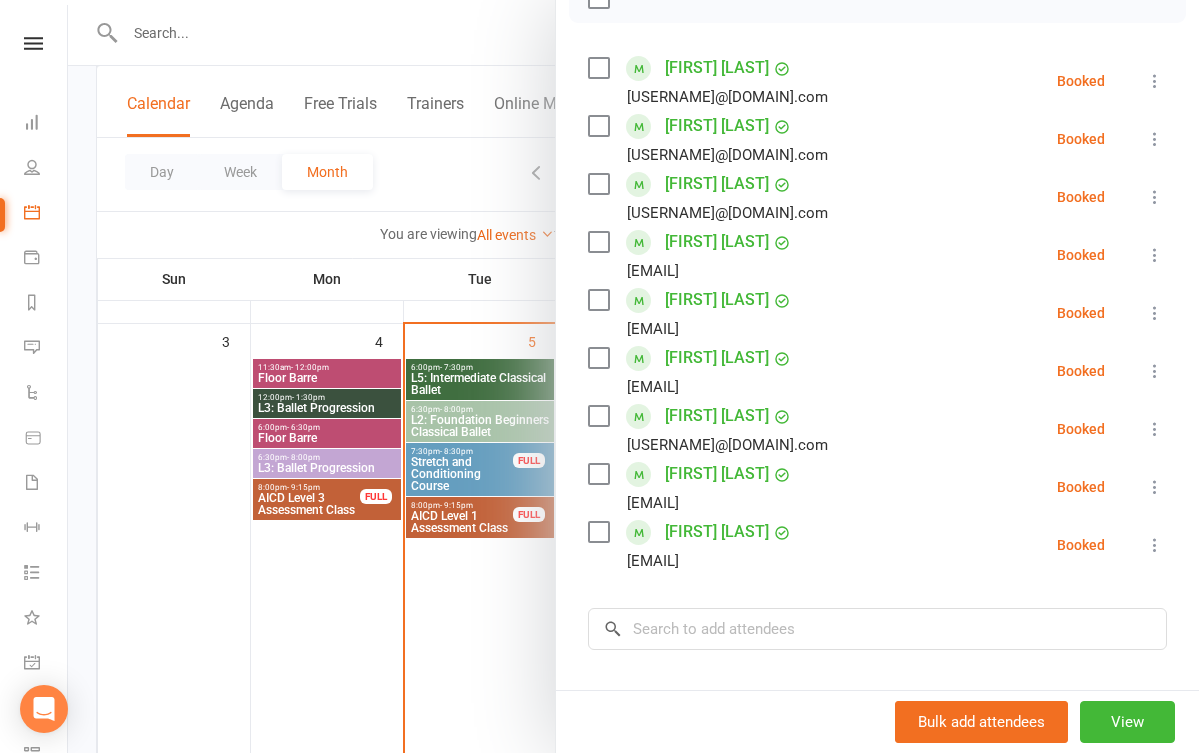 scroll, scrollTop: 327, scrollLeft: 0, axis: vertical 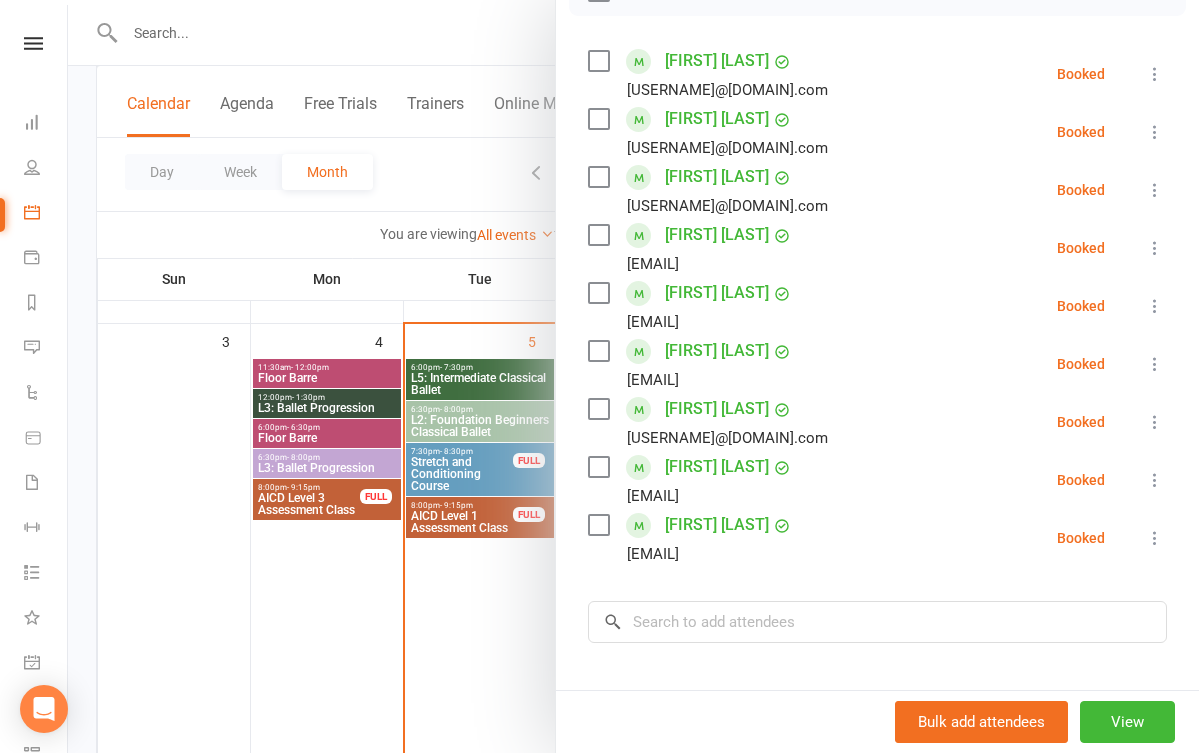 click at bounding box center [633, 376] 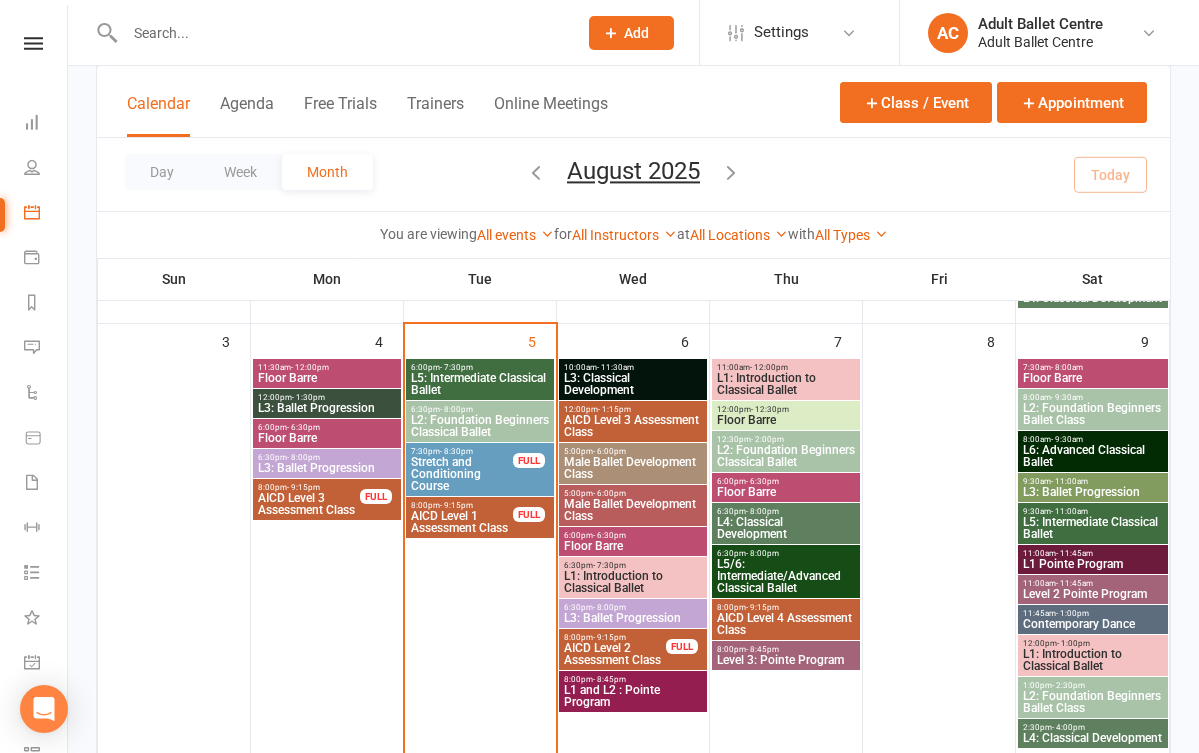 click on "7:30pm  - 8:30pm" at bounding box center [462, 451] 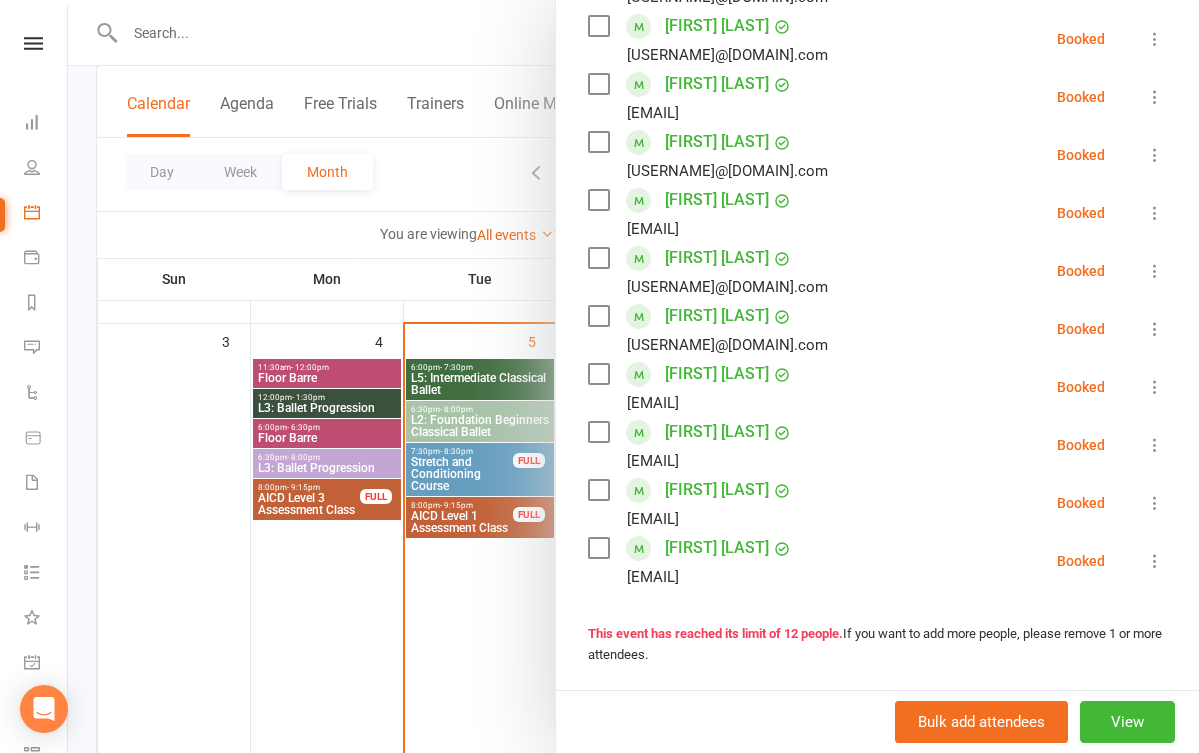 scroll, scrollTop: 487, scrollLeft: 0, axis: vertical 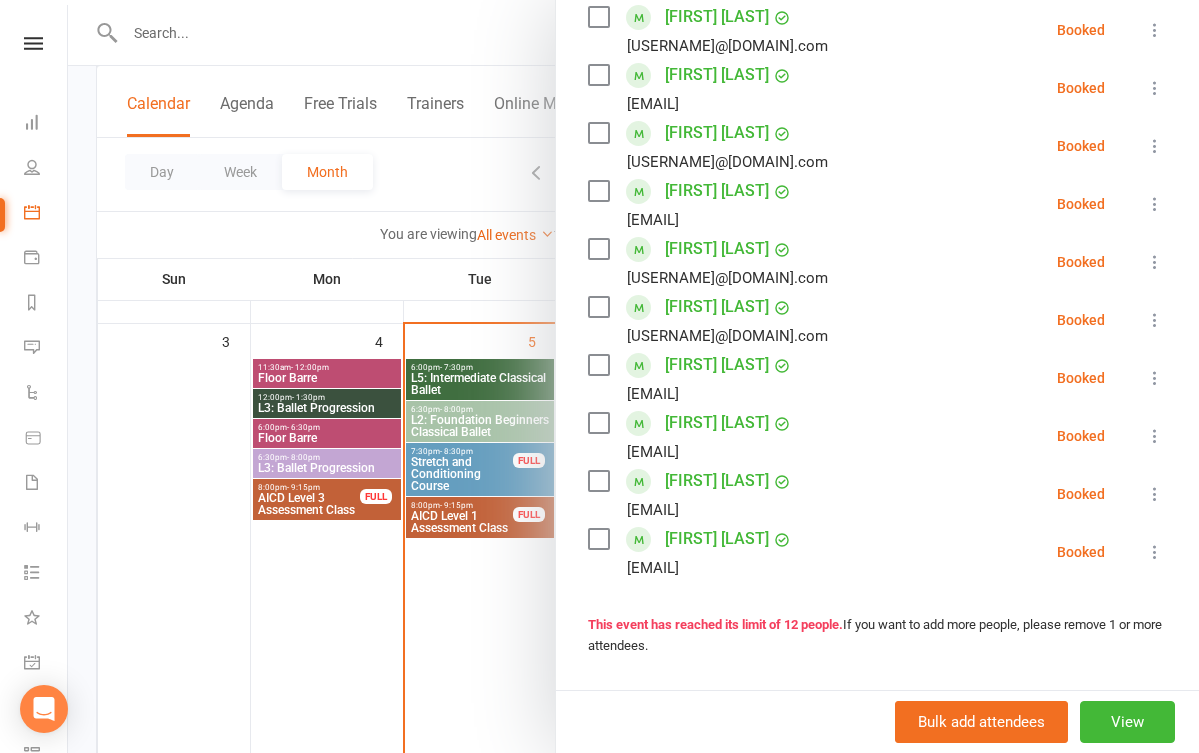click at bounding box center [633, 376] 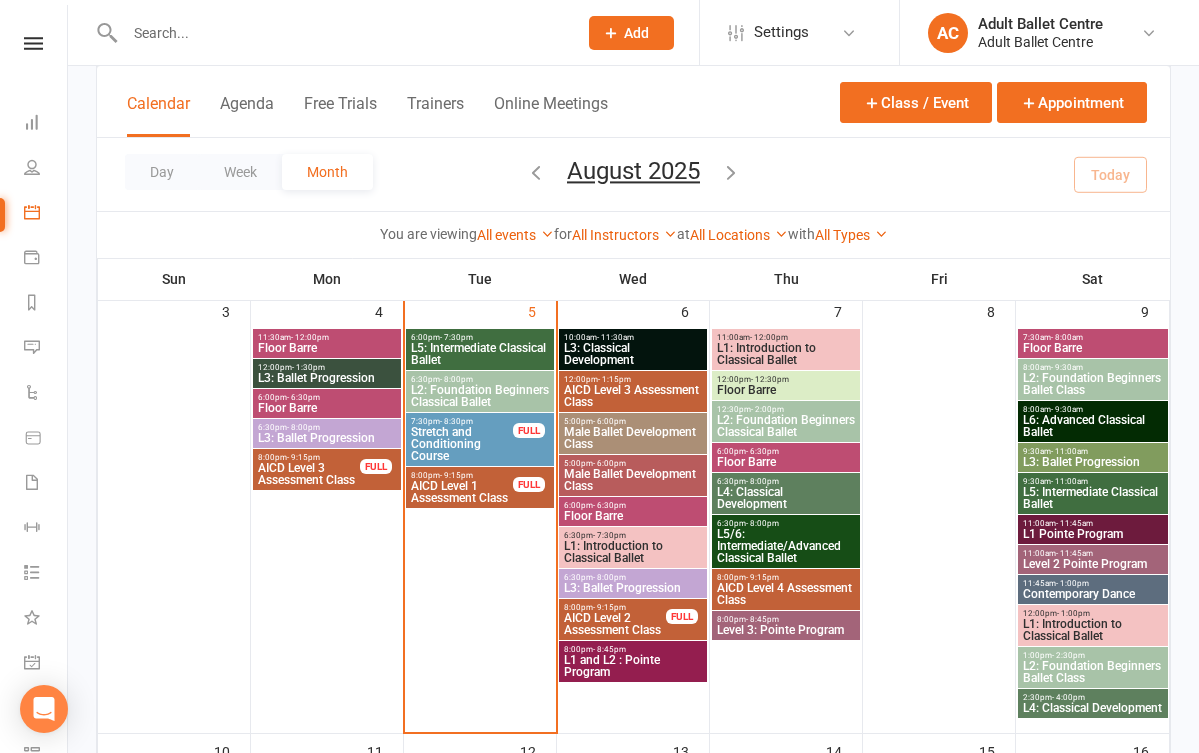 scroll, scrollTop: 542, scrollLeft: 0, axis: vertical 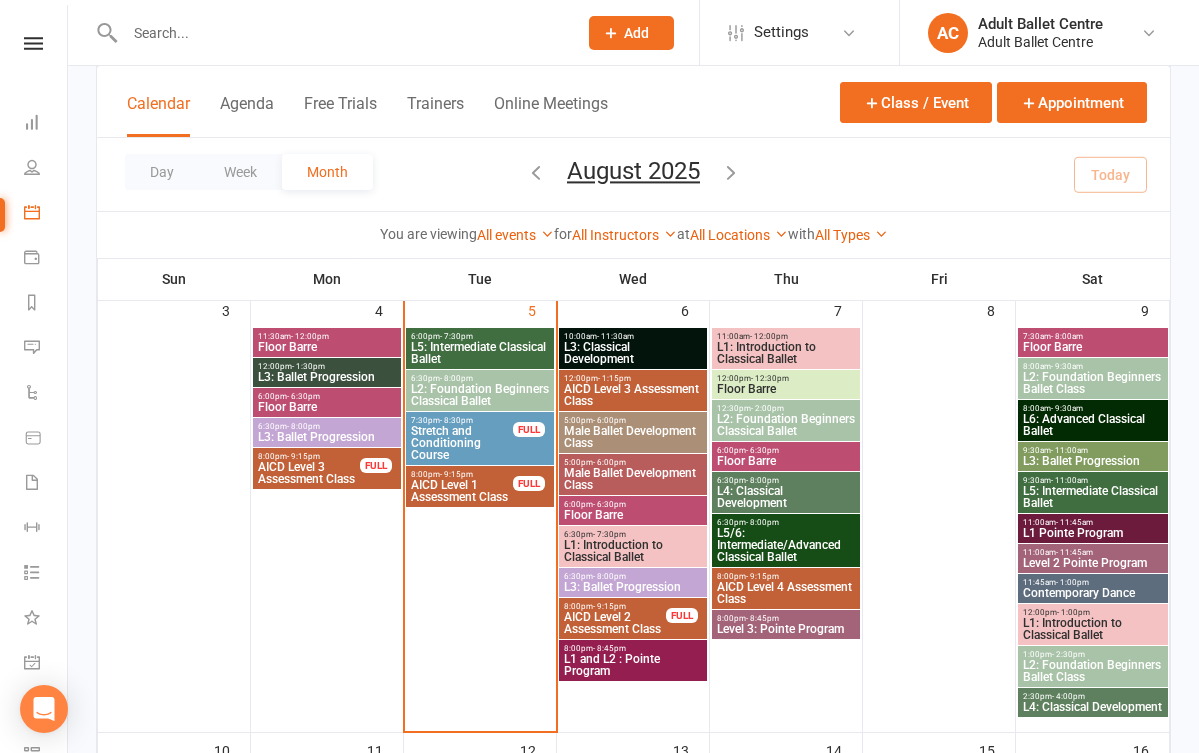 click on "6:30pm  - 8:00pm" at bounding box center (480, 378) 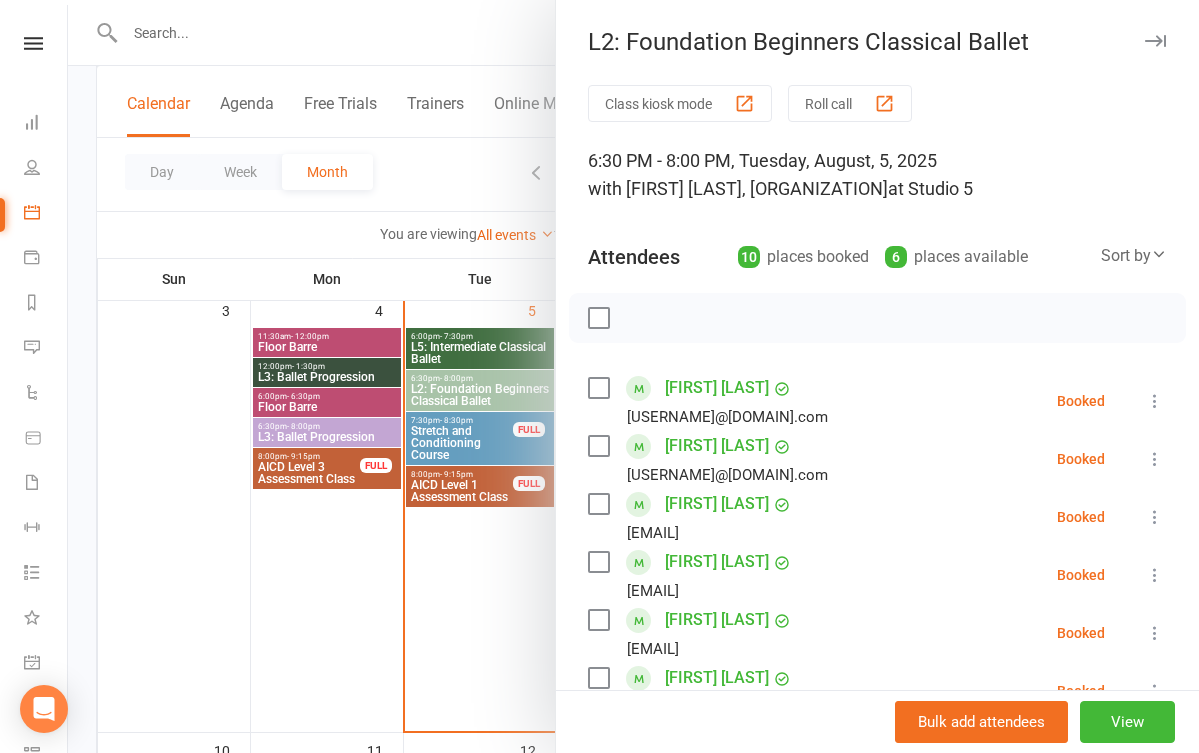 click at bounding box center [633, 376] 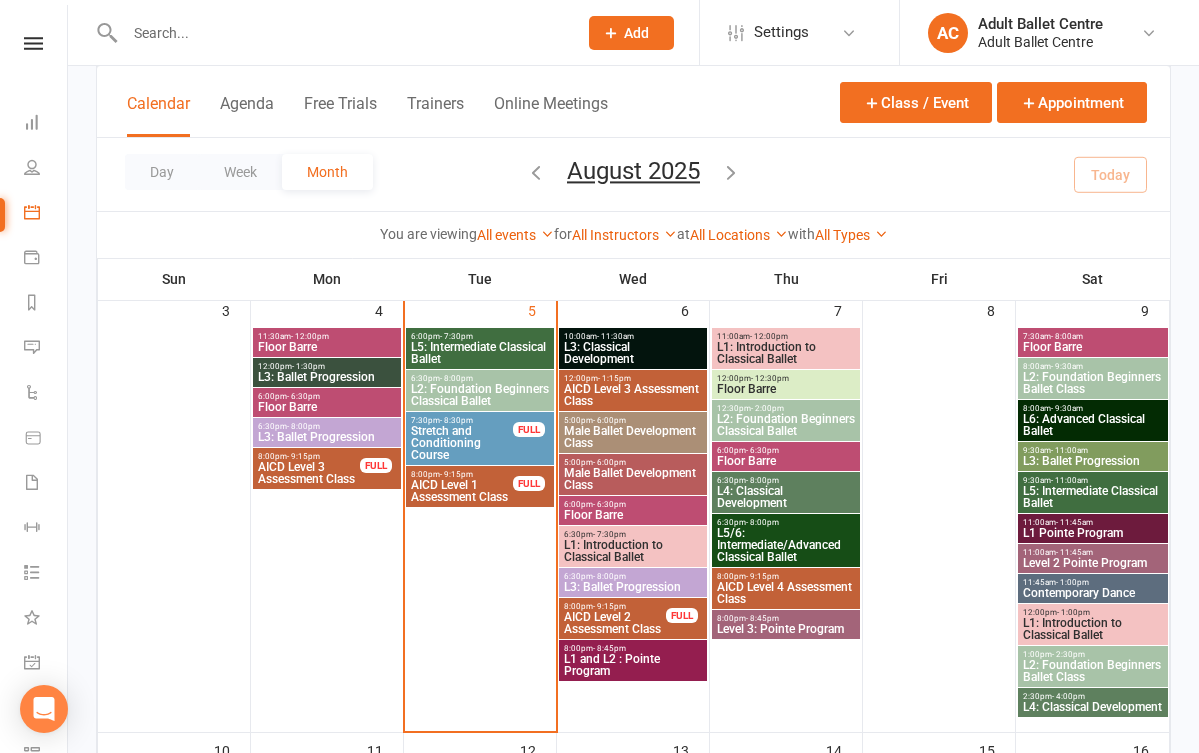 click on "L5: Intermediate Classical Ballet" at bounding box center [480, 353] 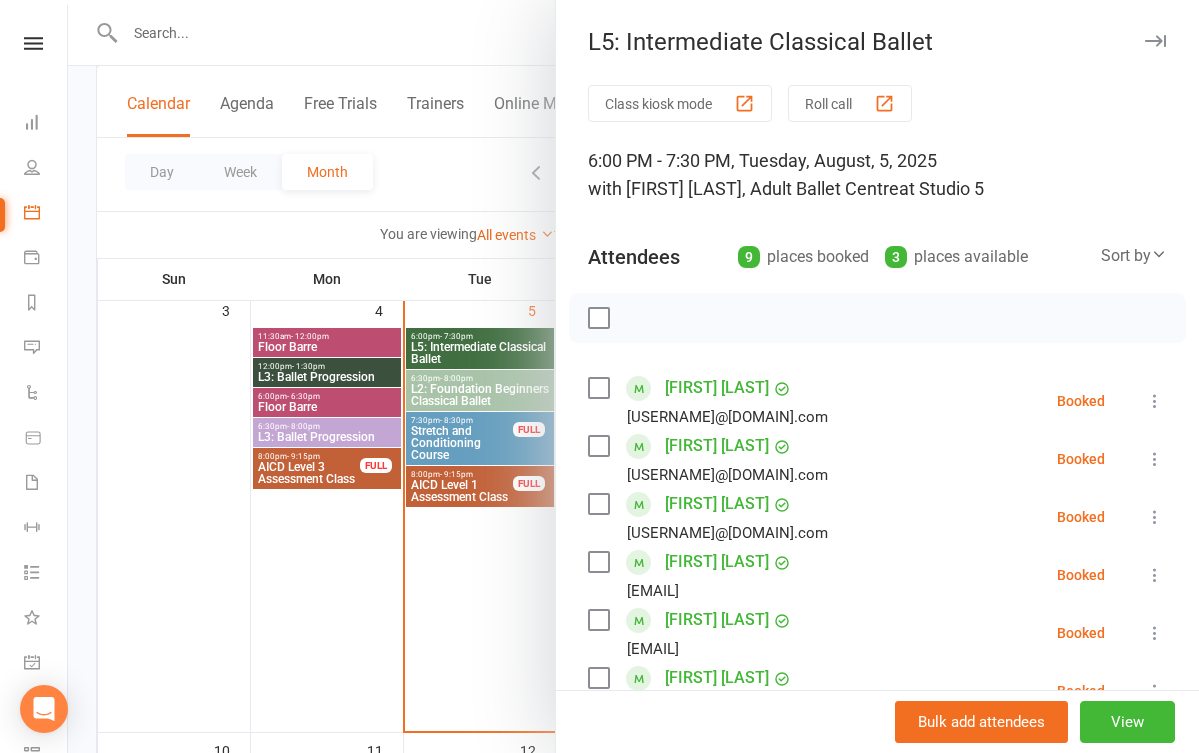 click at bounding box center (633, 376) 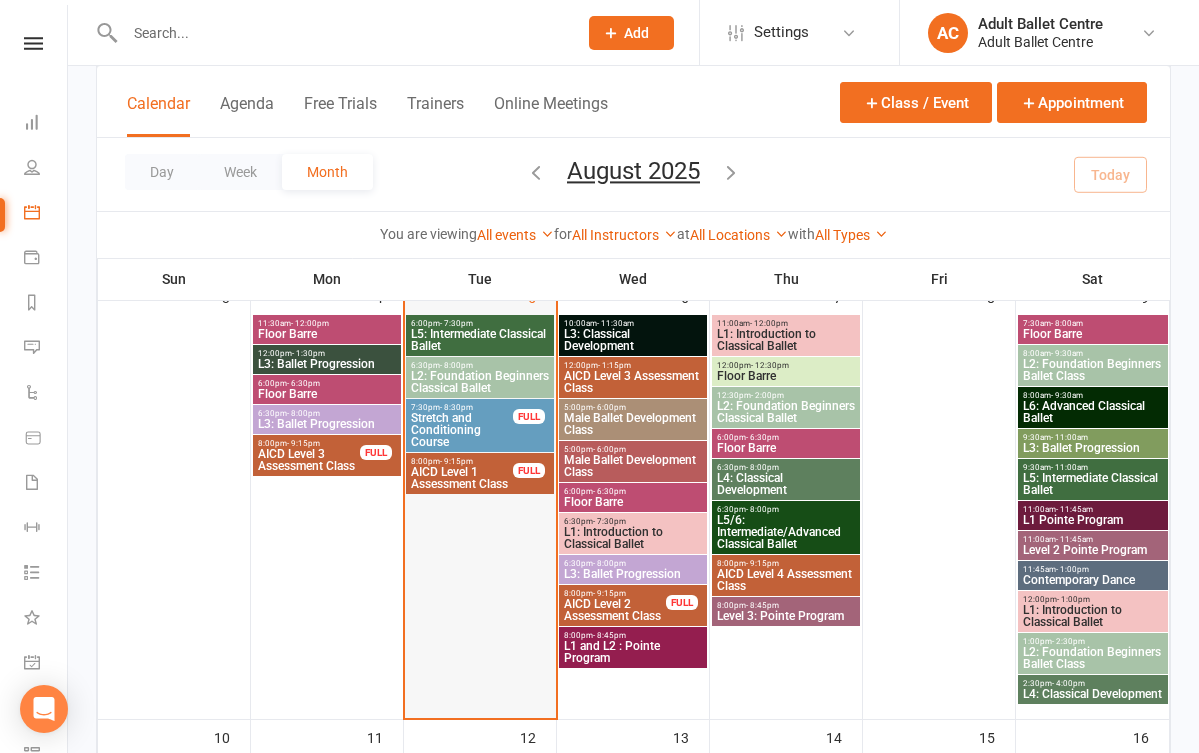 scroll, scrollTop: 571, scrollLeft: 0, axis: vertical 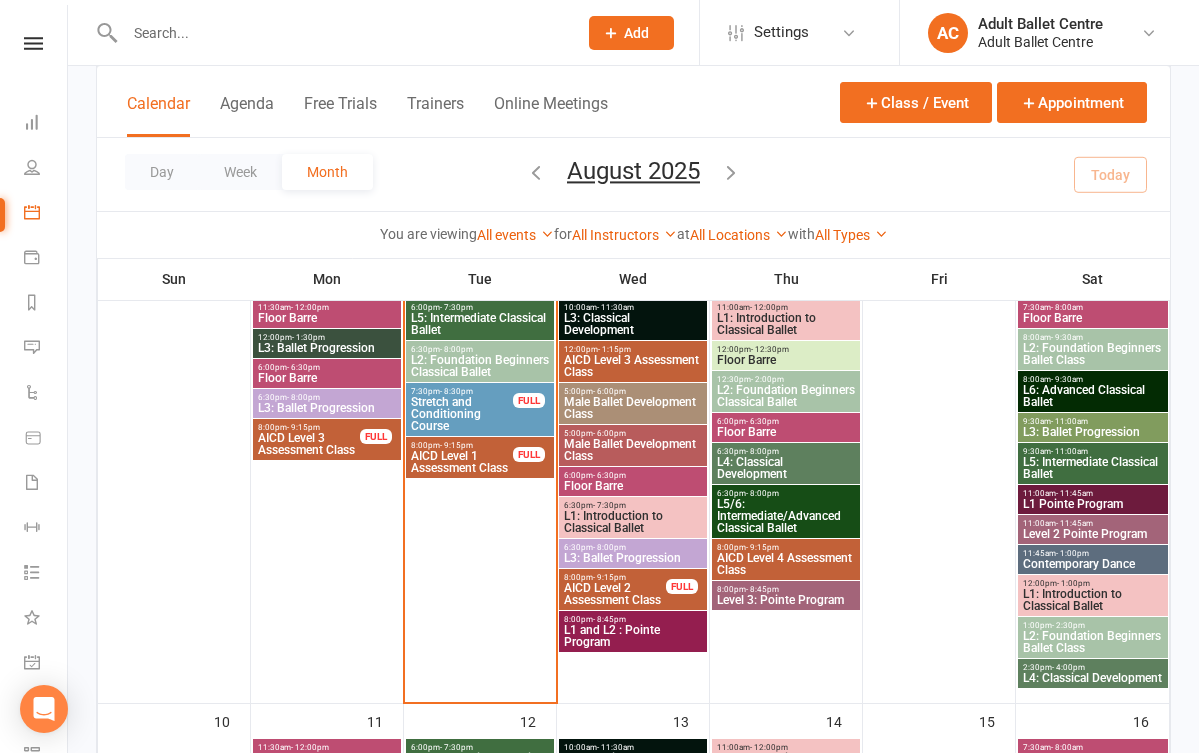 click on "People" at bounding box center (33, 169) 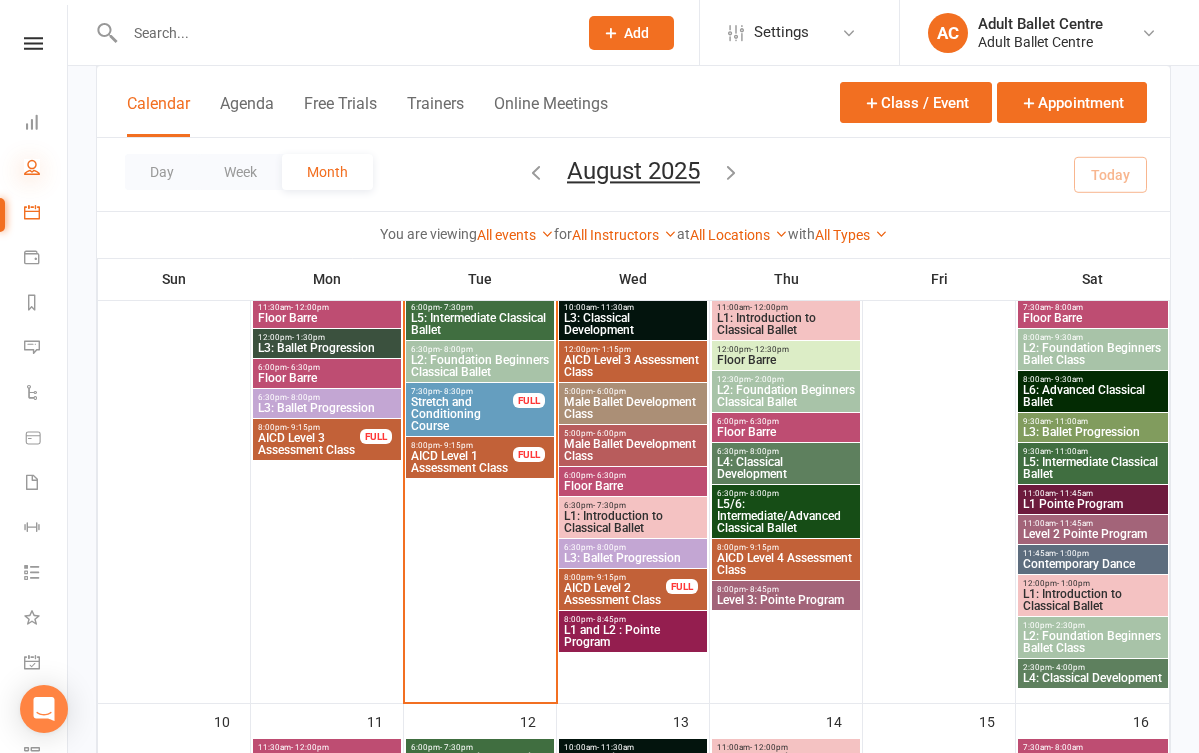 click at bounding box center [32, 167] 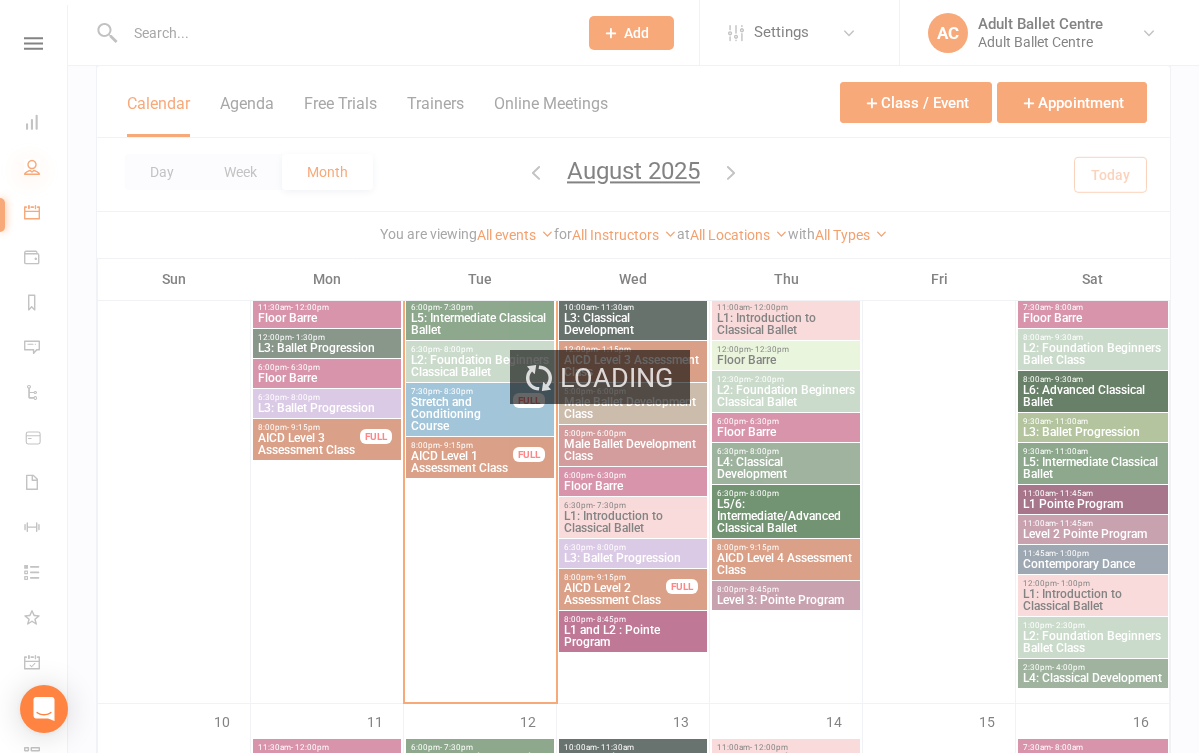 select on "100" 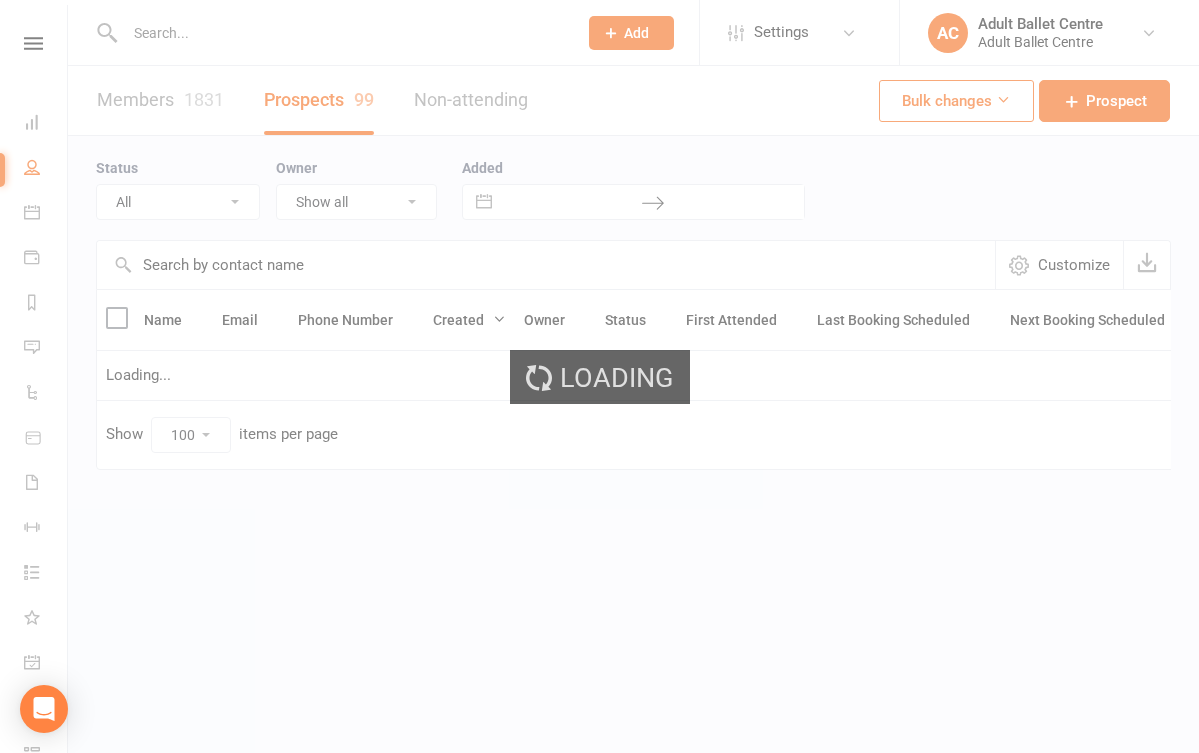 scroll, scrollTop: 0, scrollLeft: 0, axis: both 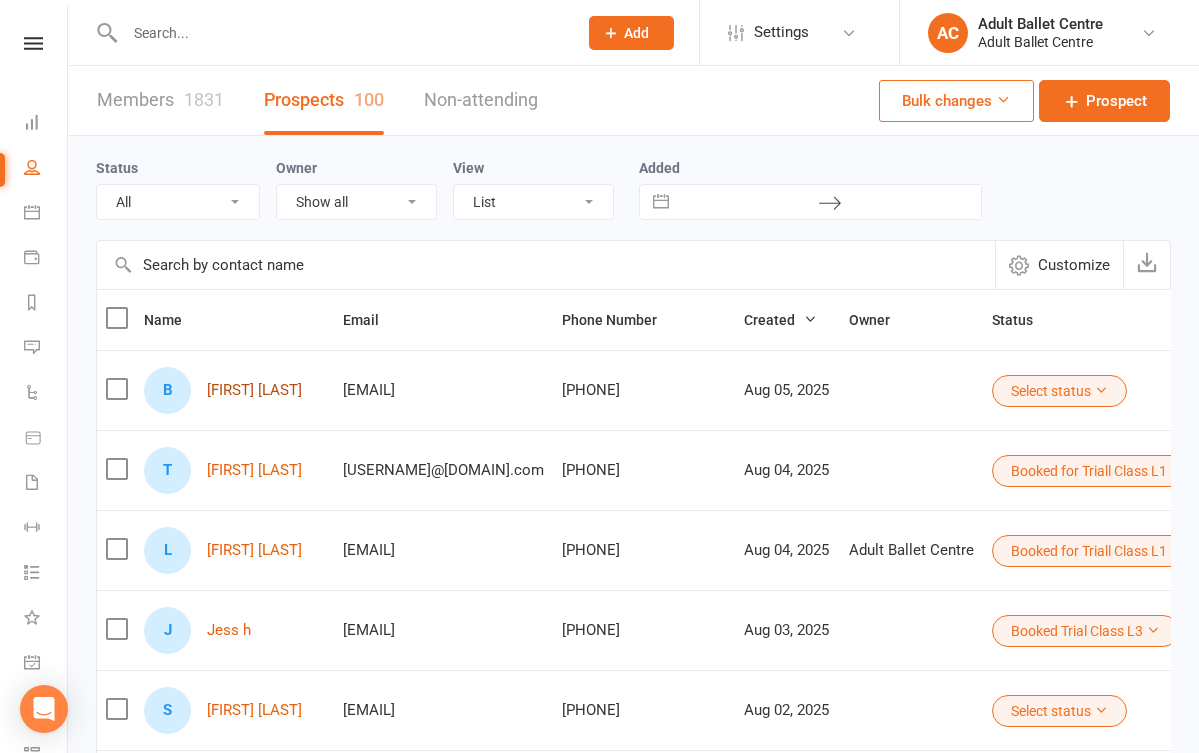 click on "[FIRST] [LAST]" at bounding box center (254, 390) 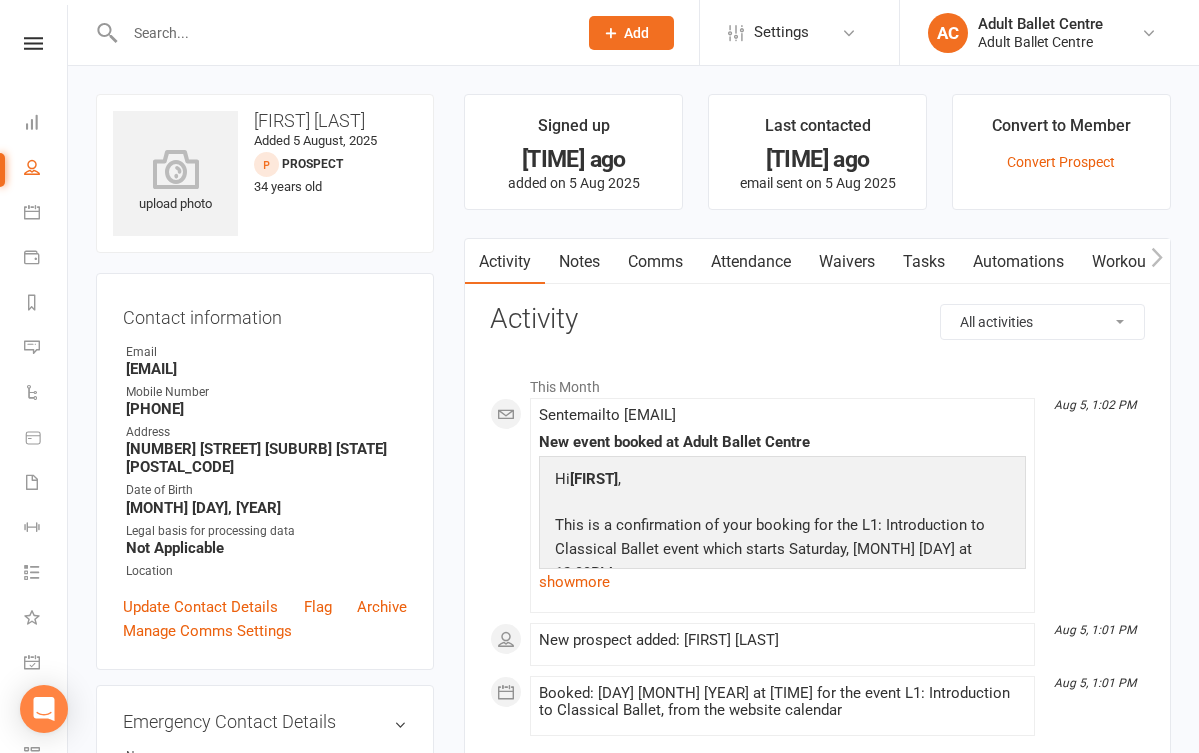 select on "100" 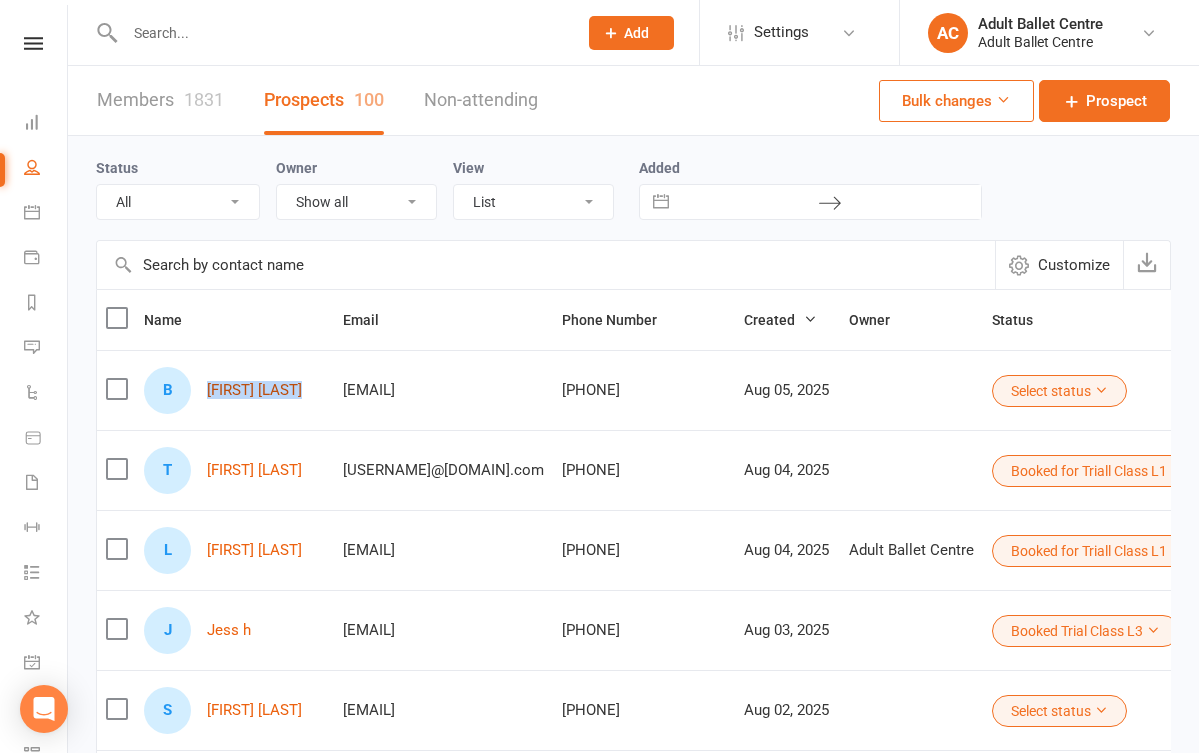 drag, startPoint x: 329, startPoint y: 396, endPoint x: 210, endPoint y: 394, distance: 119.01681 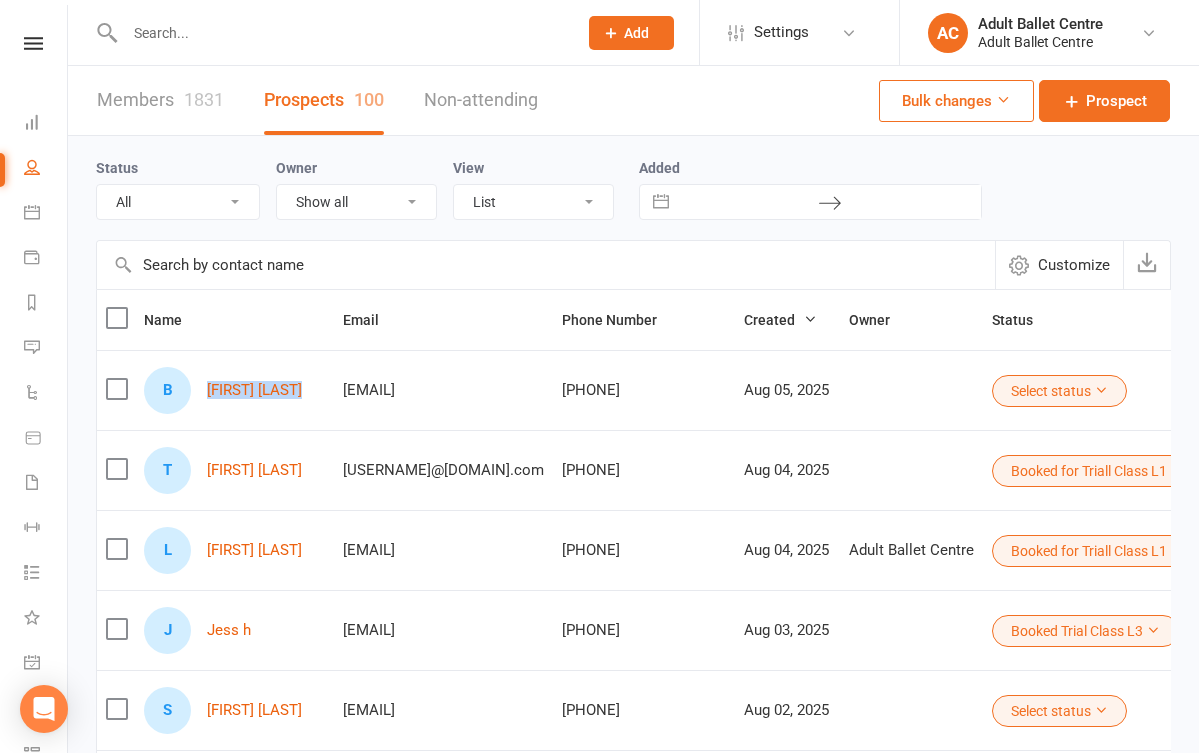 click on "Select status" at bounding box center [1059, 391] 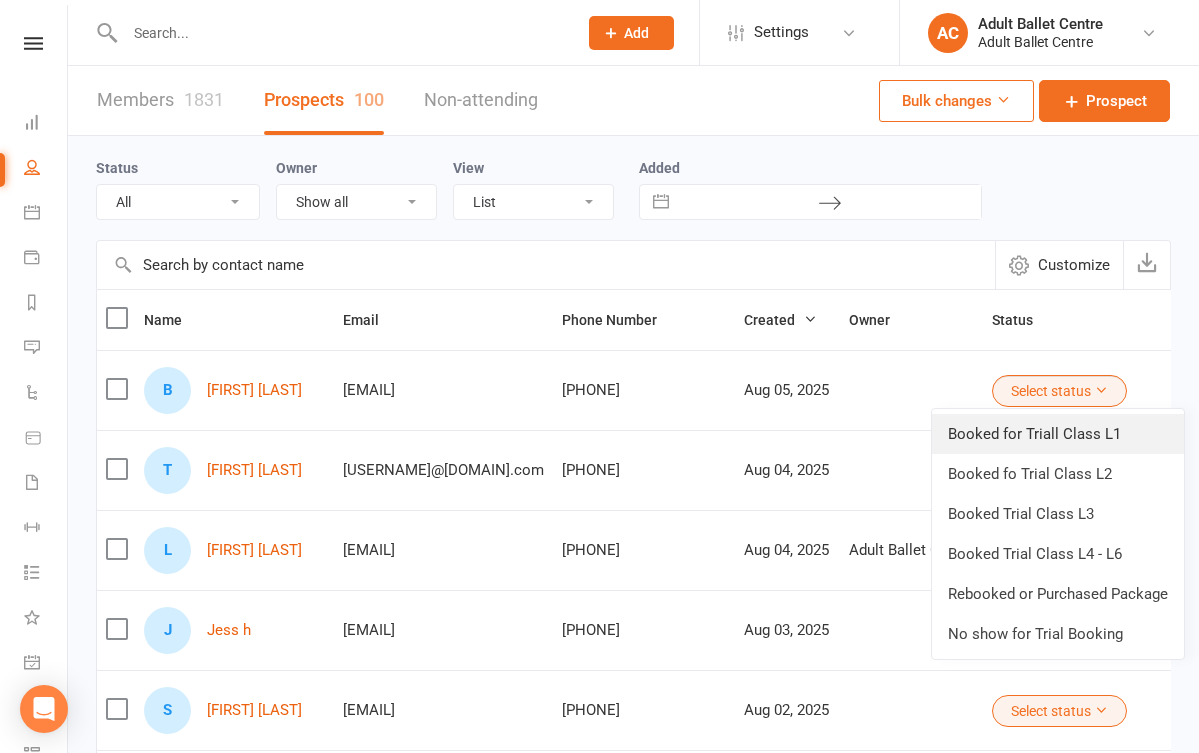 click on "Booked for Triall Class L1" at bounding box center (1058, 434) 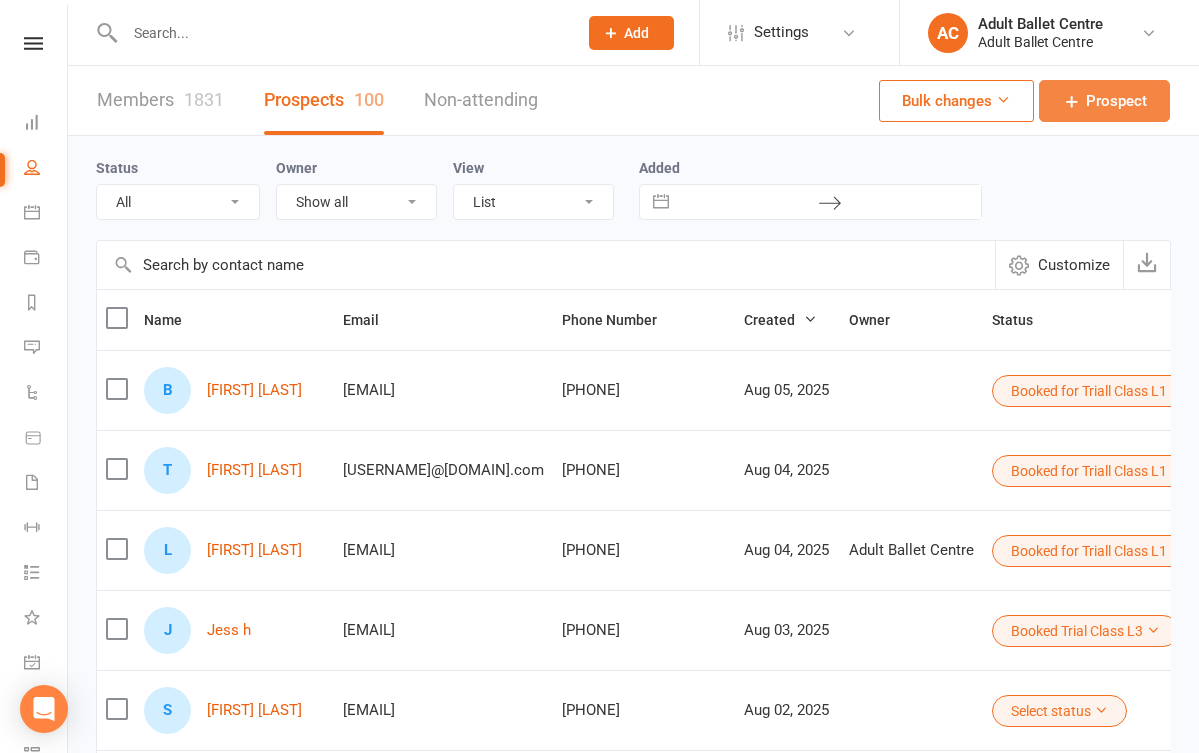 click on "Prospect" at bounding box center (1104, 101) 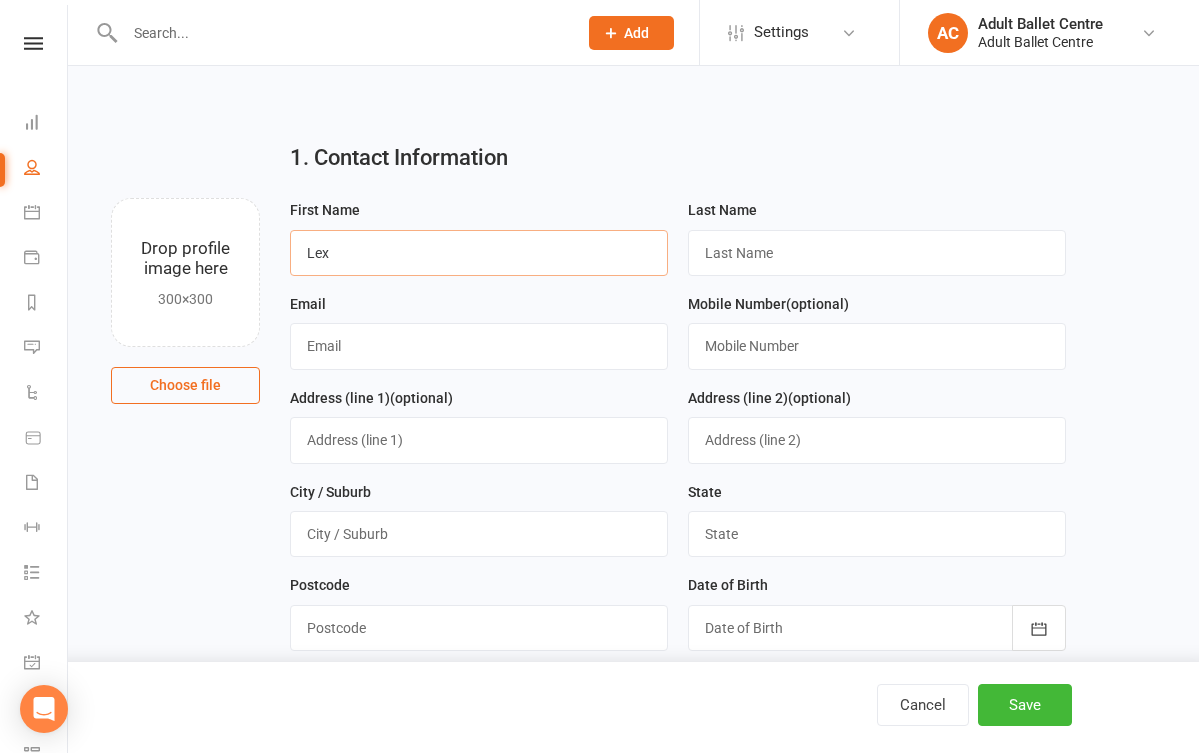 type on "Lex" 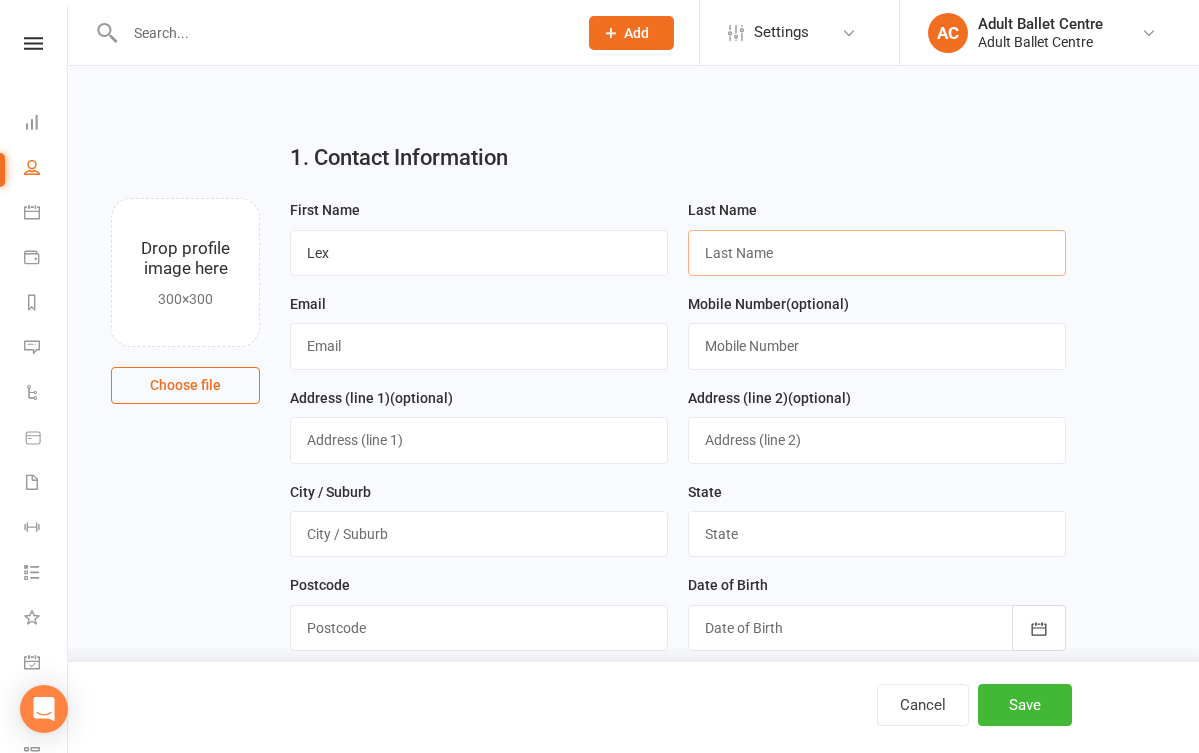 paste on "Anderson" 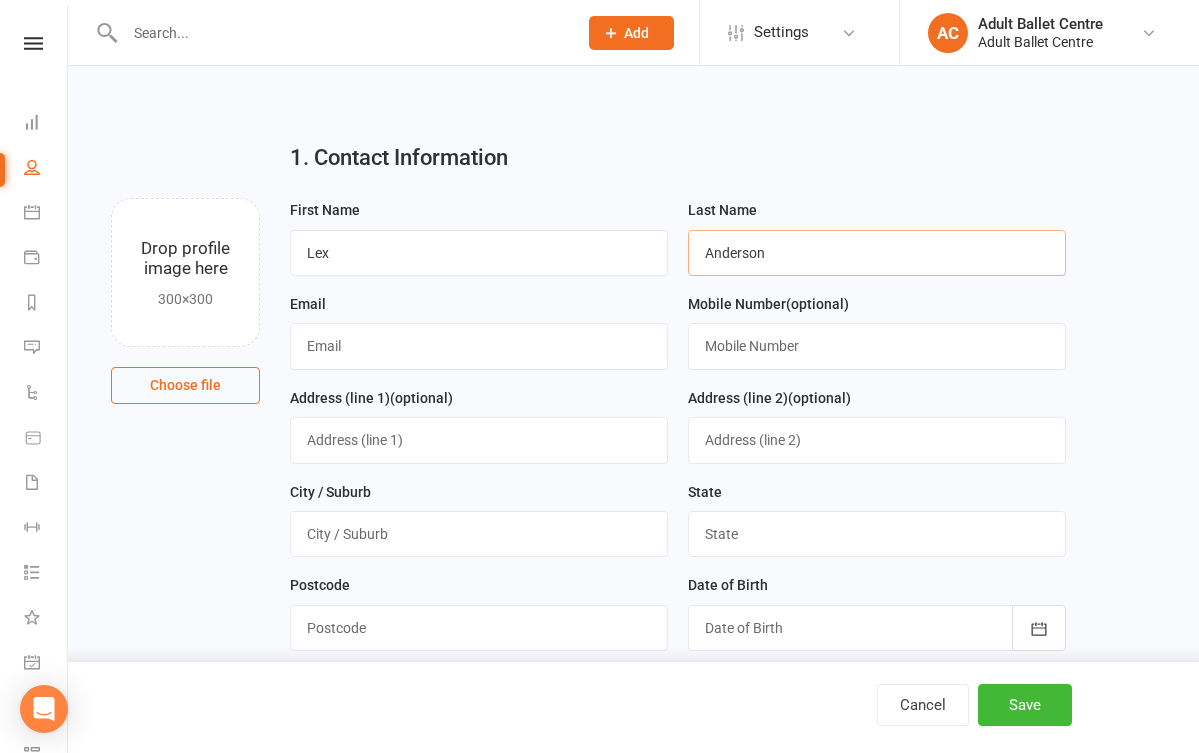 type on "Anderson" 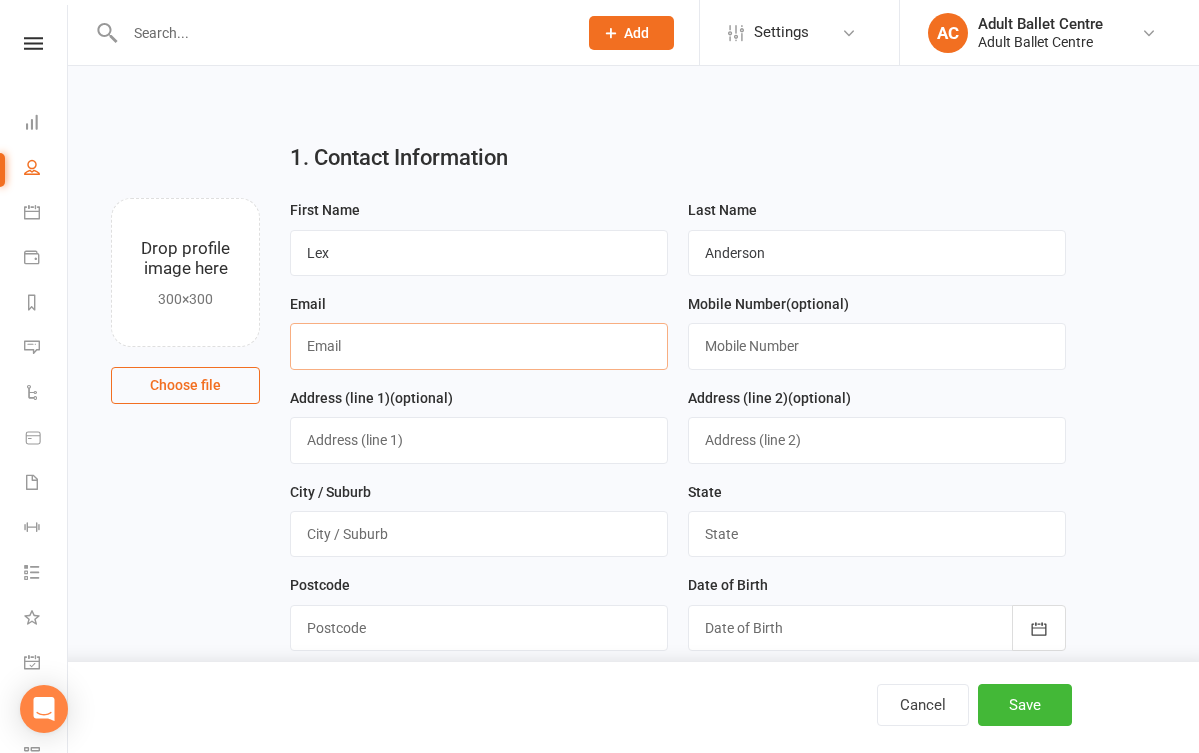 paste on "[USERNAME]@[DOMAIN].com" 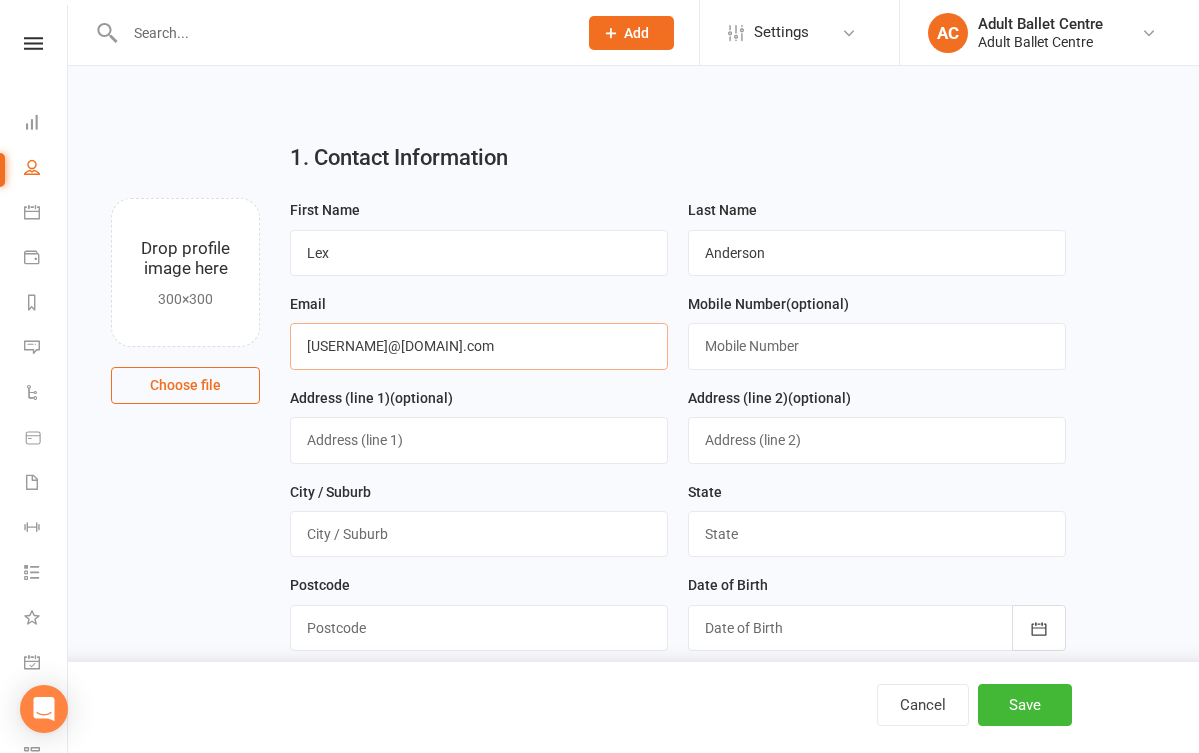 type on "[USERNAME]@[DOMAIN].com" 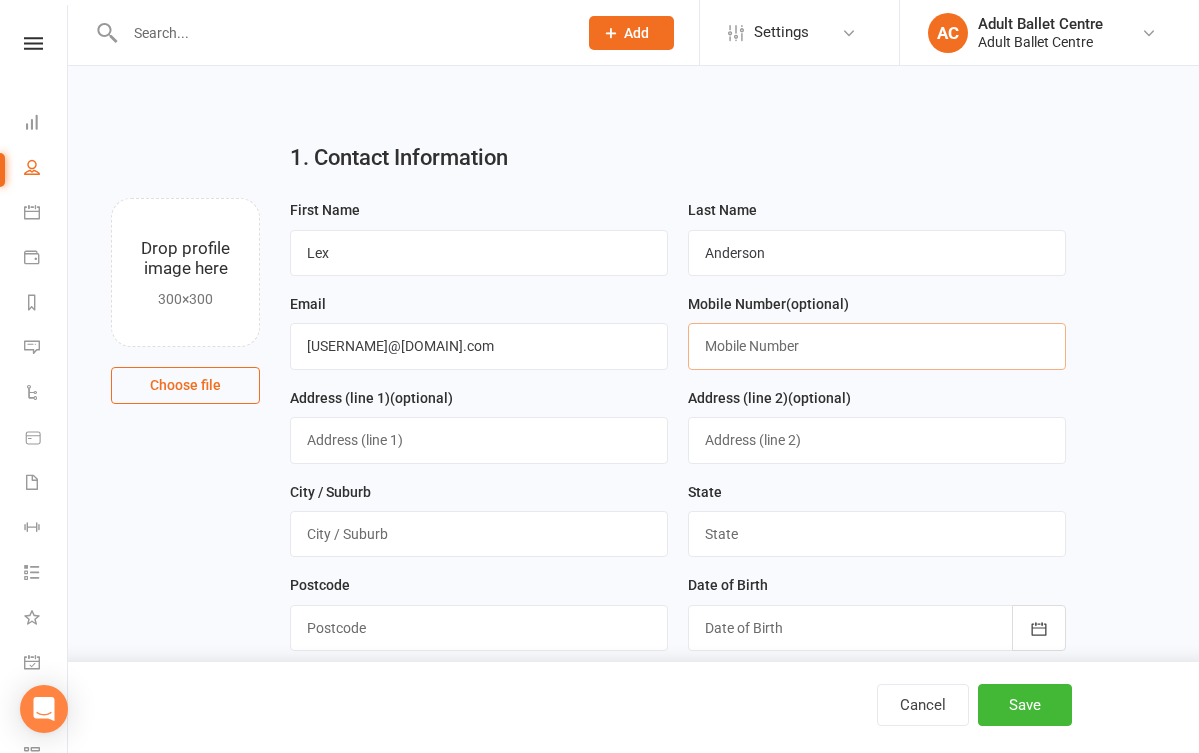 paste on "[PHONE]" 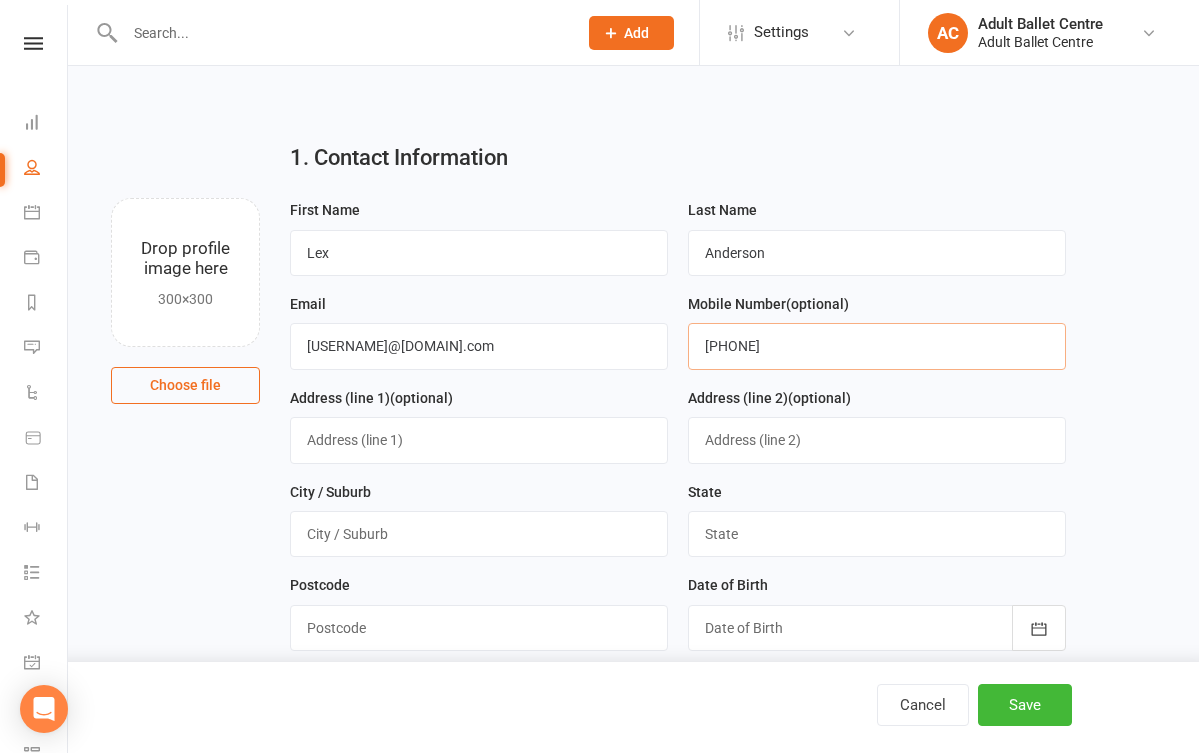 type on "[PHONE]" 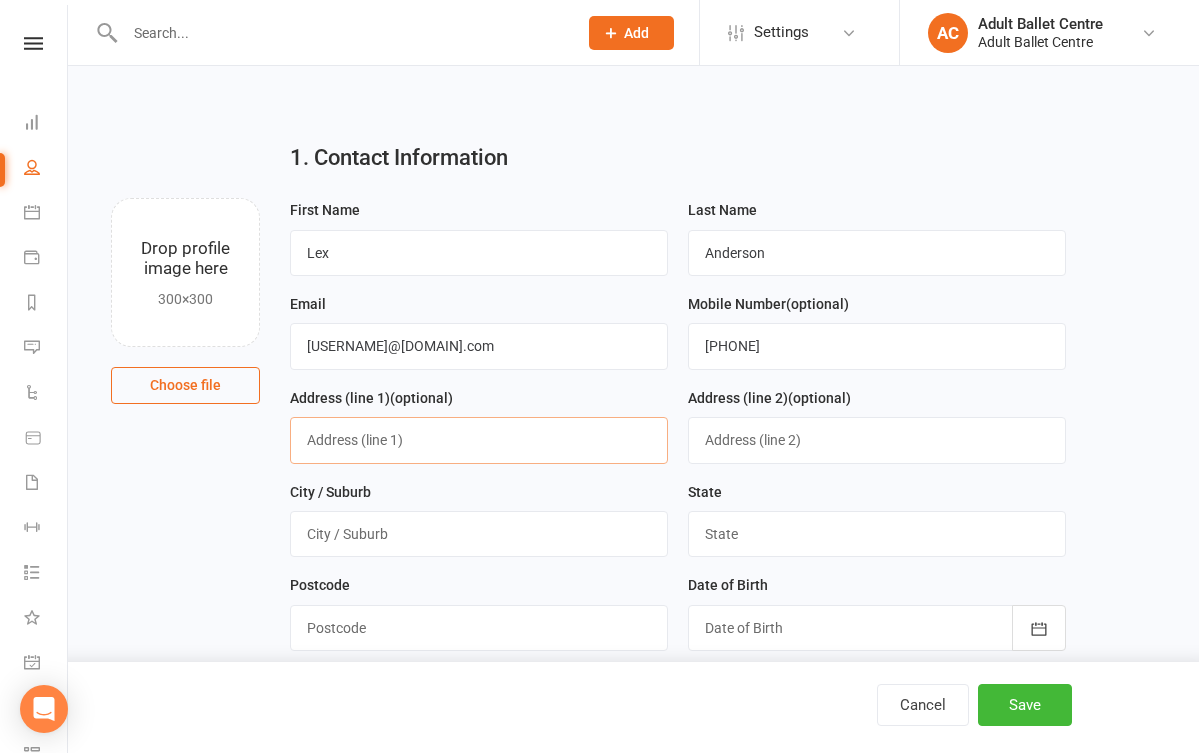 paste on "[NUMBER] [STREET]" 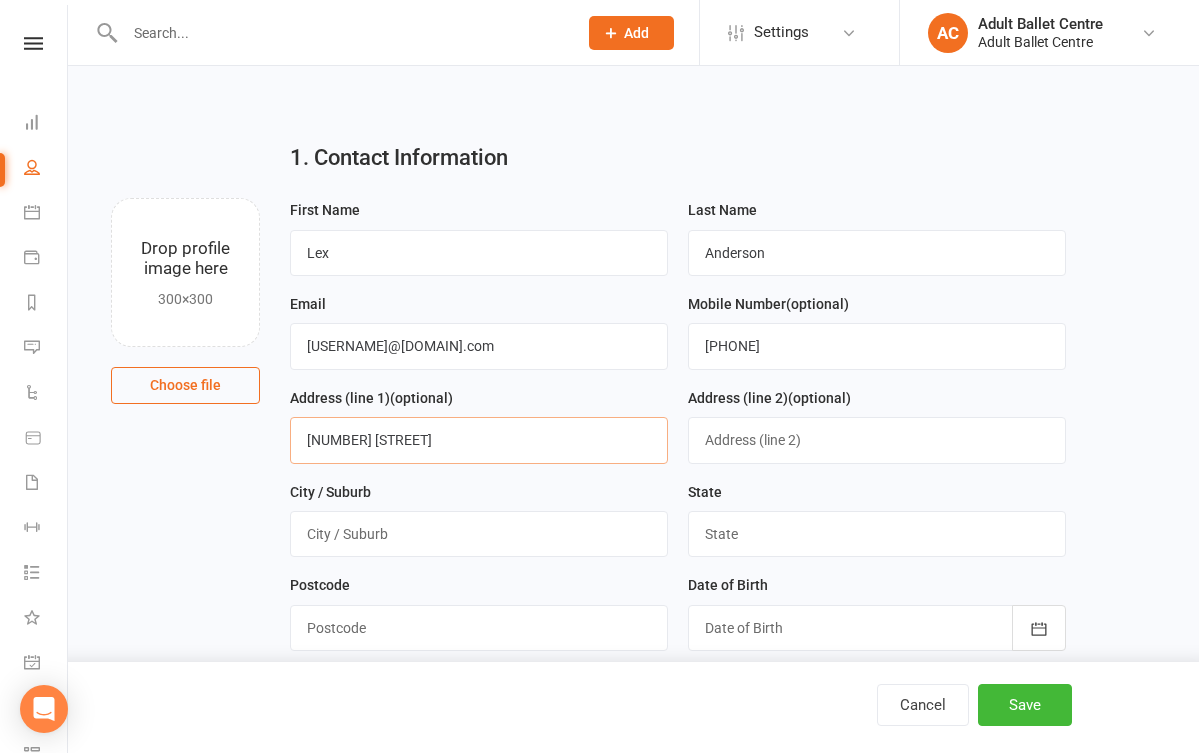 type on "[NUMBER] [STREET]" 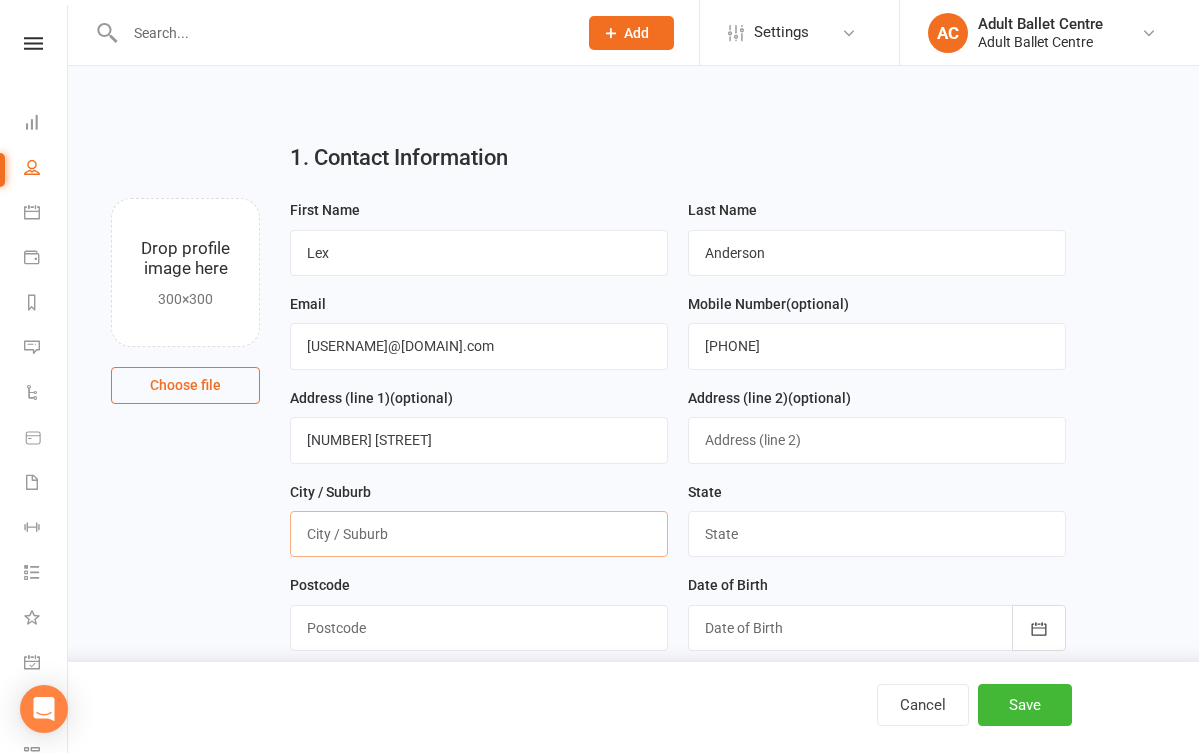 paste on "[CITY]" 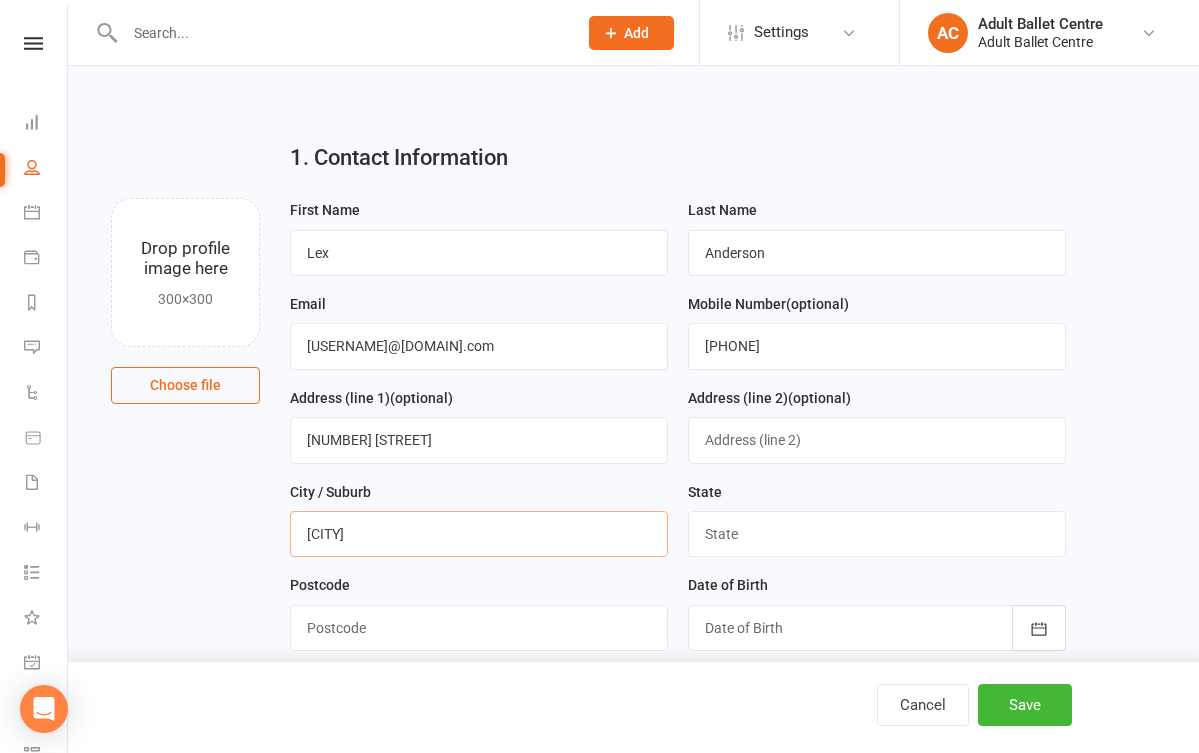 type on "[CITY]" 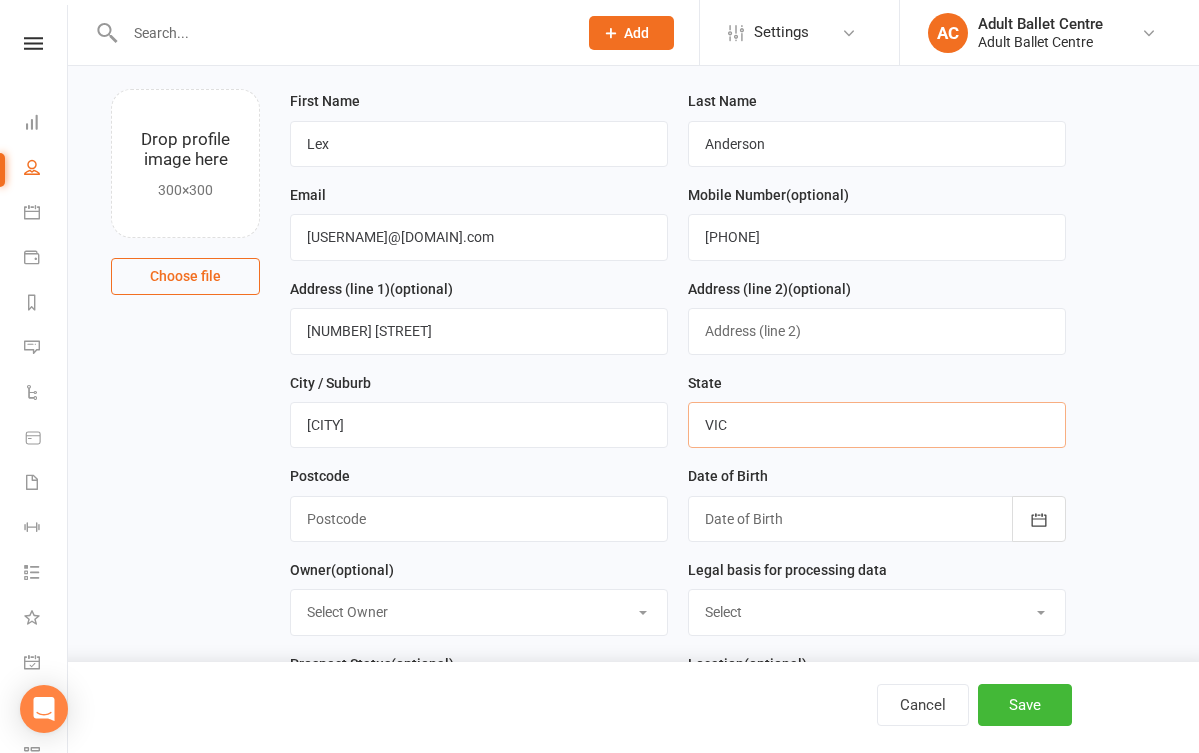 scroll, scrollTop: 108, scrollLeft: 0, axis: vertical 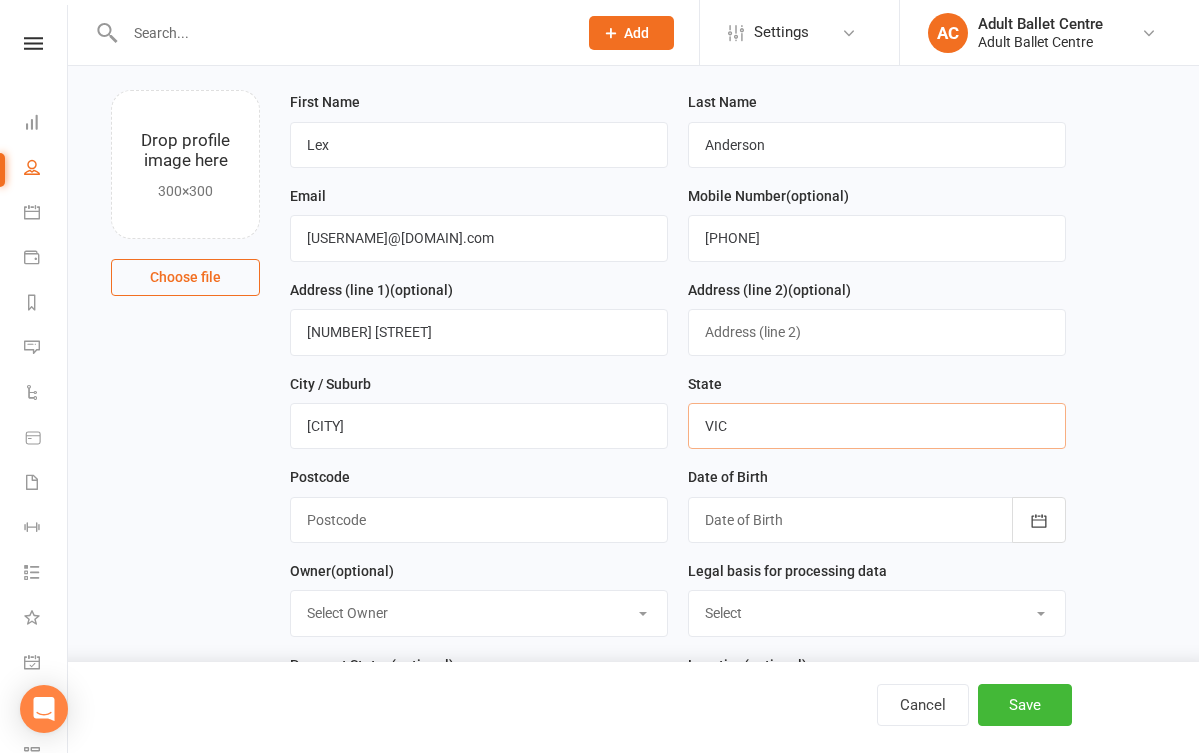 type on "VIC" 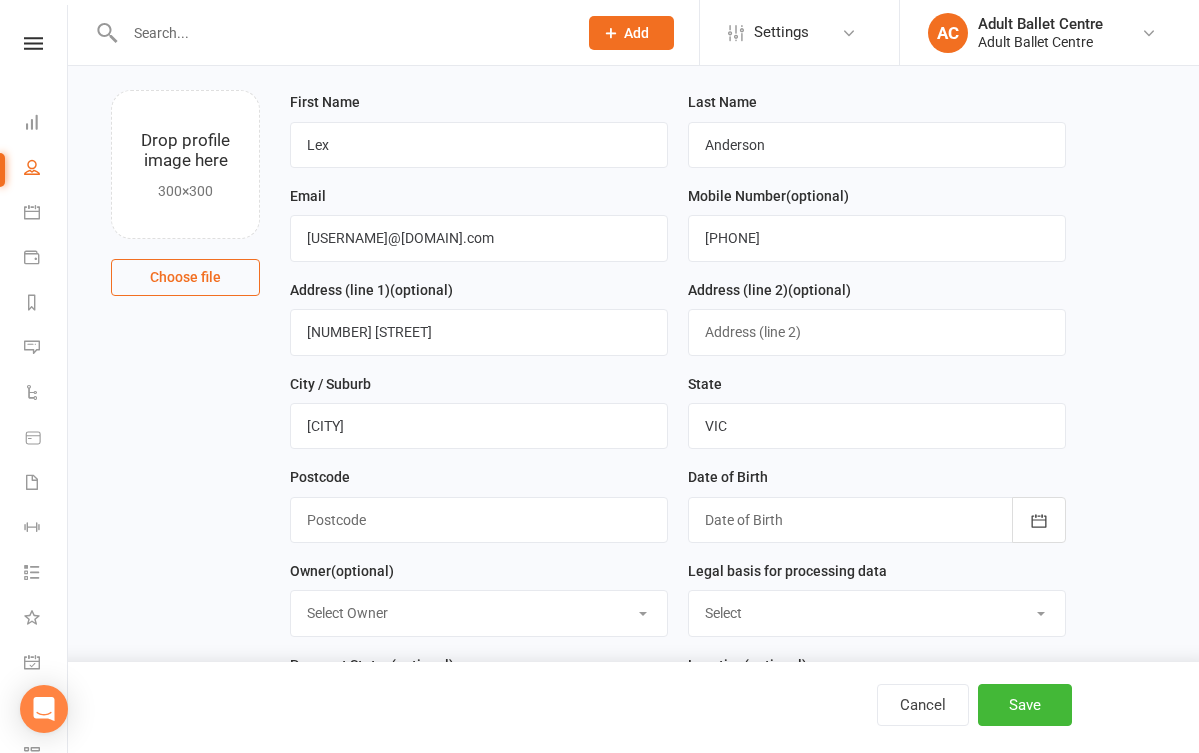 click on "Postcode" at bounding box center [479, 504] 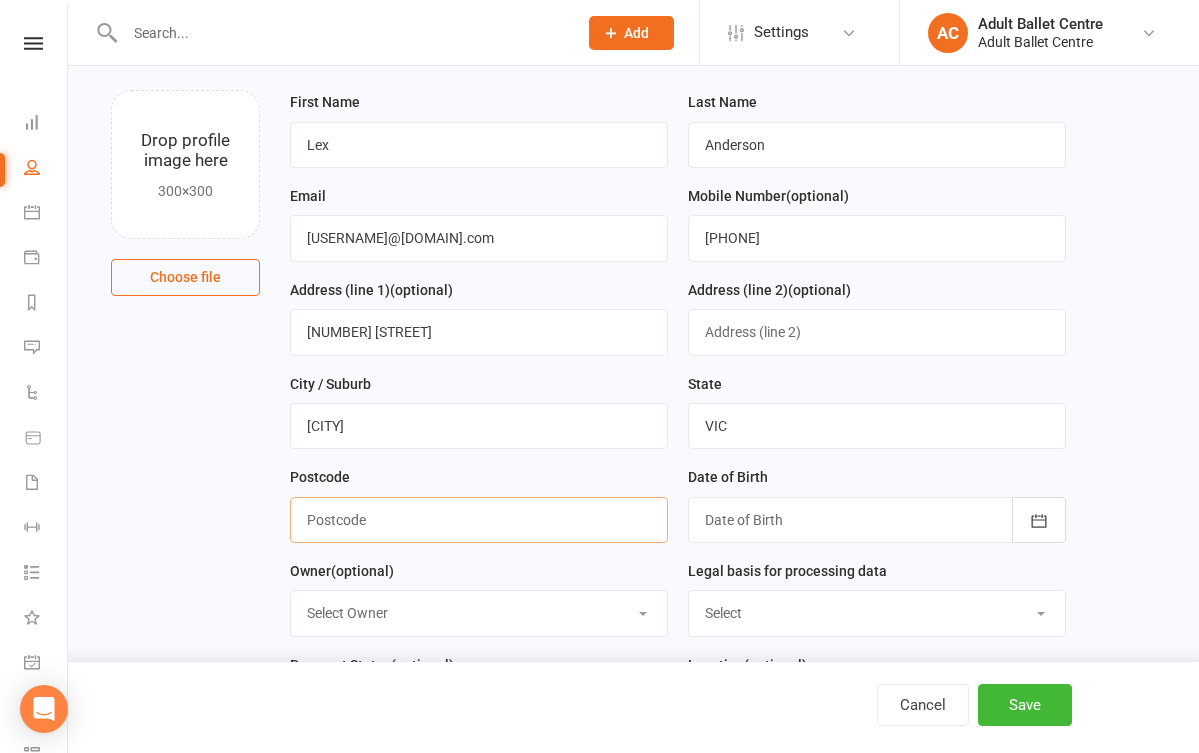 paste on "3198" 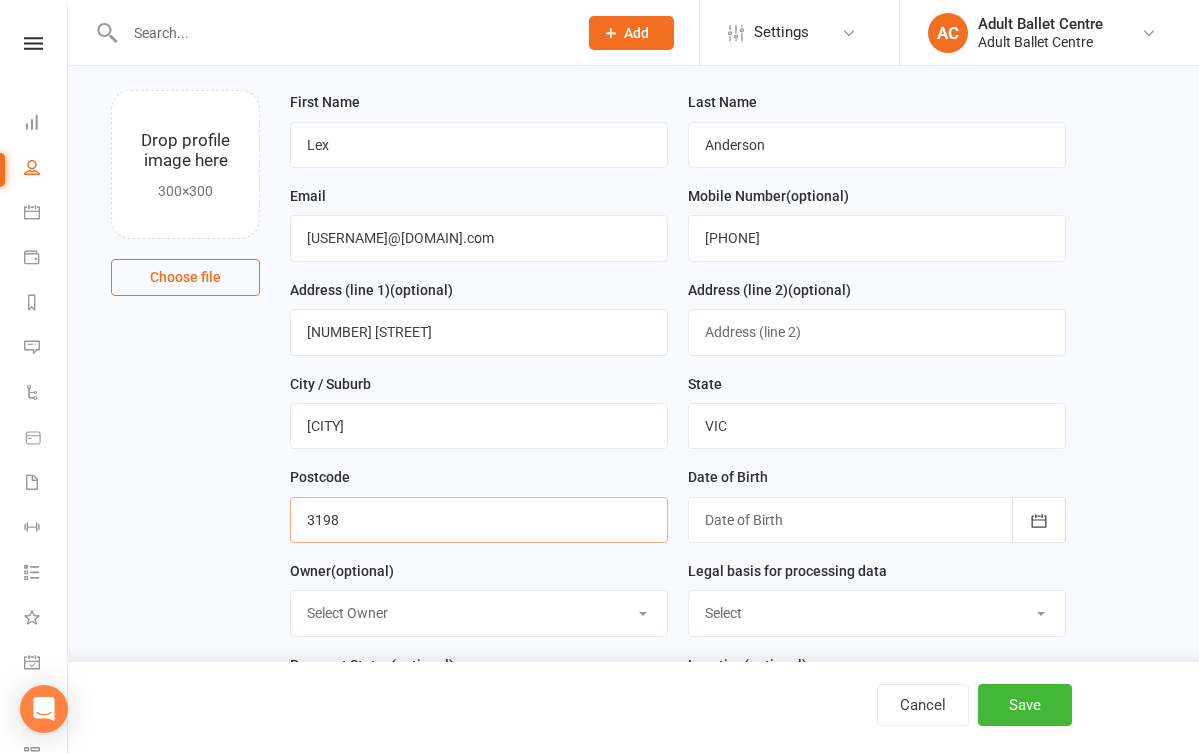type on "3198" 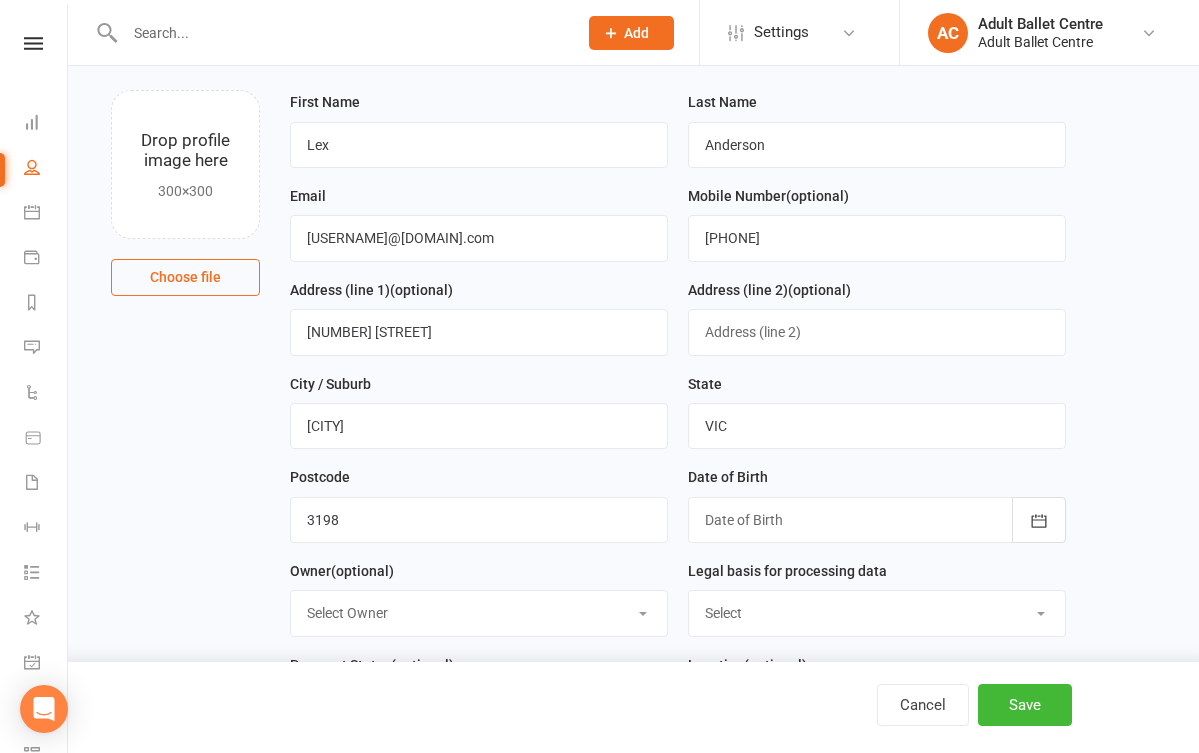 click at bounding box center [877, 520] 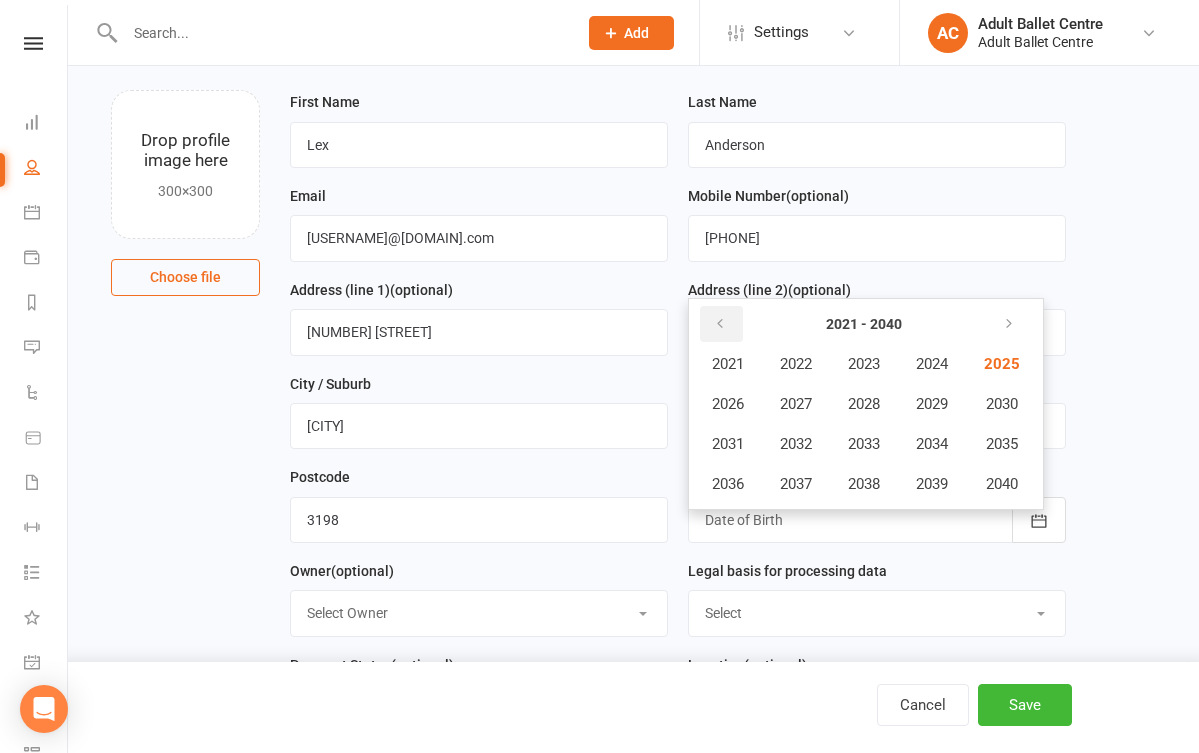 click at bounding box center (721, 324) 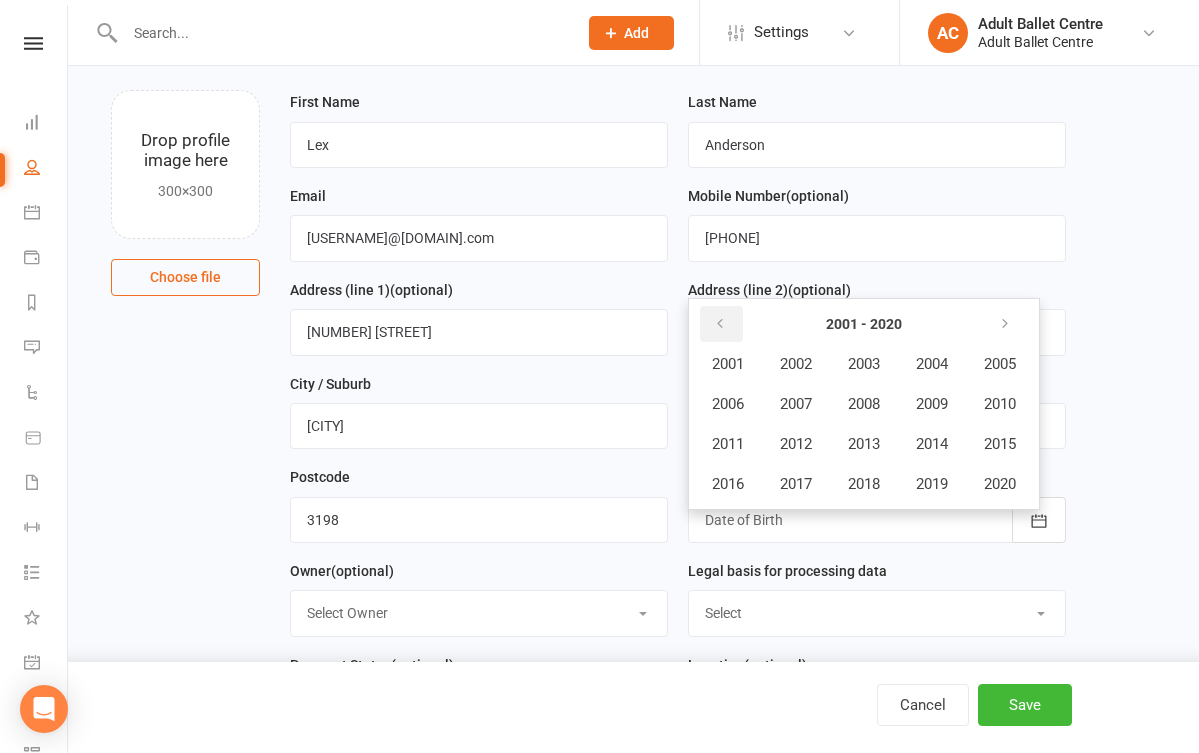 click at bounding box center (721, 324) 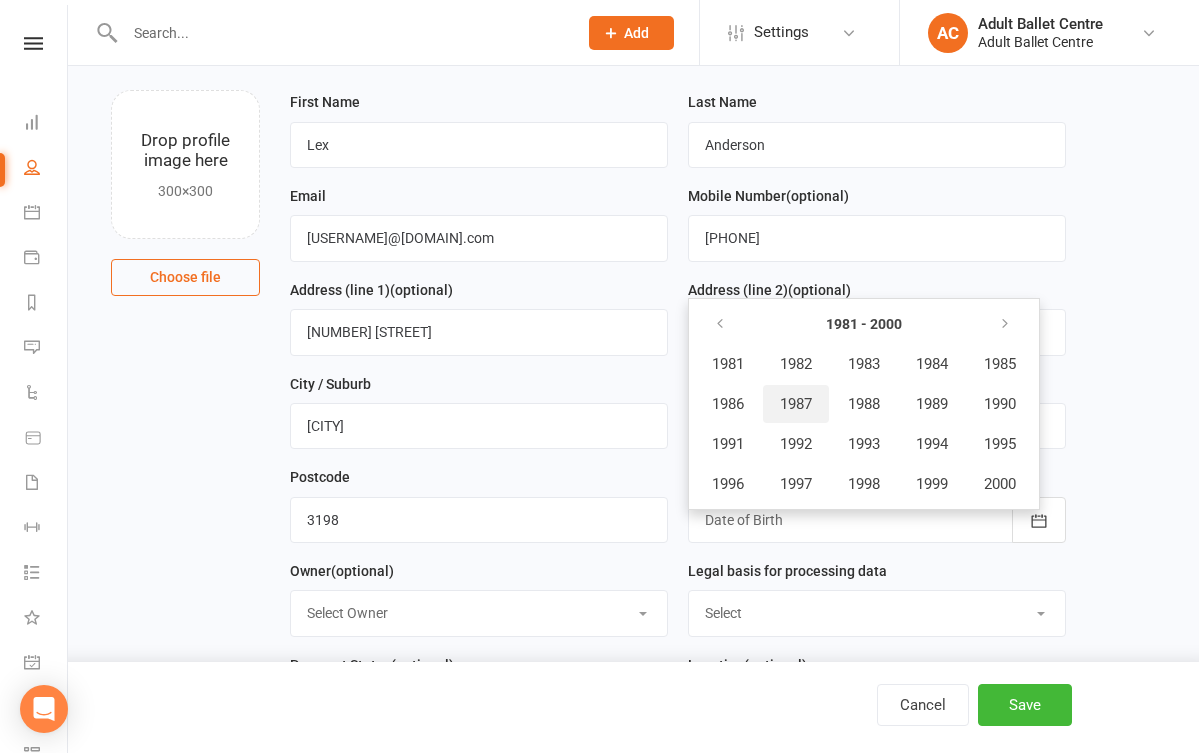 click on "1987" at bounding box center [796, 404] 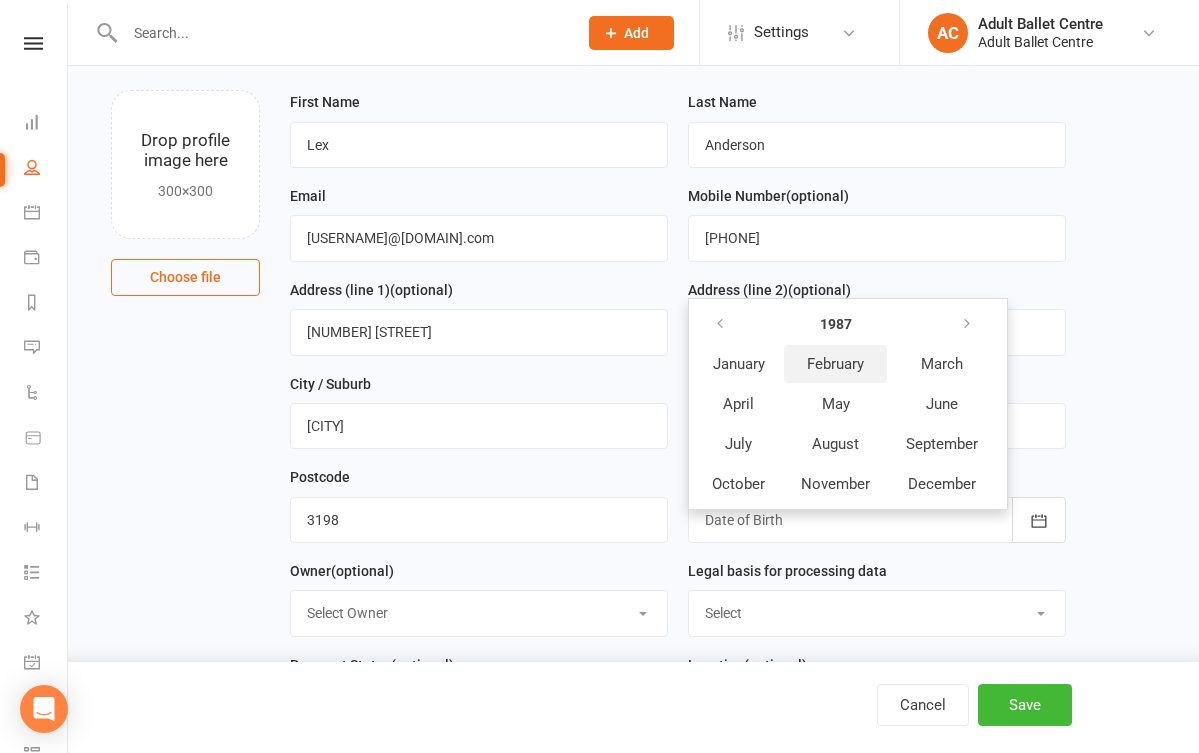 click on "February" at bounding box center [835, 364] 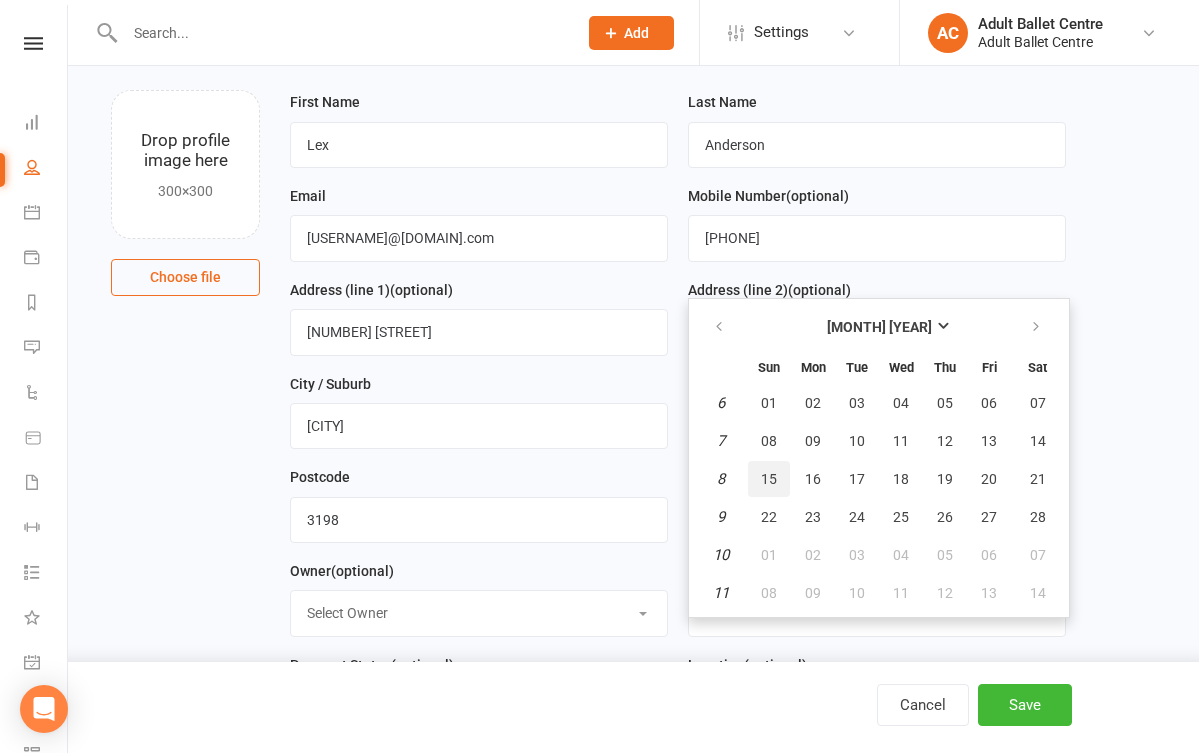 click on "15" at bounding box center [769, 479] 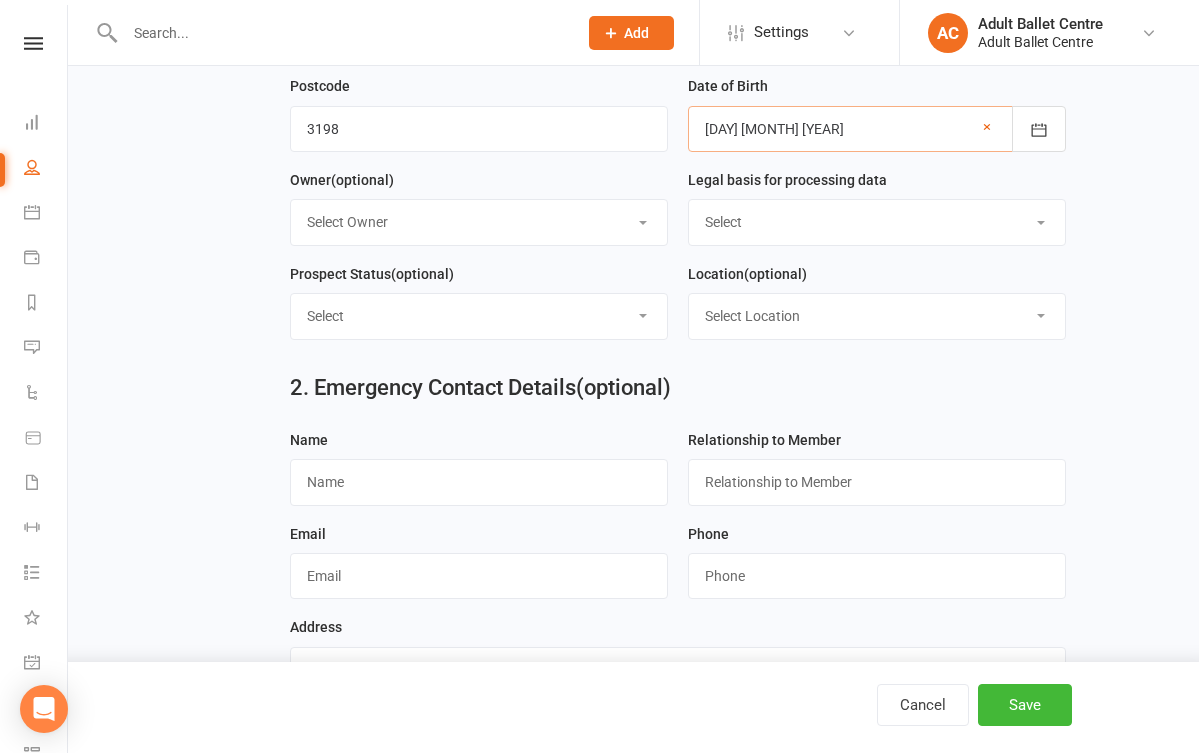 scroll, scrollTop: 453, scrollLeft: 0, axis: vertical 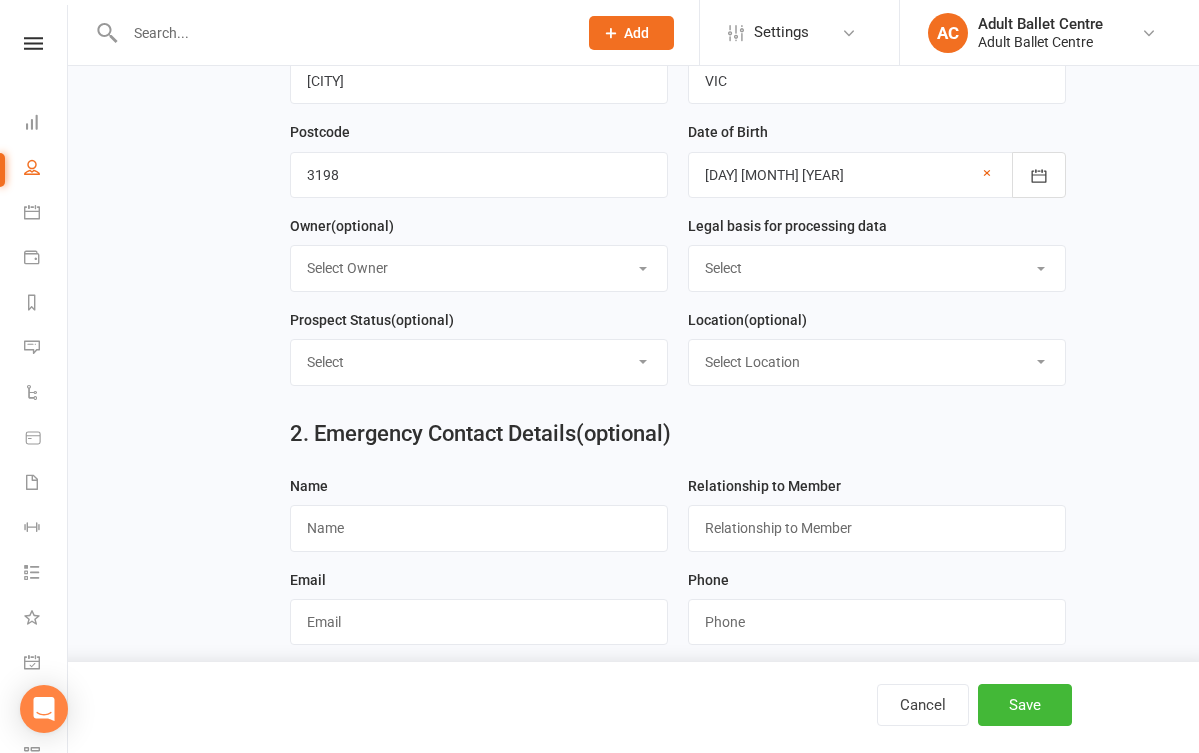select on "Consent provided by contact" 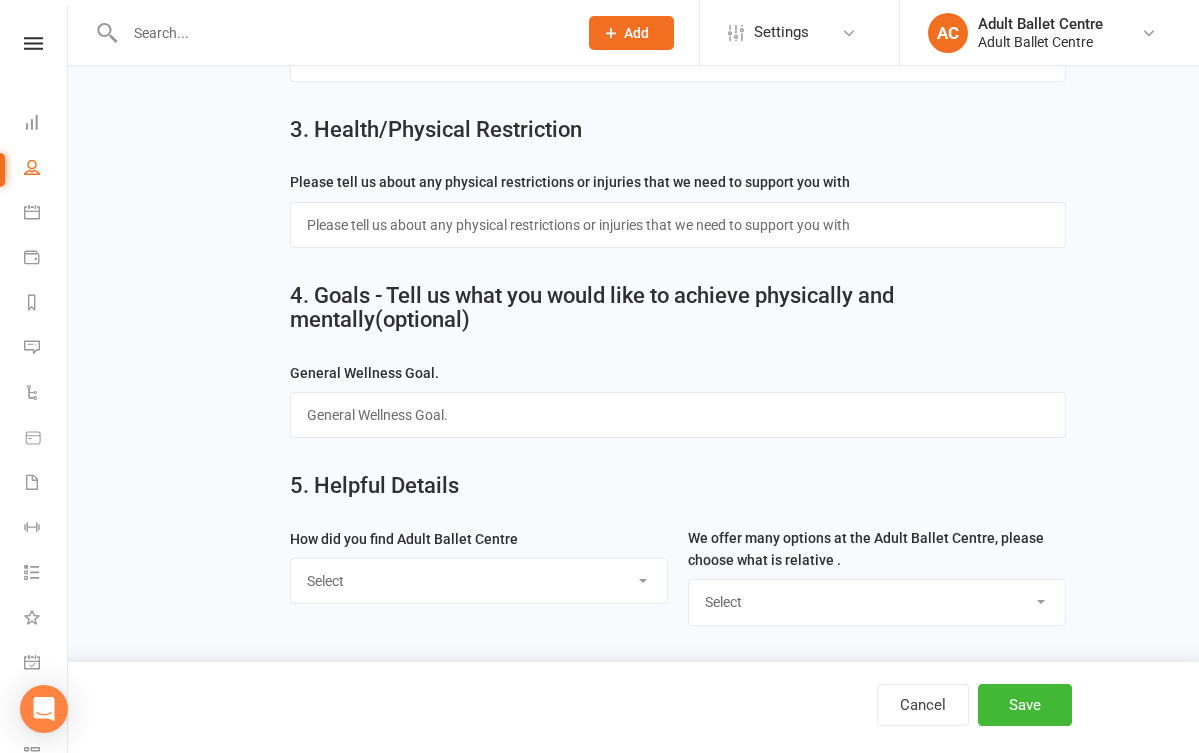scroll, scrollTop: 1115, scrollLeft: 0, axis: vertical 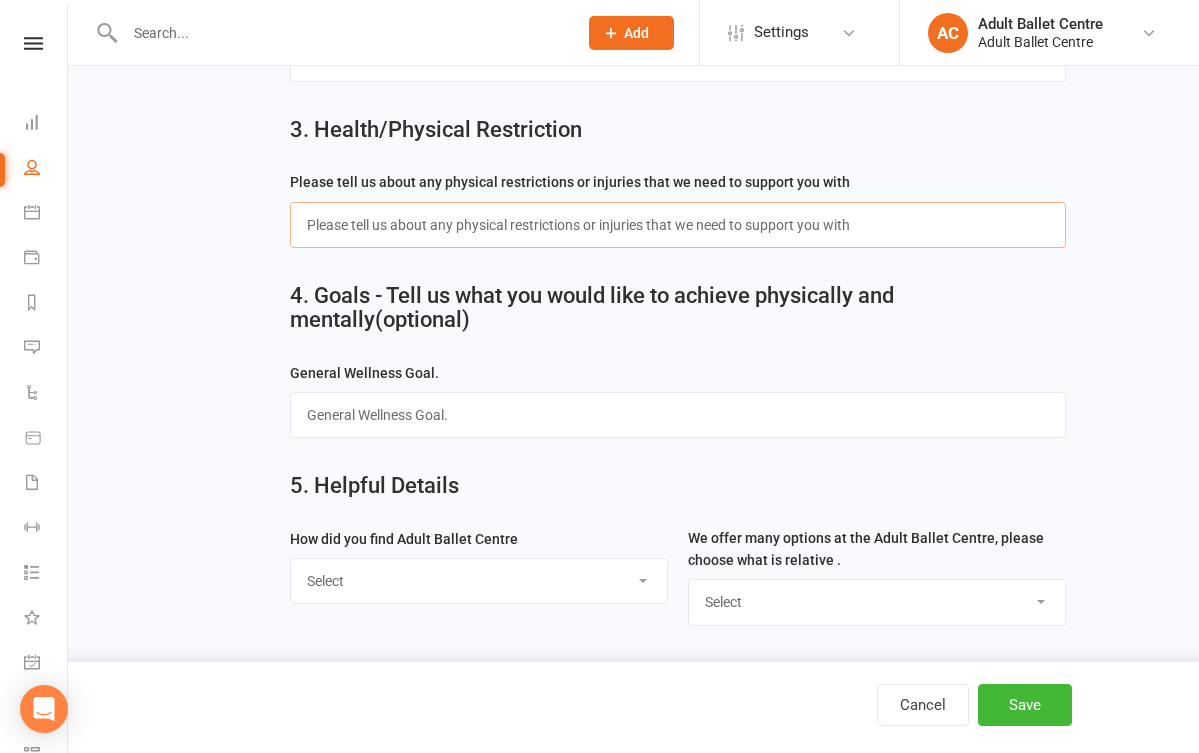 click at bounding box center [678, 225] 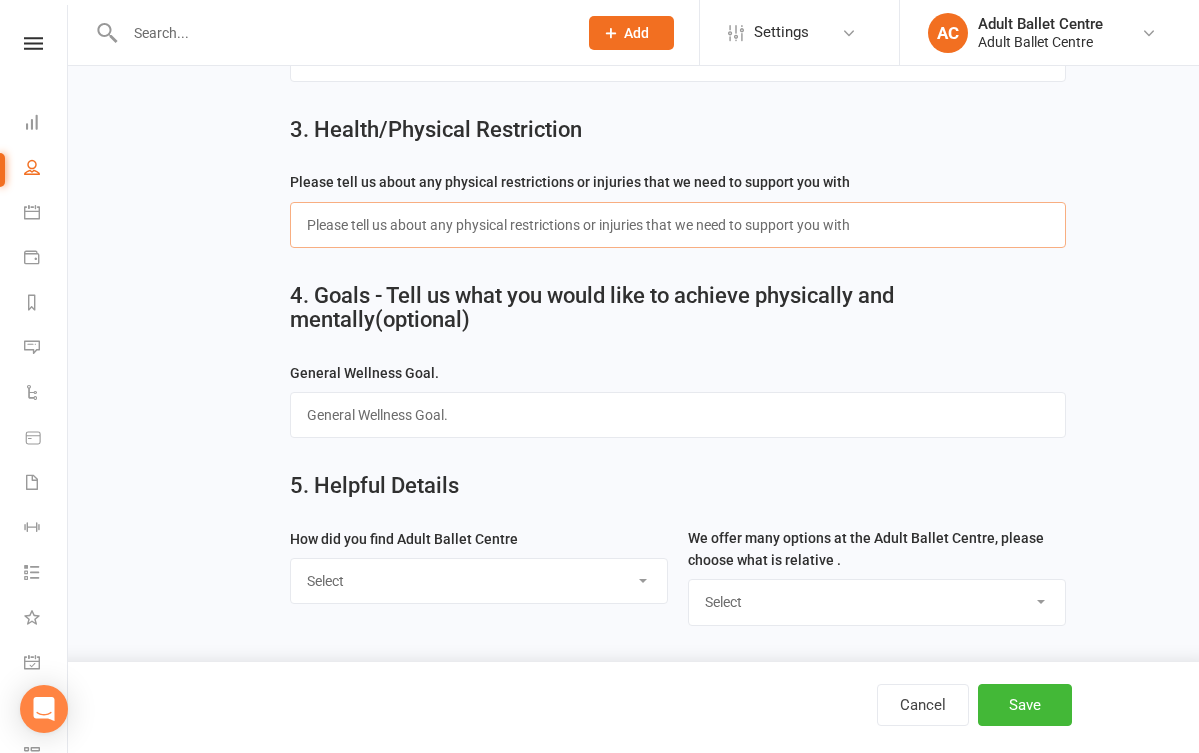 paste on "No, I don't have any injuries" 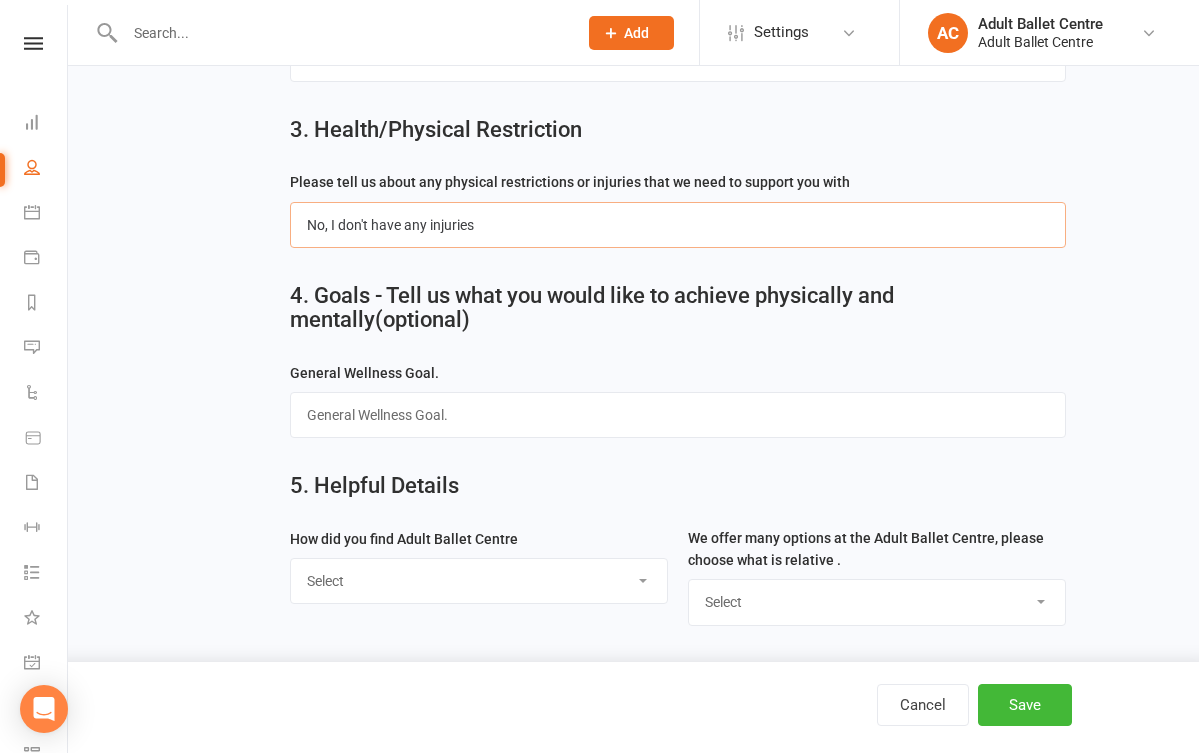 scroll, scrollTop: 1115, scrollLeft: 0, axis: vertical 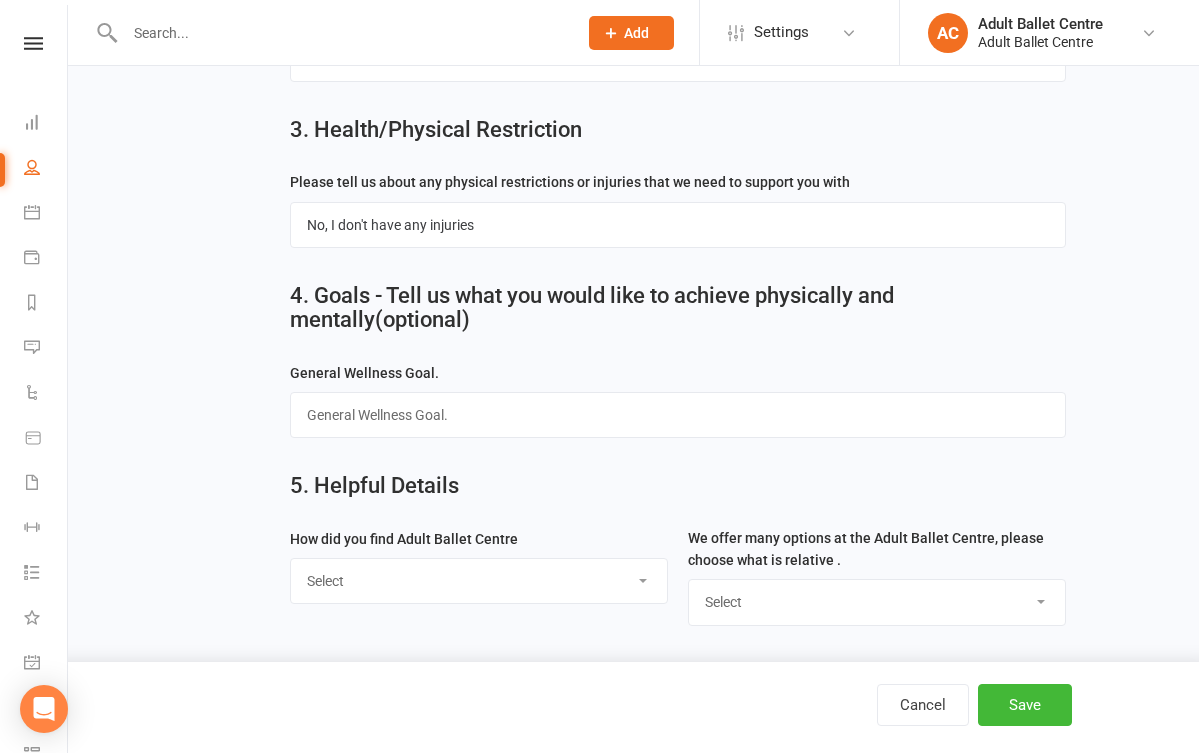 select on "Google" 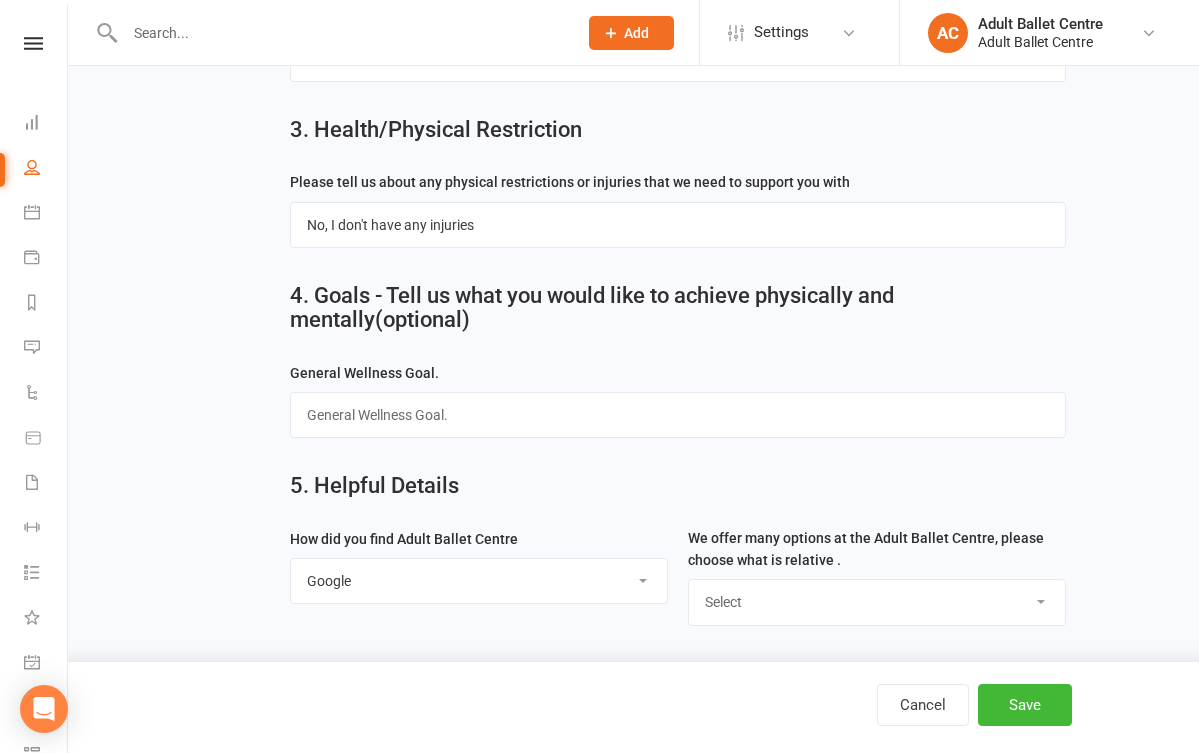 select on "Ballet Classes" 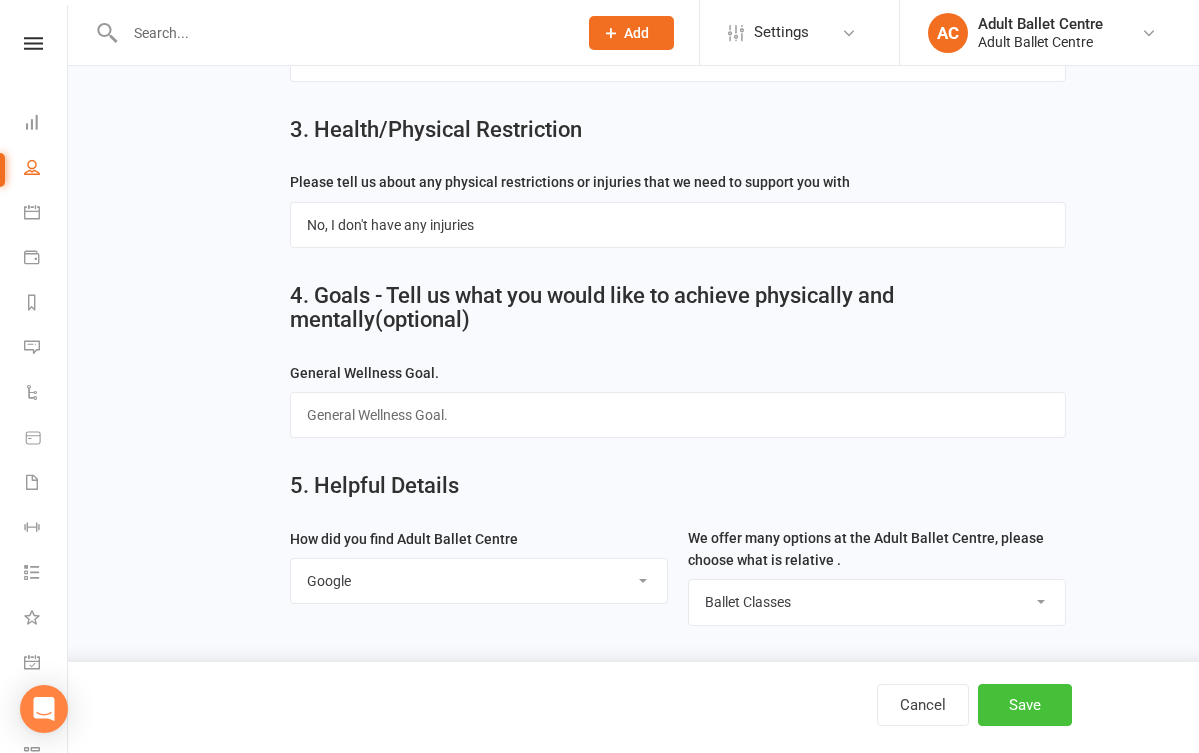 click on "Save" at bounding box center [1025, 705] 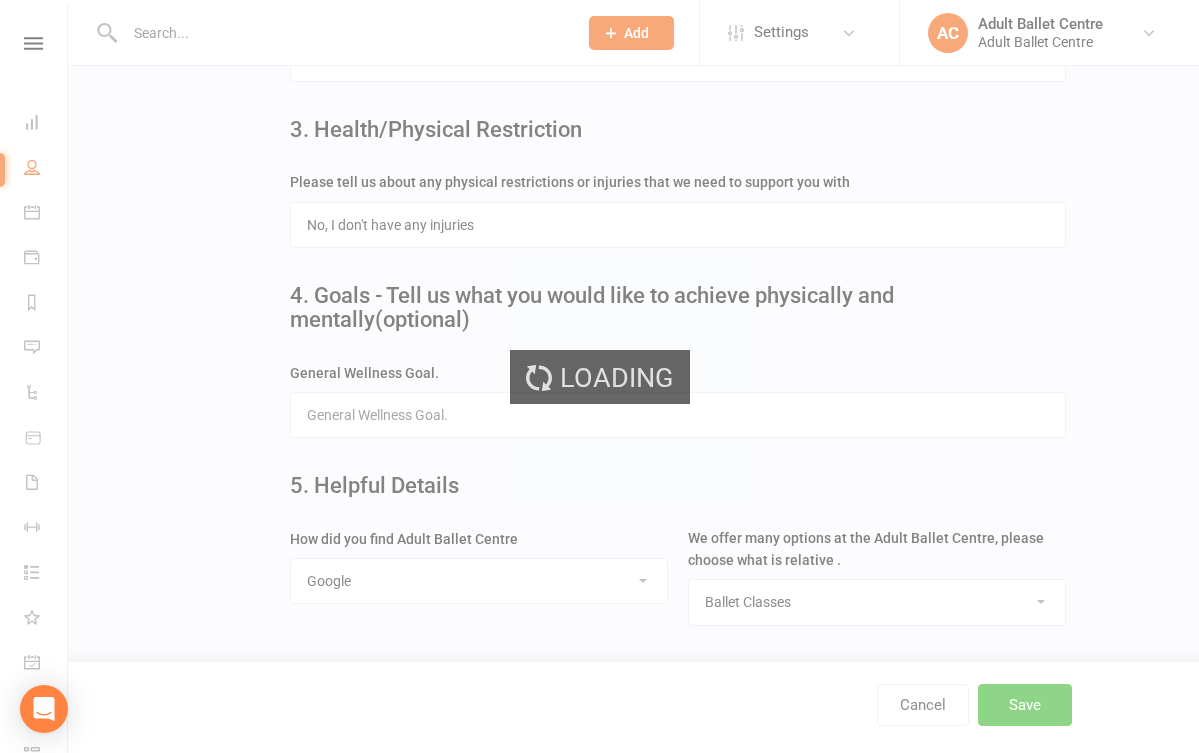 scroll, scrollTop: 0, scrollLeft: 0, axis: both 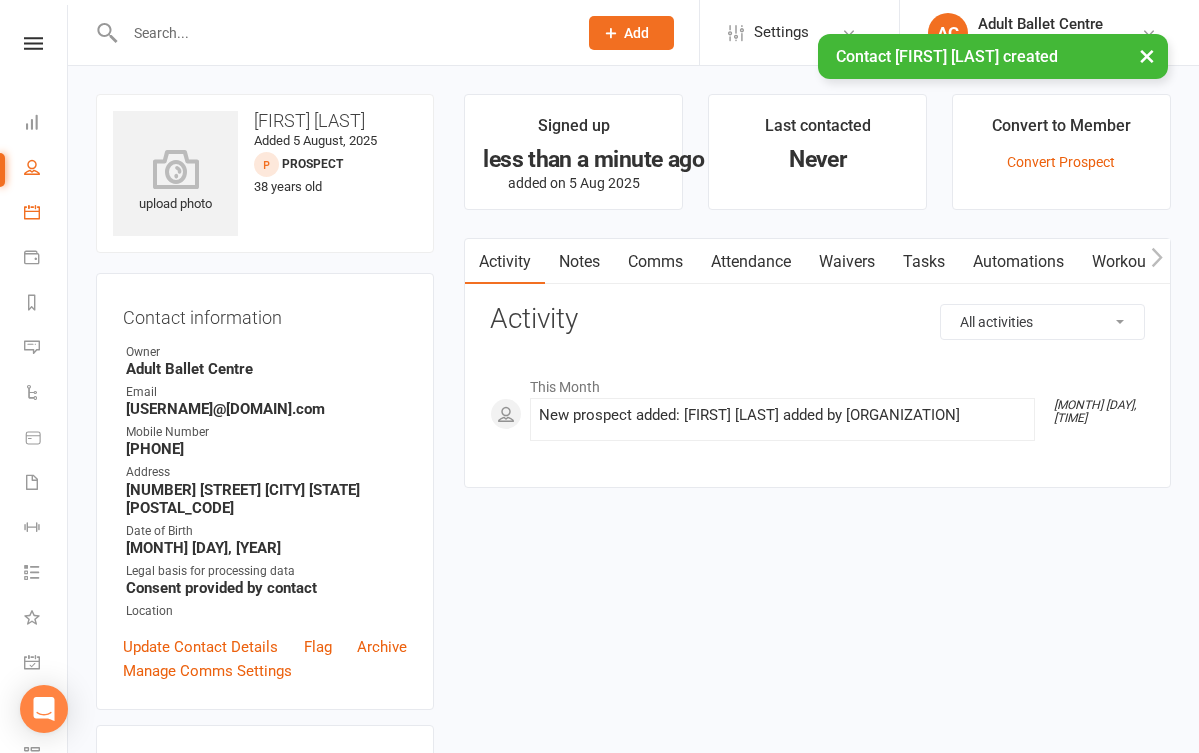 click on "Calendar" at bounding box center [46, 214] 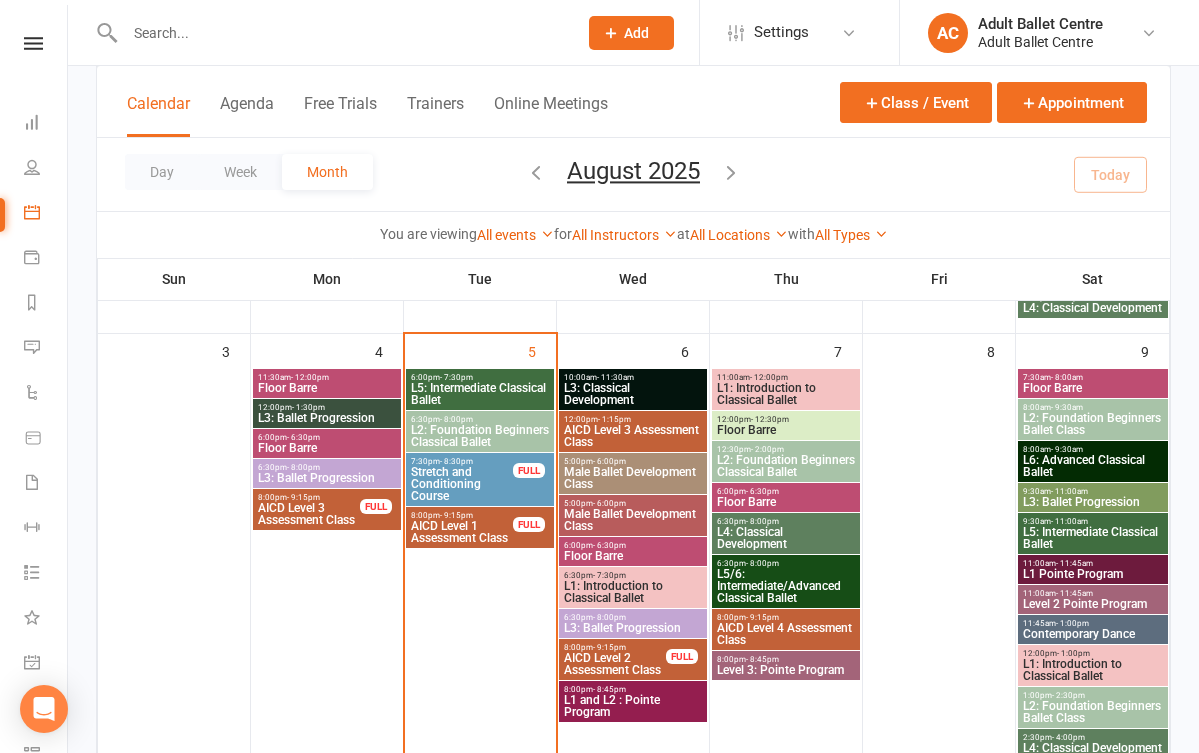 scroll, scrollTop: 506, scrollLeft: 0, axis: vertical 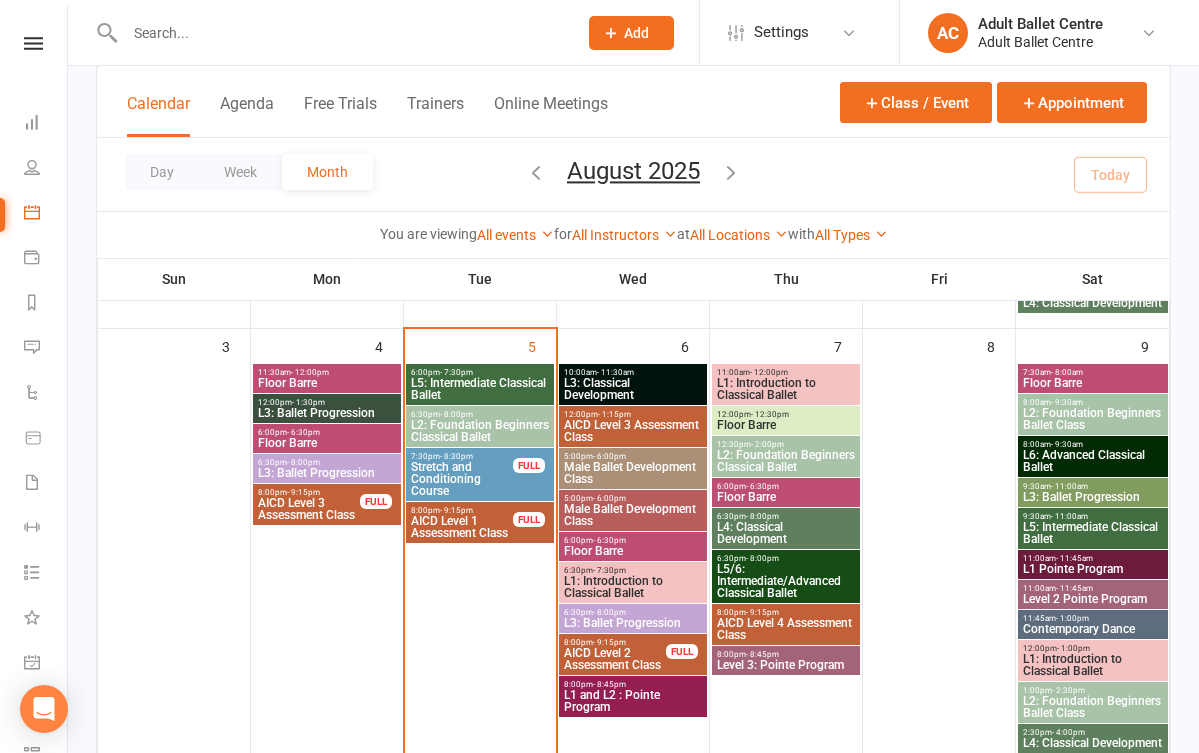 click on "L2: Foundation Beginners Classical Ballet" at bounding box center [786, 461] 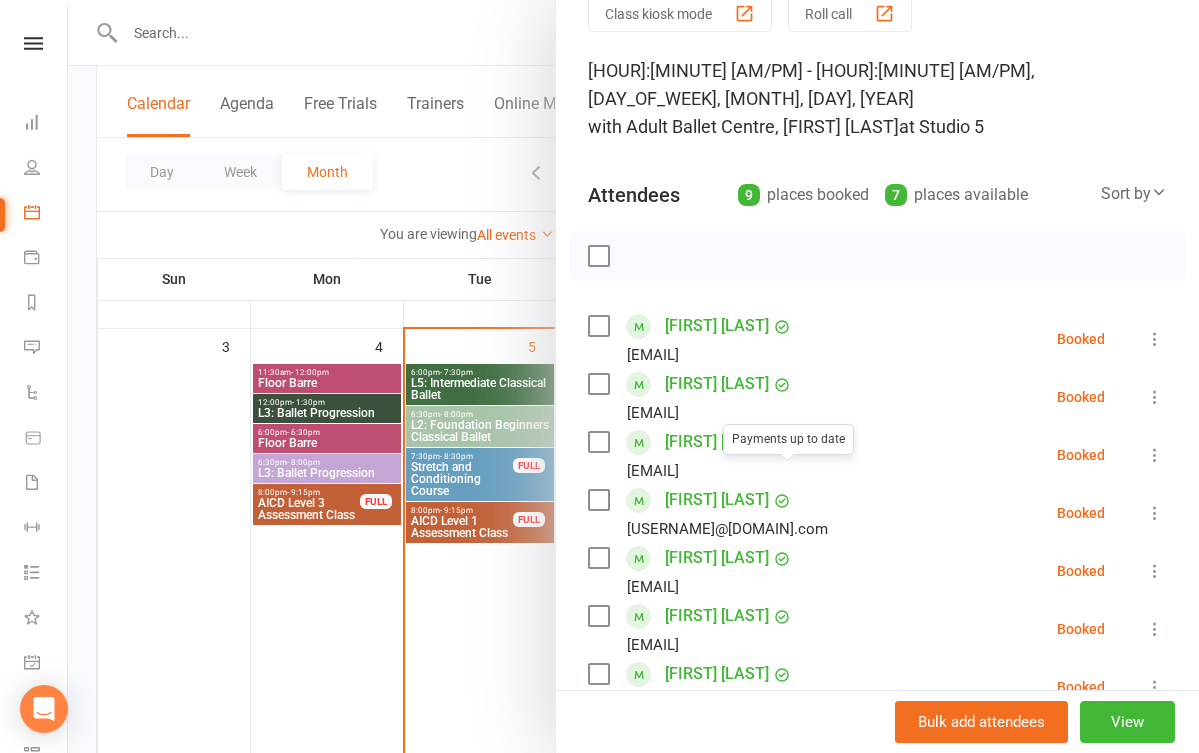 scroll, scrollTop: 305, scrollLeft: 0, axis: vertical 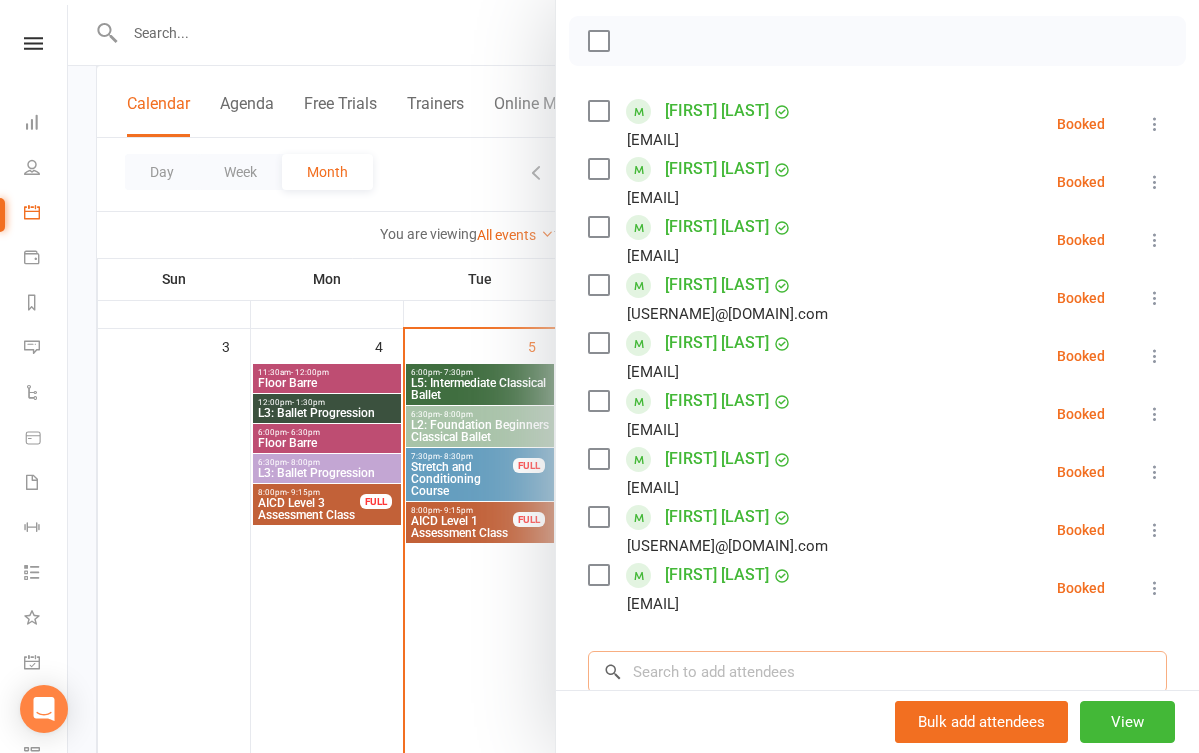click at bounding box center [877, 672] 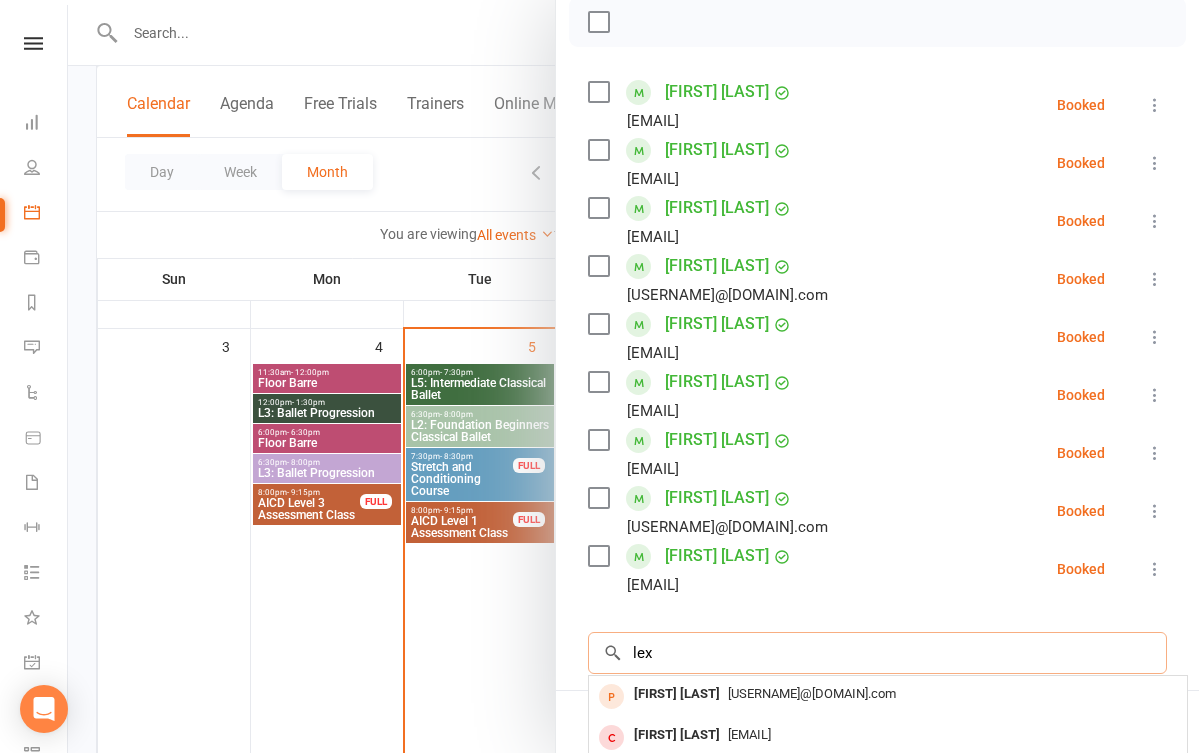 scroll, scrollTop: 317, scrollLeft: 0, axis: vertical 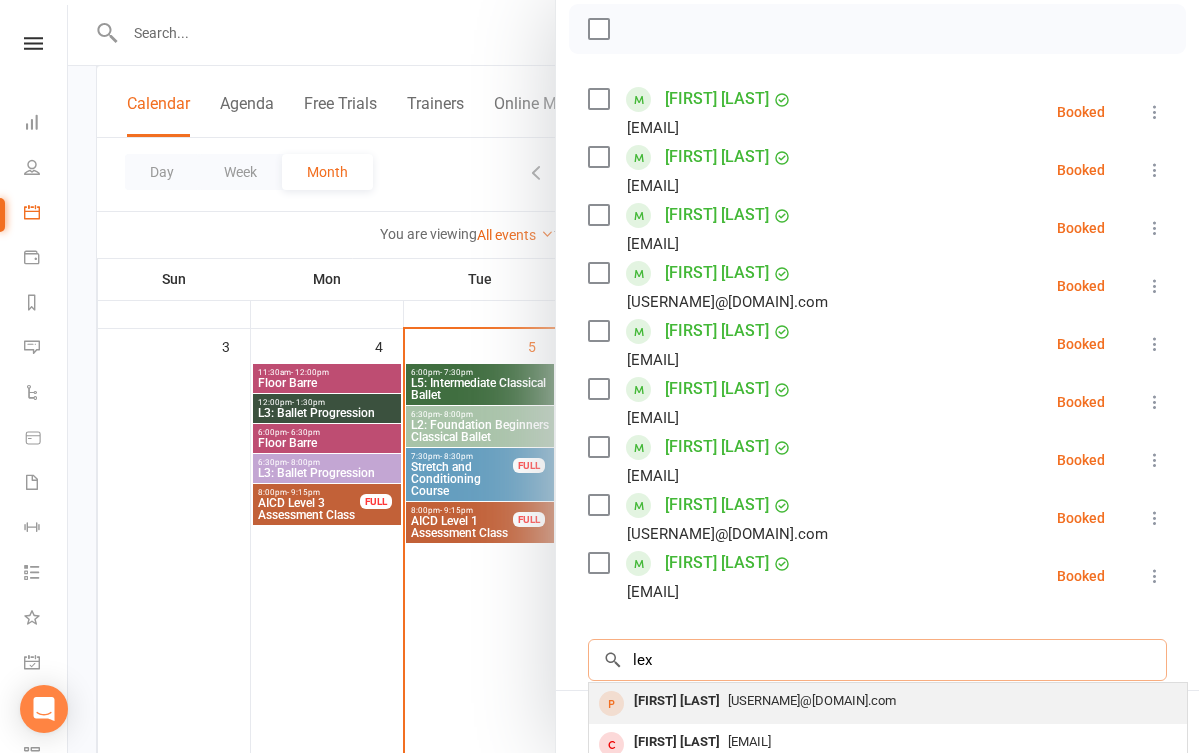type on "lex" 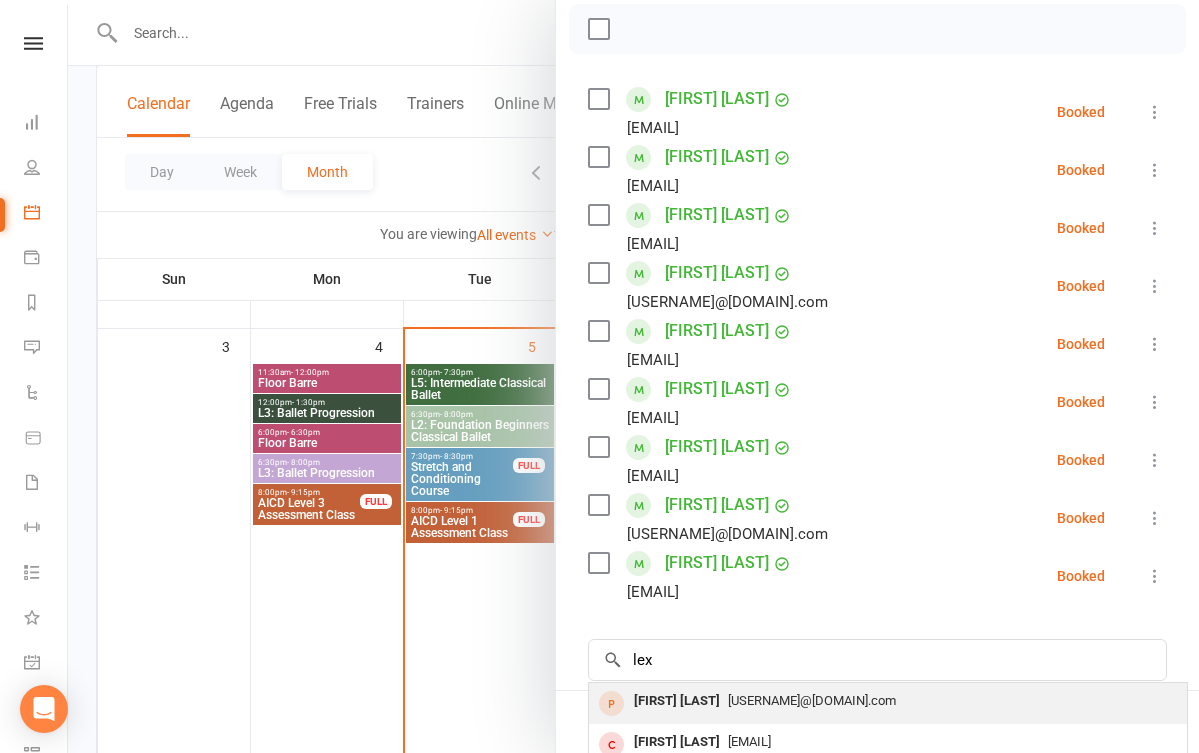 click on "[USERNAME]@[DOMAIN].com" at bounding box center [812, 700] 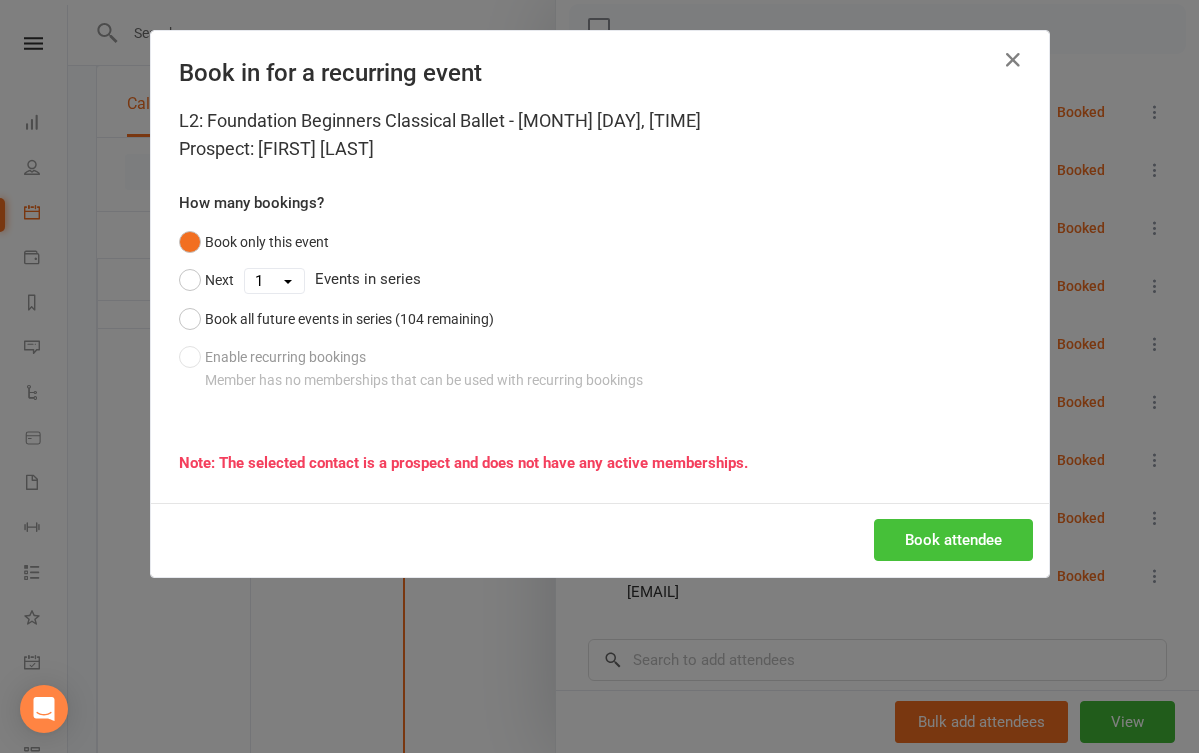click on "Book attendee" at bounding box center [953, 540] 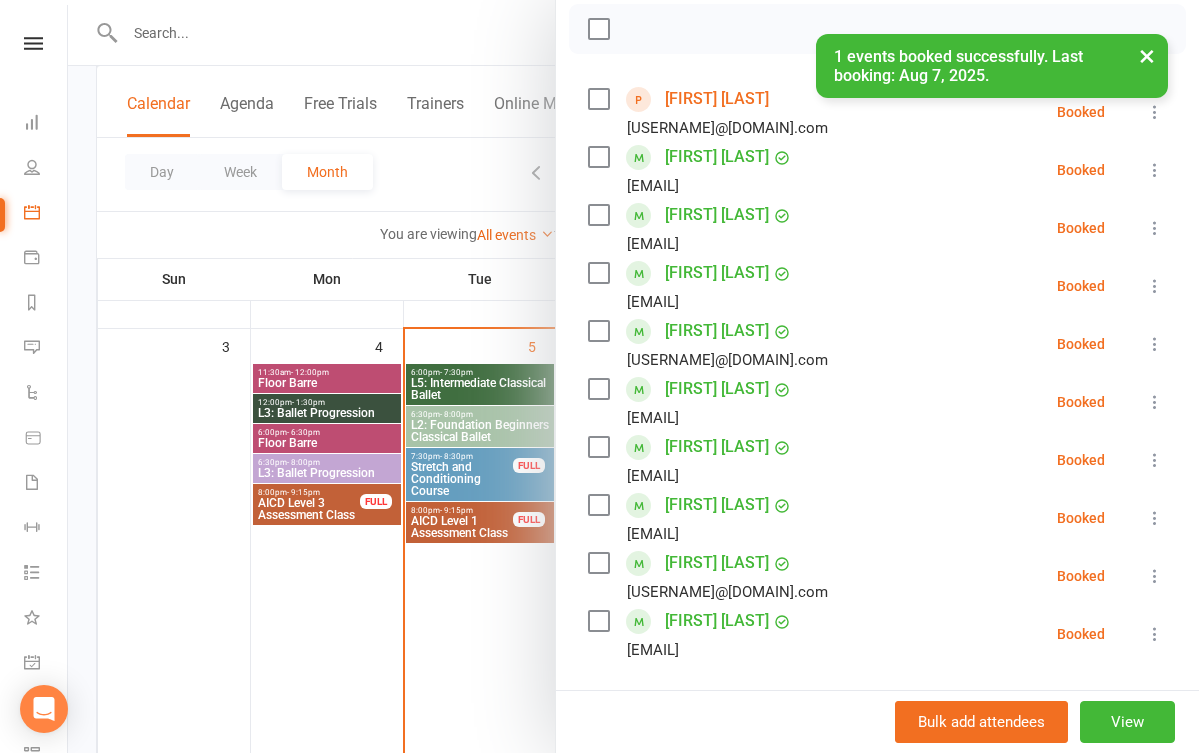 click at bounding box center (633, 376) 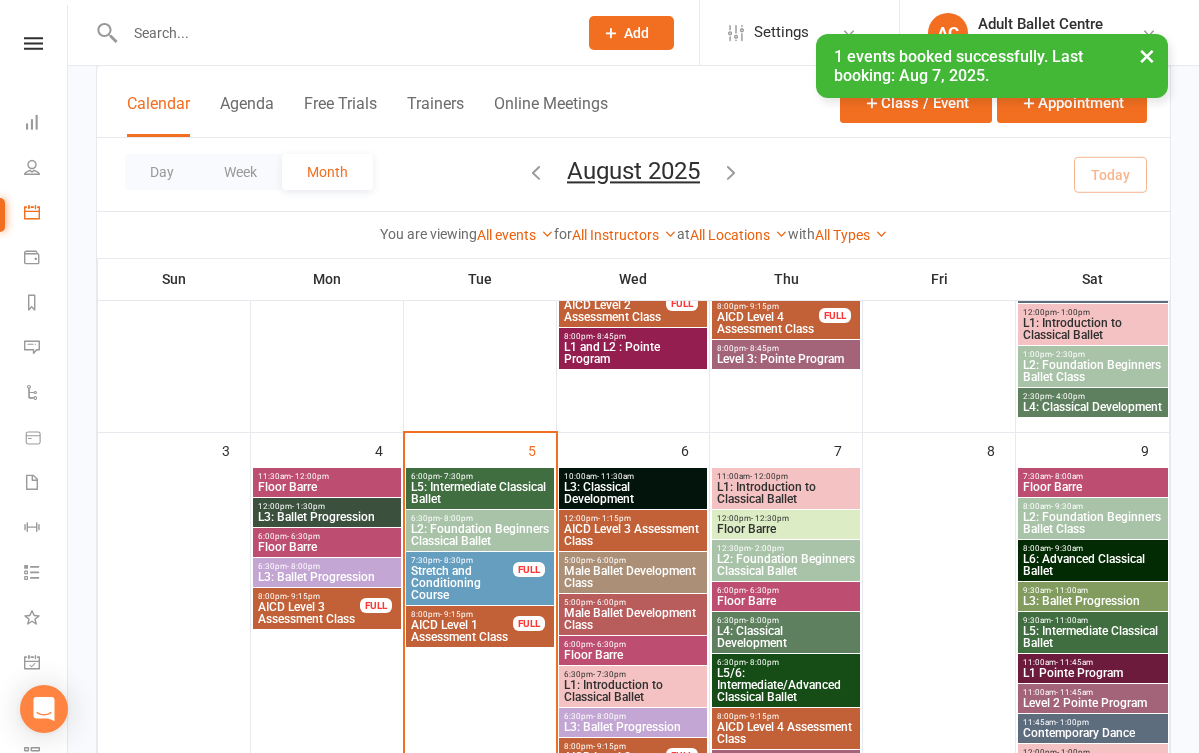 scroll, scrollTop: 399, scrollLeft: 0, axis: vertical 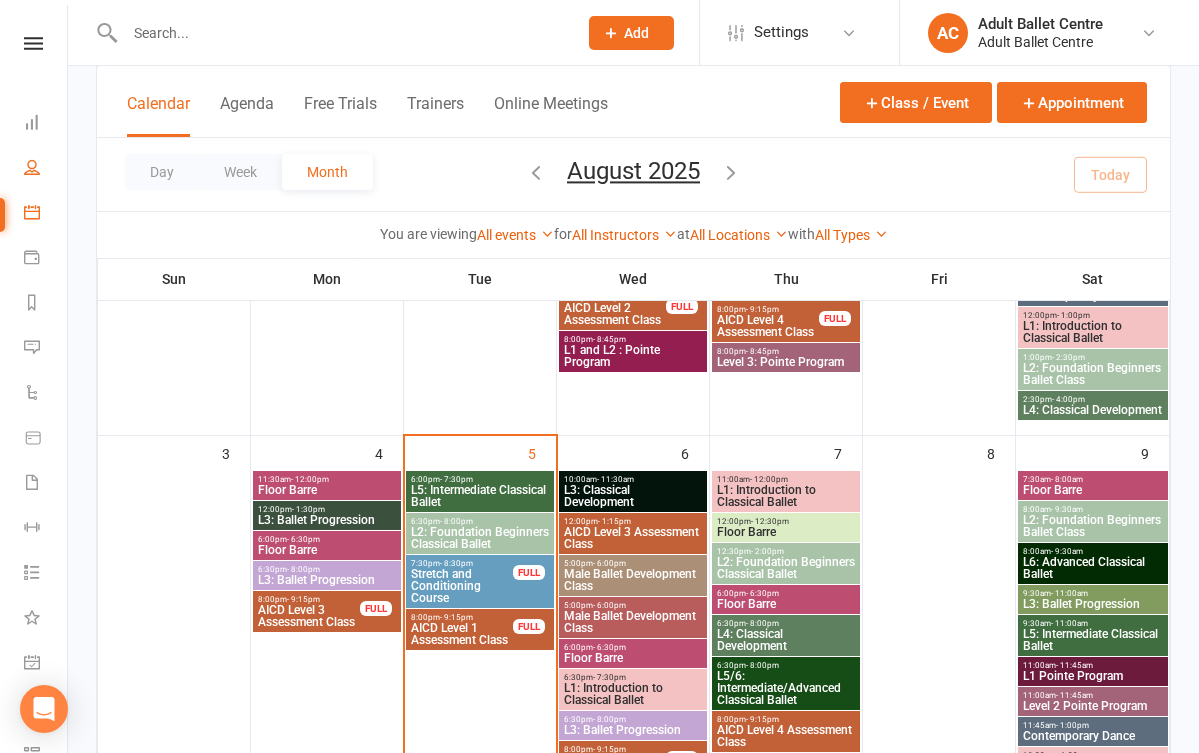 click on "People" at bounding box center [46, 169] 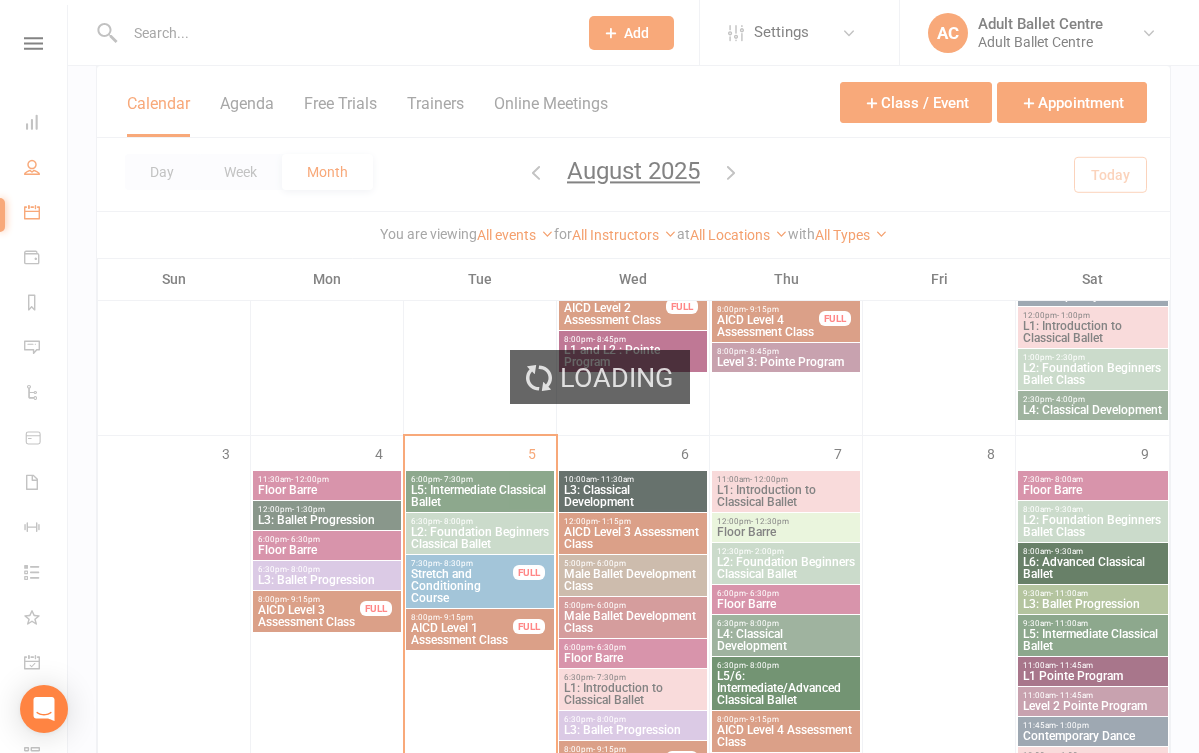 scroll, scrollTop: 0, scrollLeft: 0, axis: both 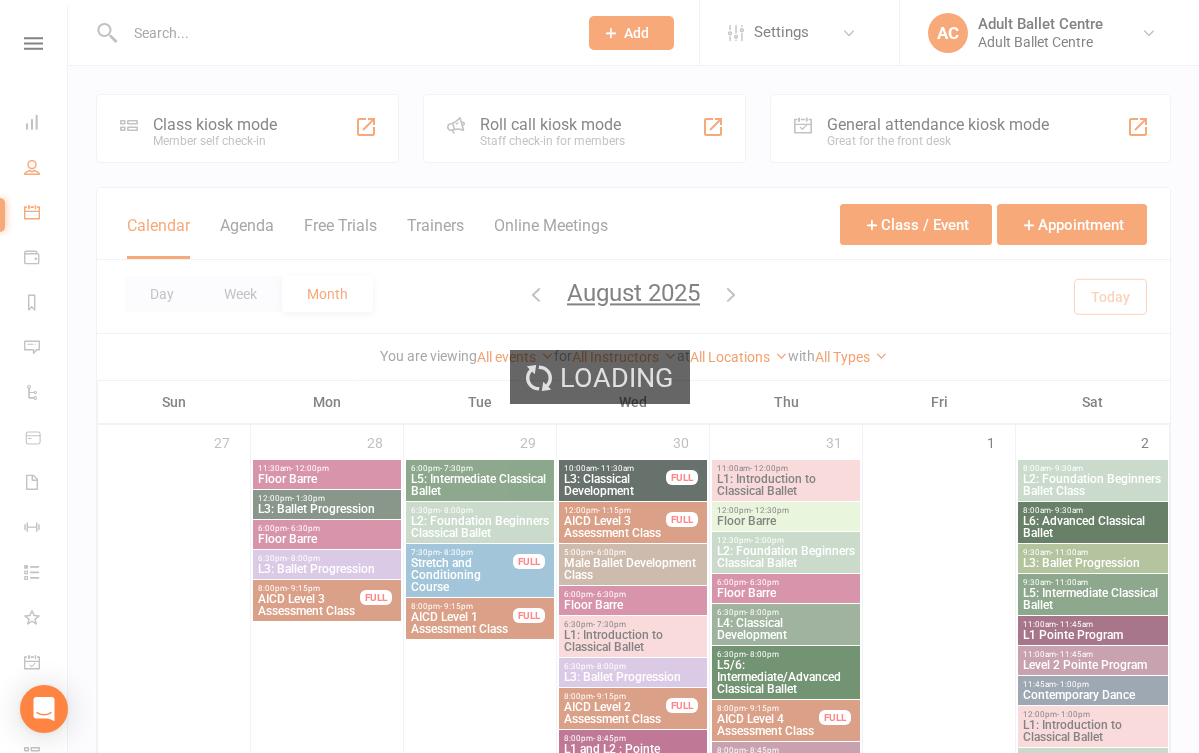 select on "100" 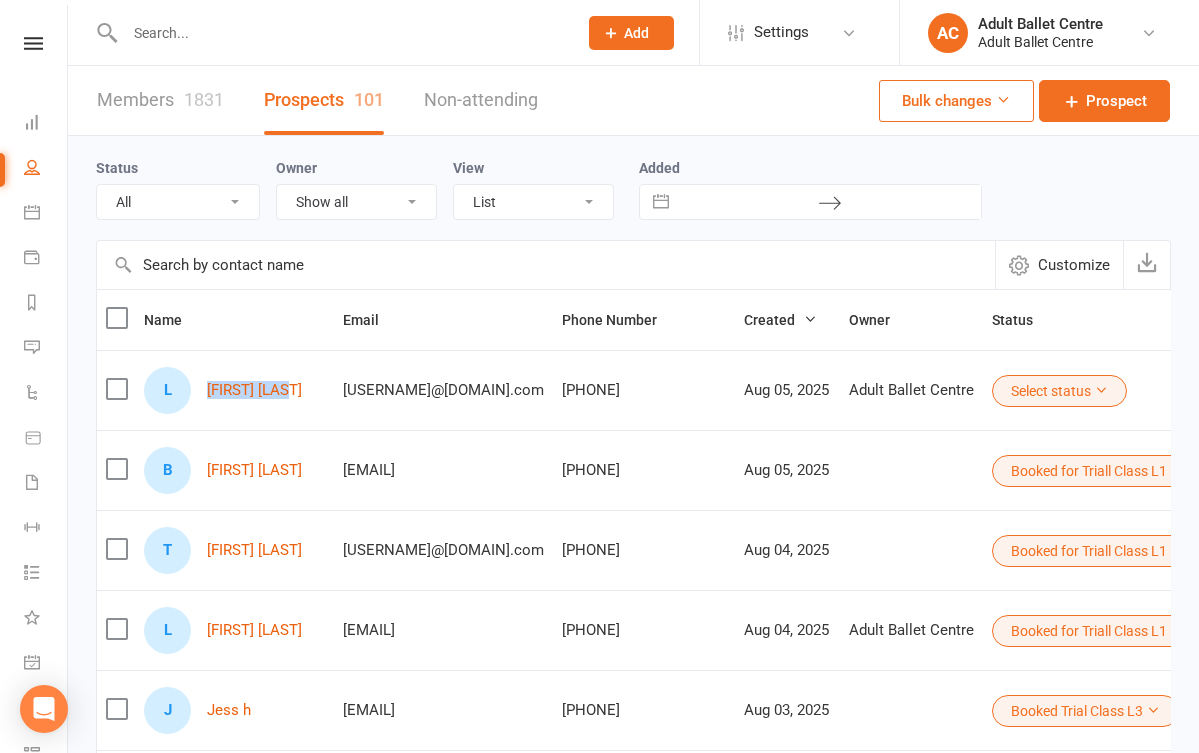 drag, startPoint x: 341, startPoint y: 406, endPoint x: 205, endPoint y: 391, distance: 136.8247 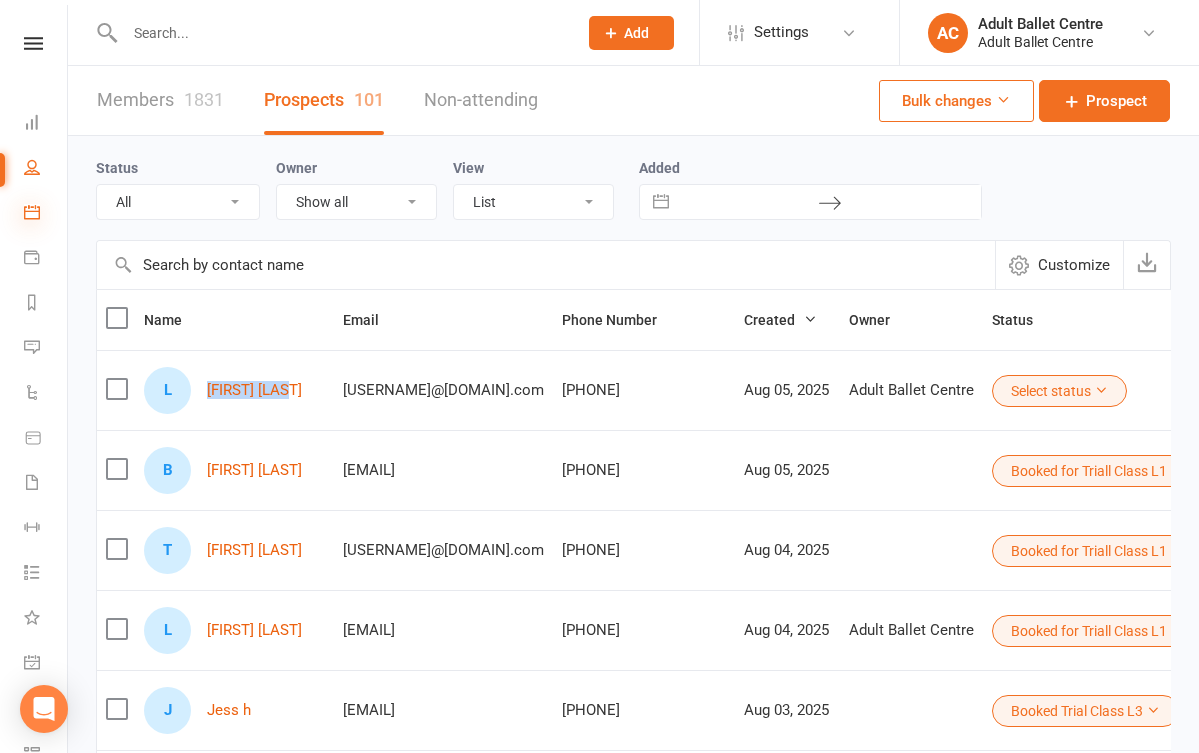click at bounding box center (32, 212) 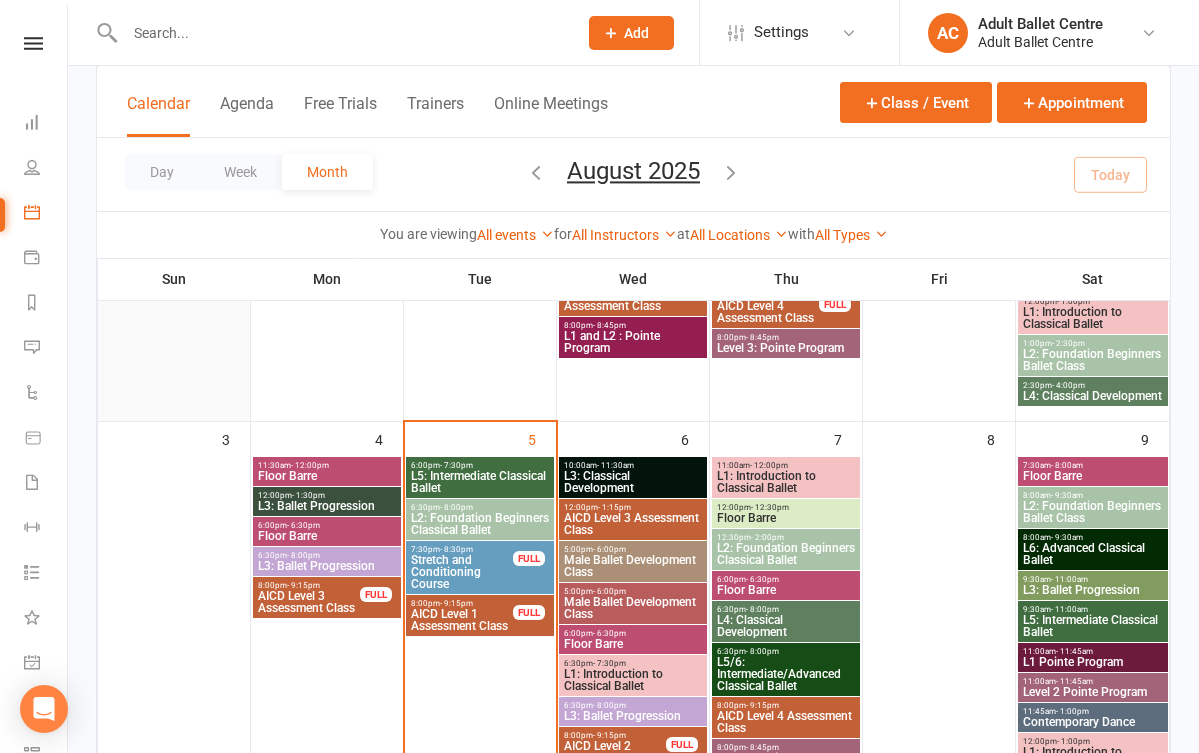 scroll, scrollTop: 413, scrollLeft: 0, axis: vertical 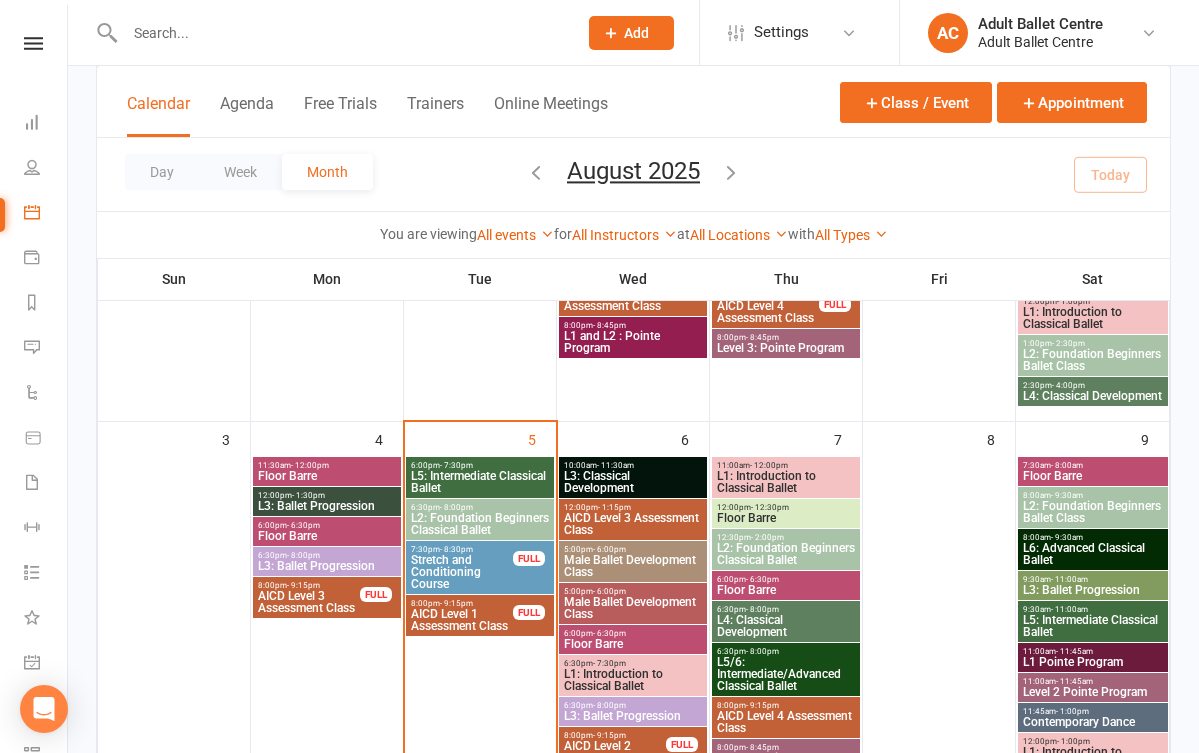 click on "L5: Intermediate Classical Ballet" at bounding box center [480, 482] 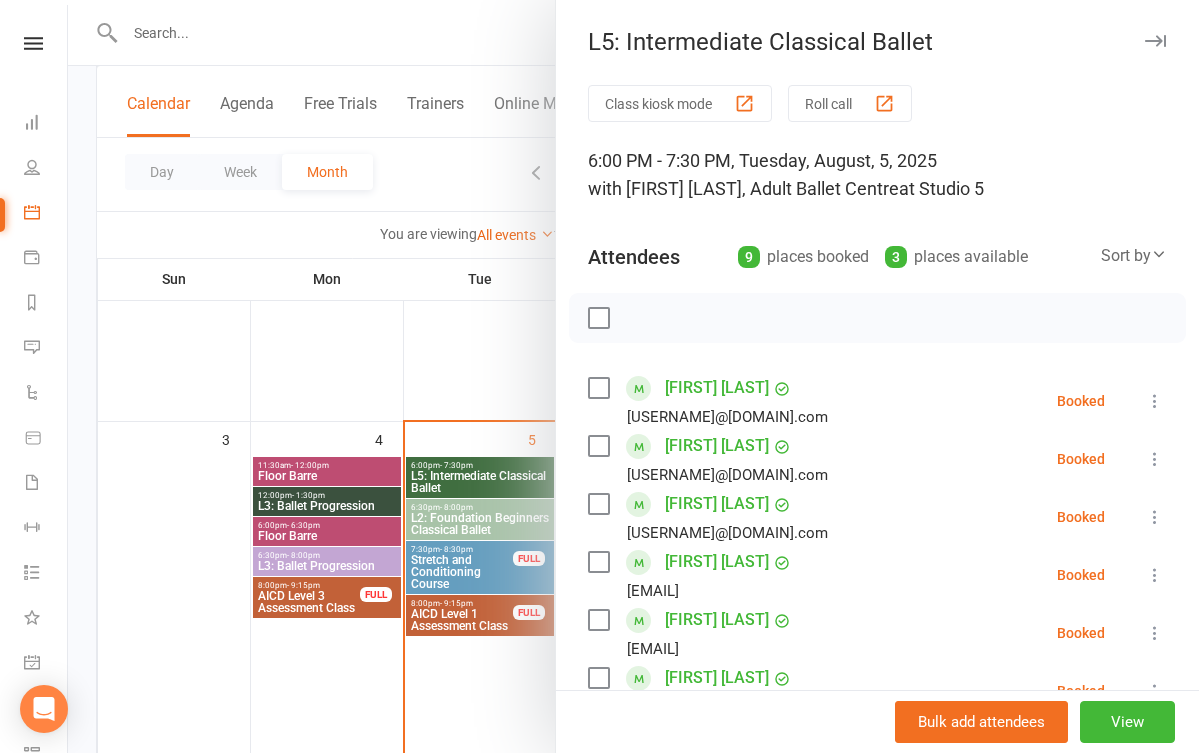 click at bounding box center [633, 376] 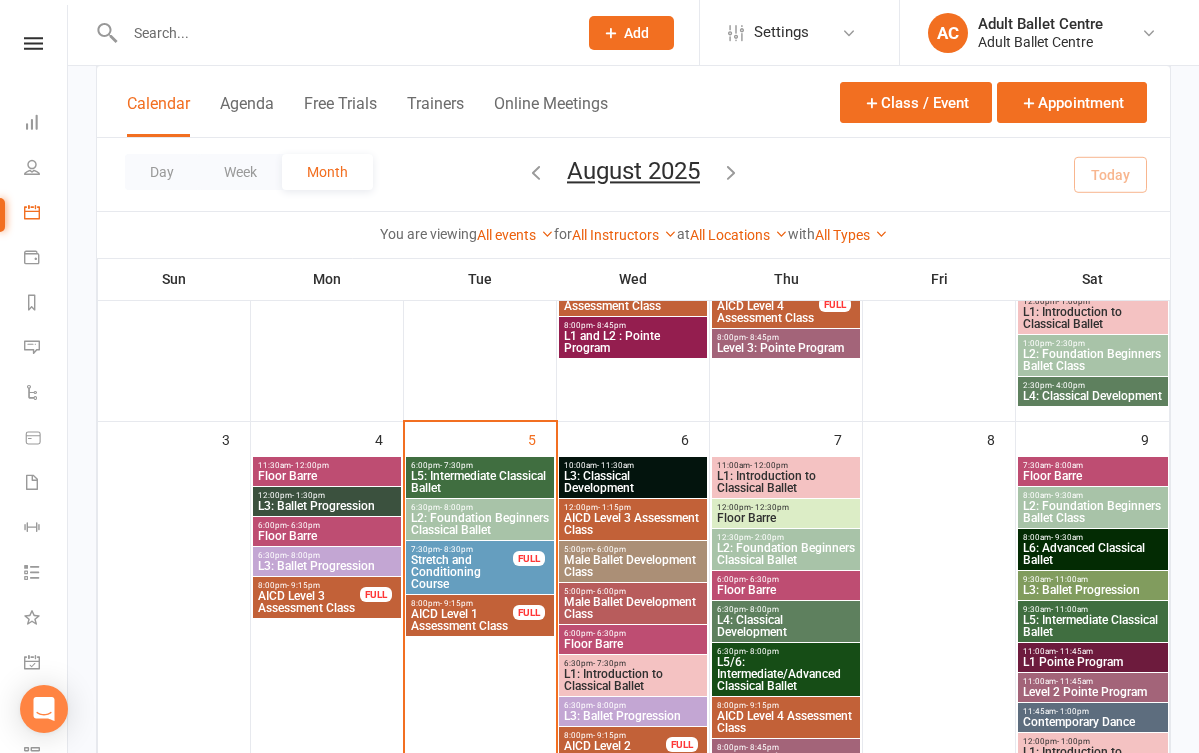click on "L5: Intermediate Classical Ballet" at bounding box center [480, 482] 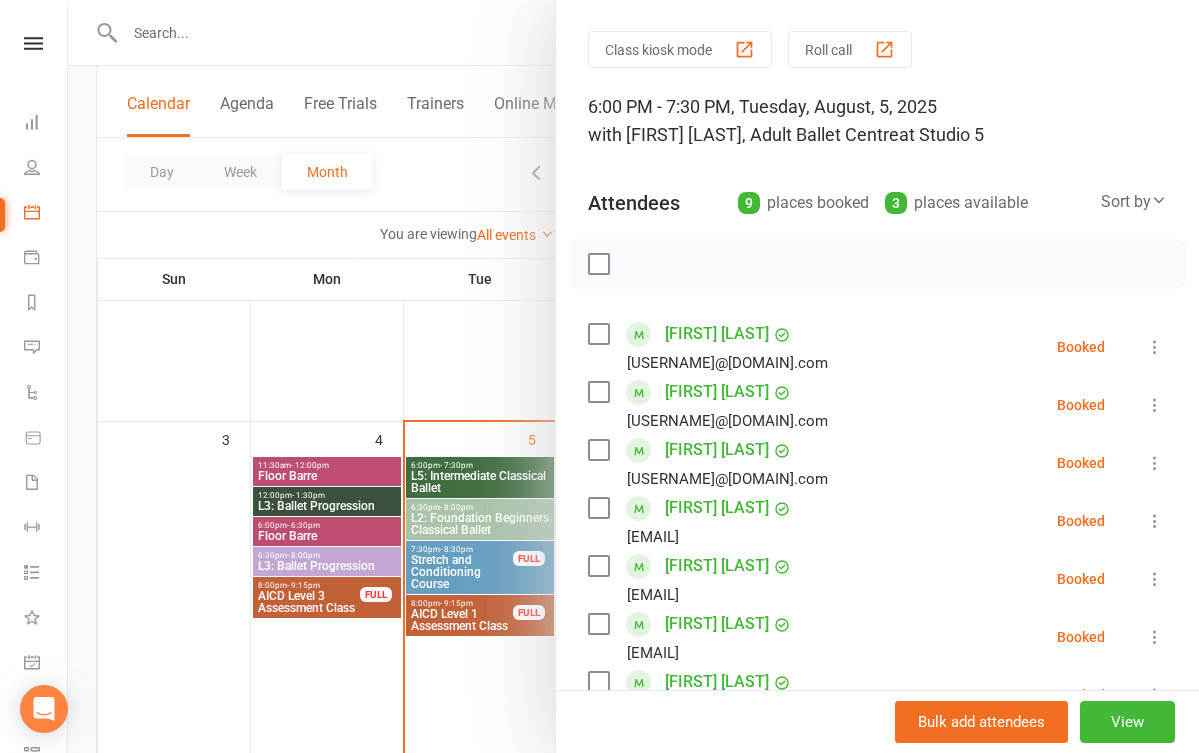 scroll, scrollTop: 39, scrollLeft: 0, axis: vertical 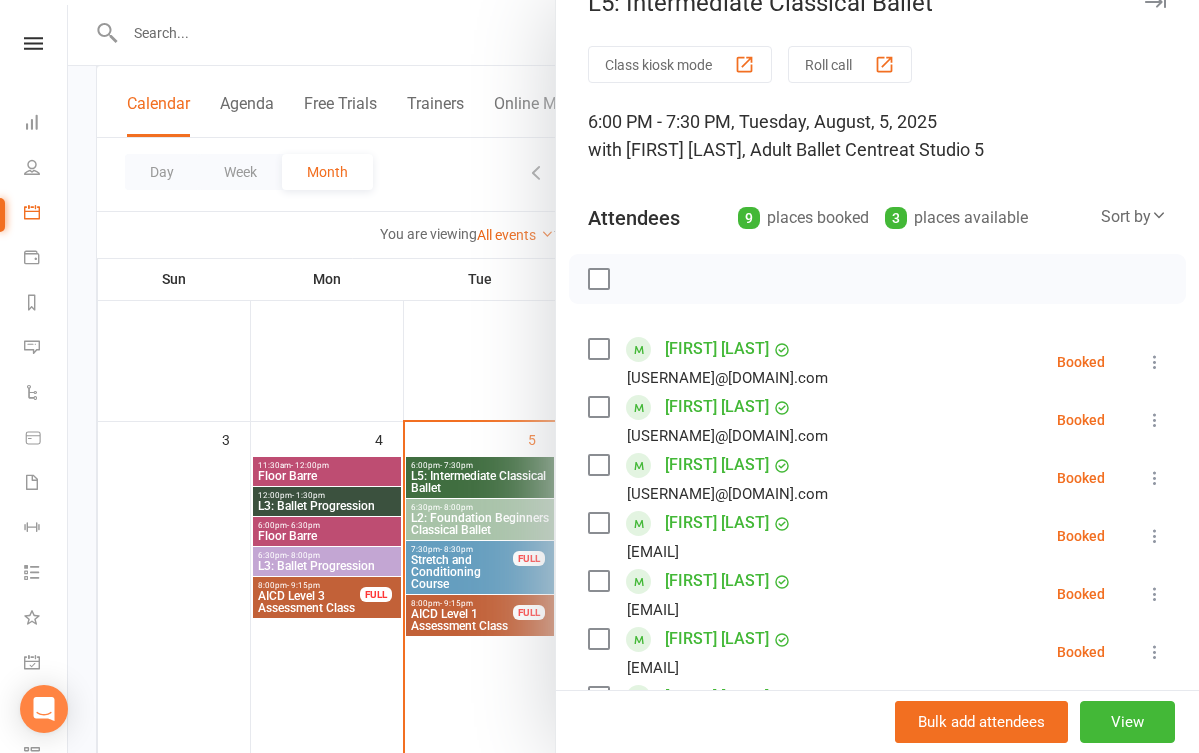 click at bounding box center (633, 376) 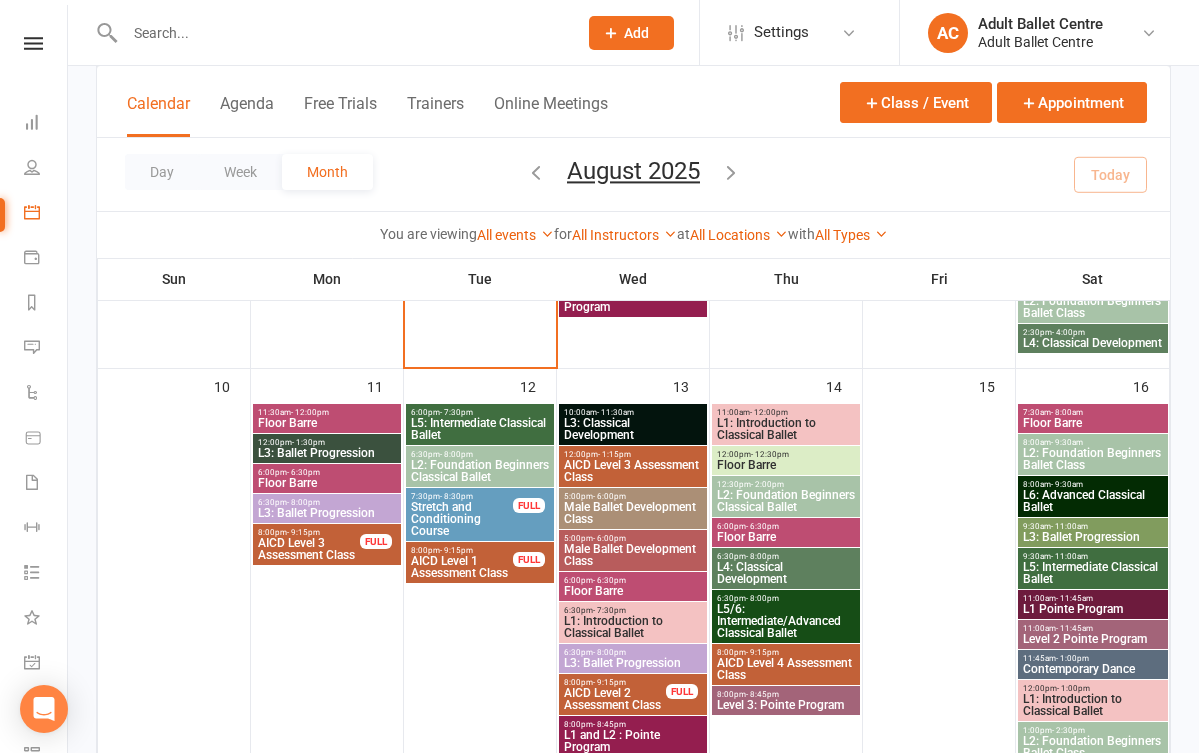 scroll, scrollTop: 883, scrollLeft: 0, axis: vertical 